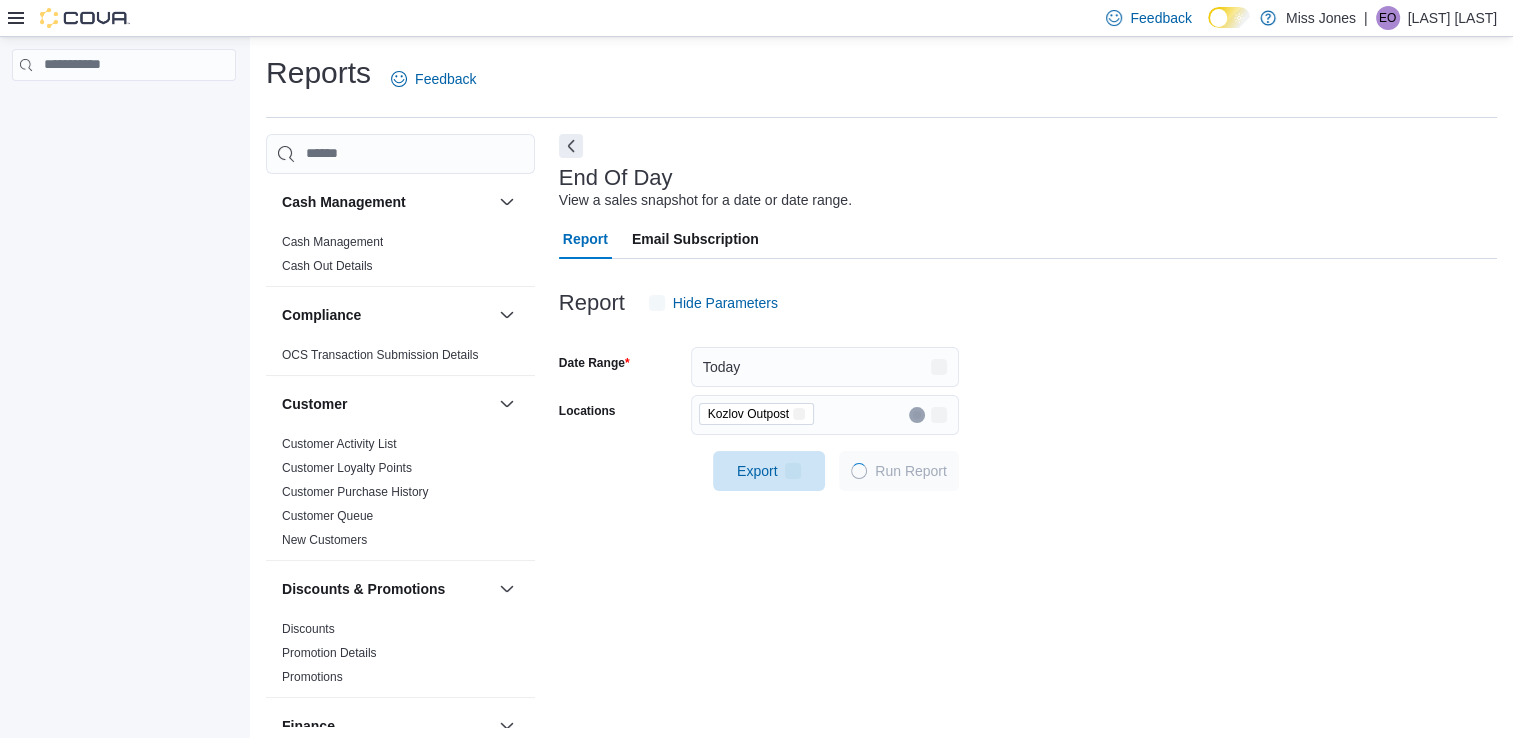 scroll, scrollTop: 5, scrollLeft: 0, axis: vertical 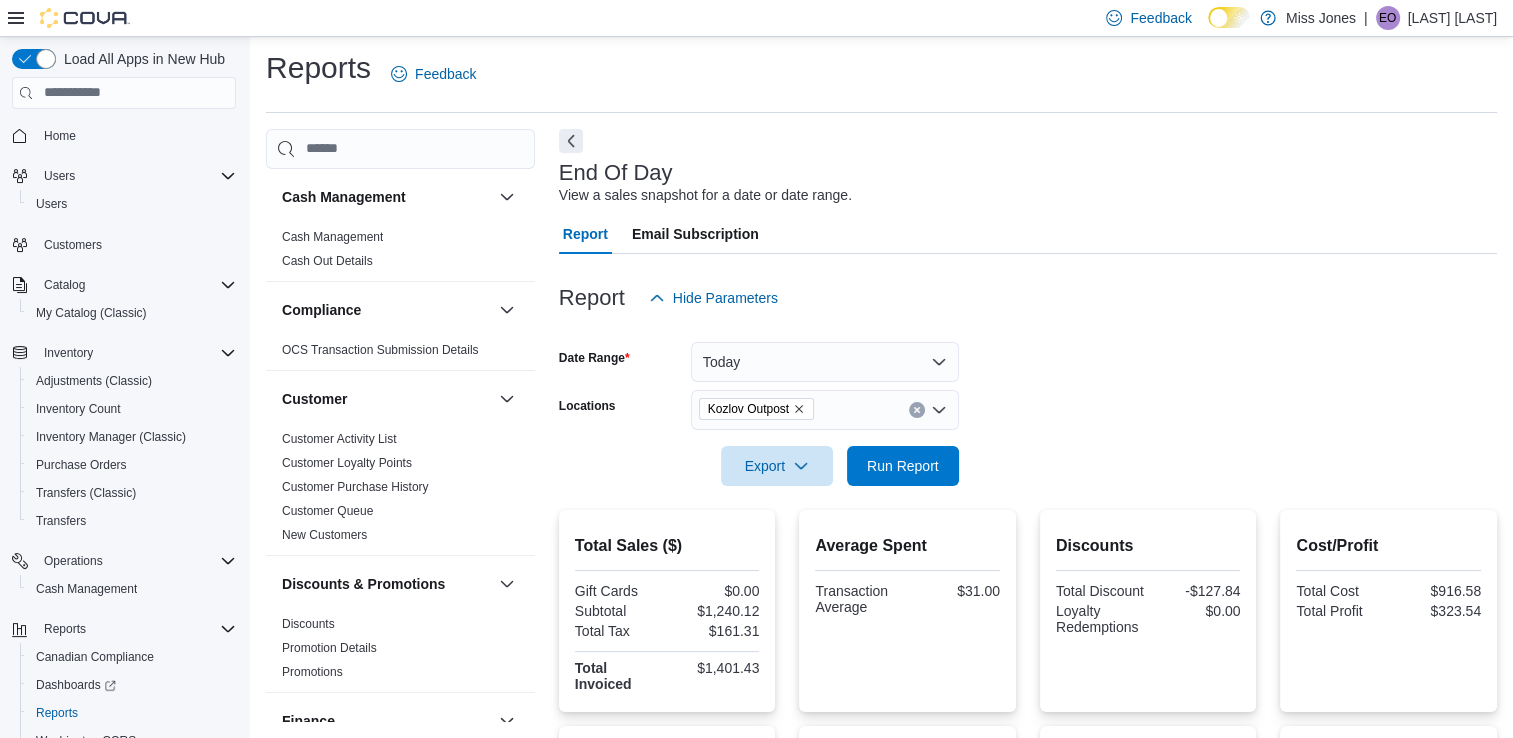 click on "Feedback Dark Mode [LAST] | [INITIALS] [LAST]" at bounding box center (756, 18) 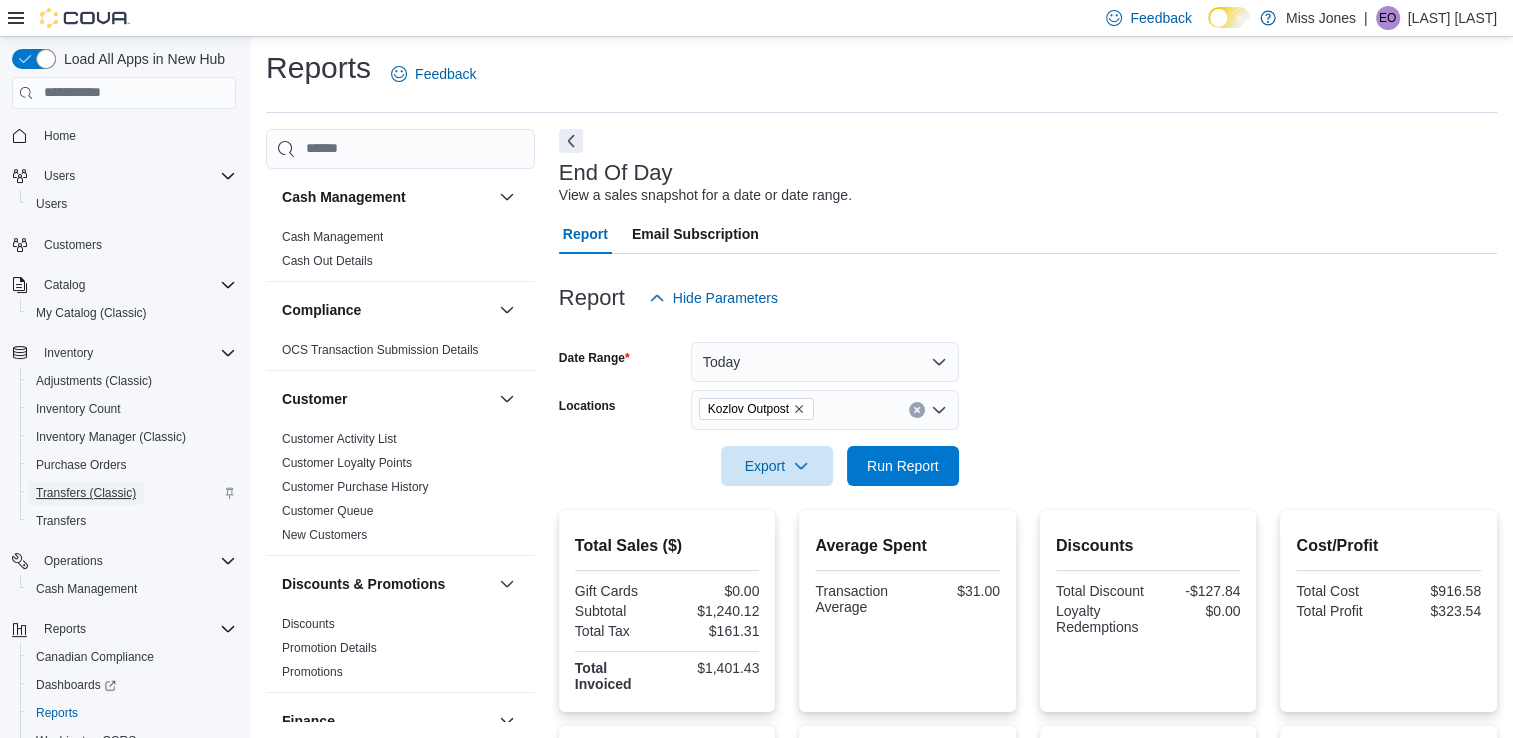 click on "Transfers (Classic)" at bounding box center [86, 493] 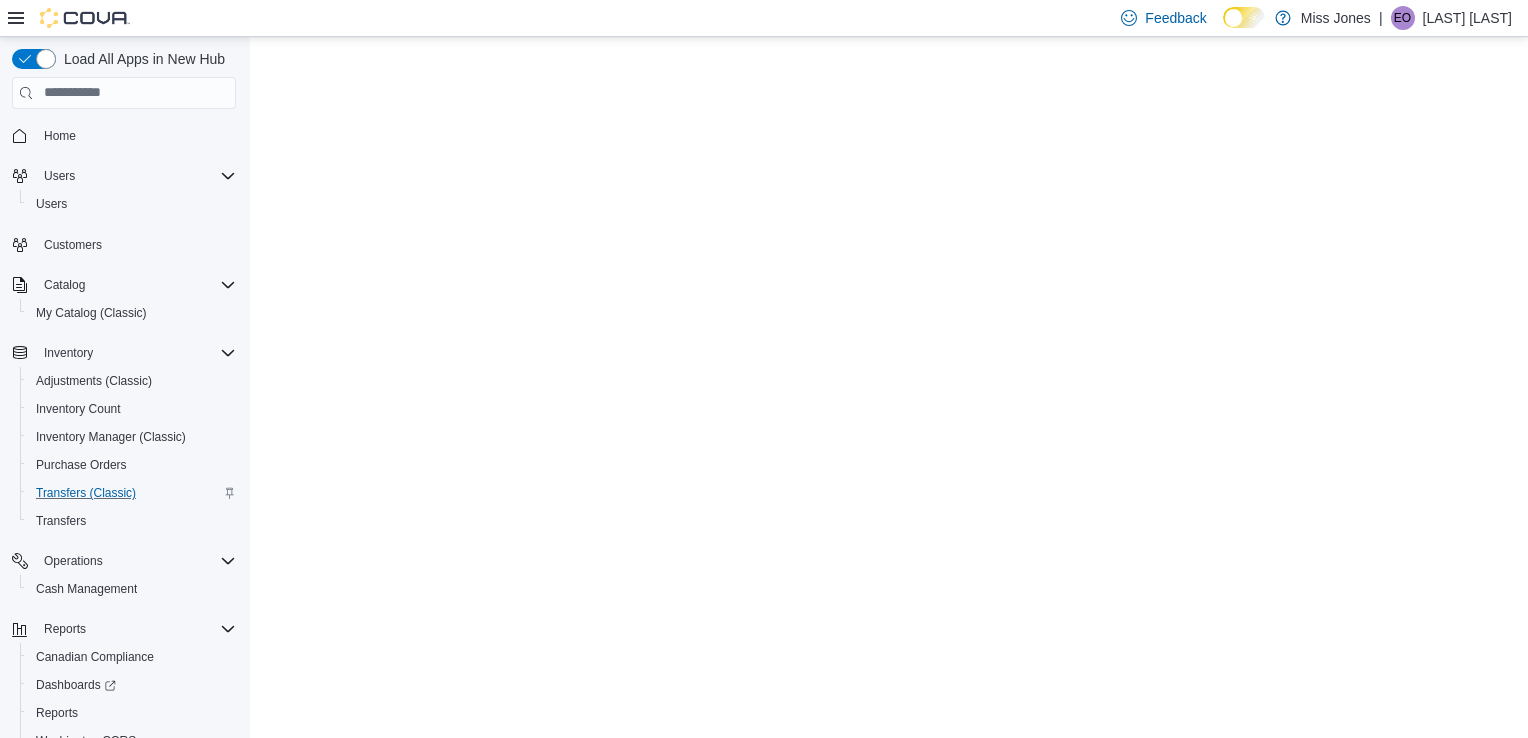 scroll, scrollTop: 0, scrollLeft: 0, axis: both 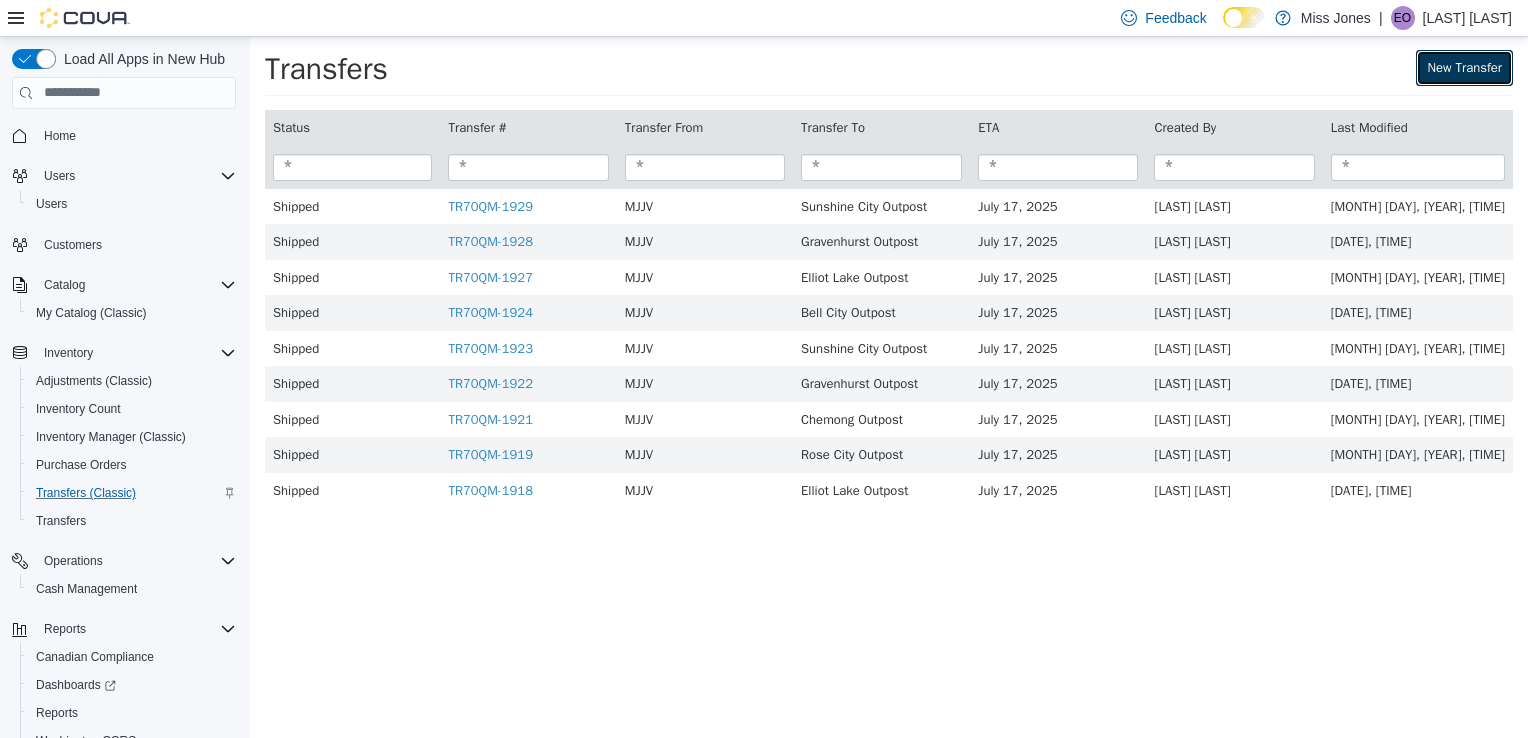 click on "New Transfer" at bounding box center [1464, 67] 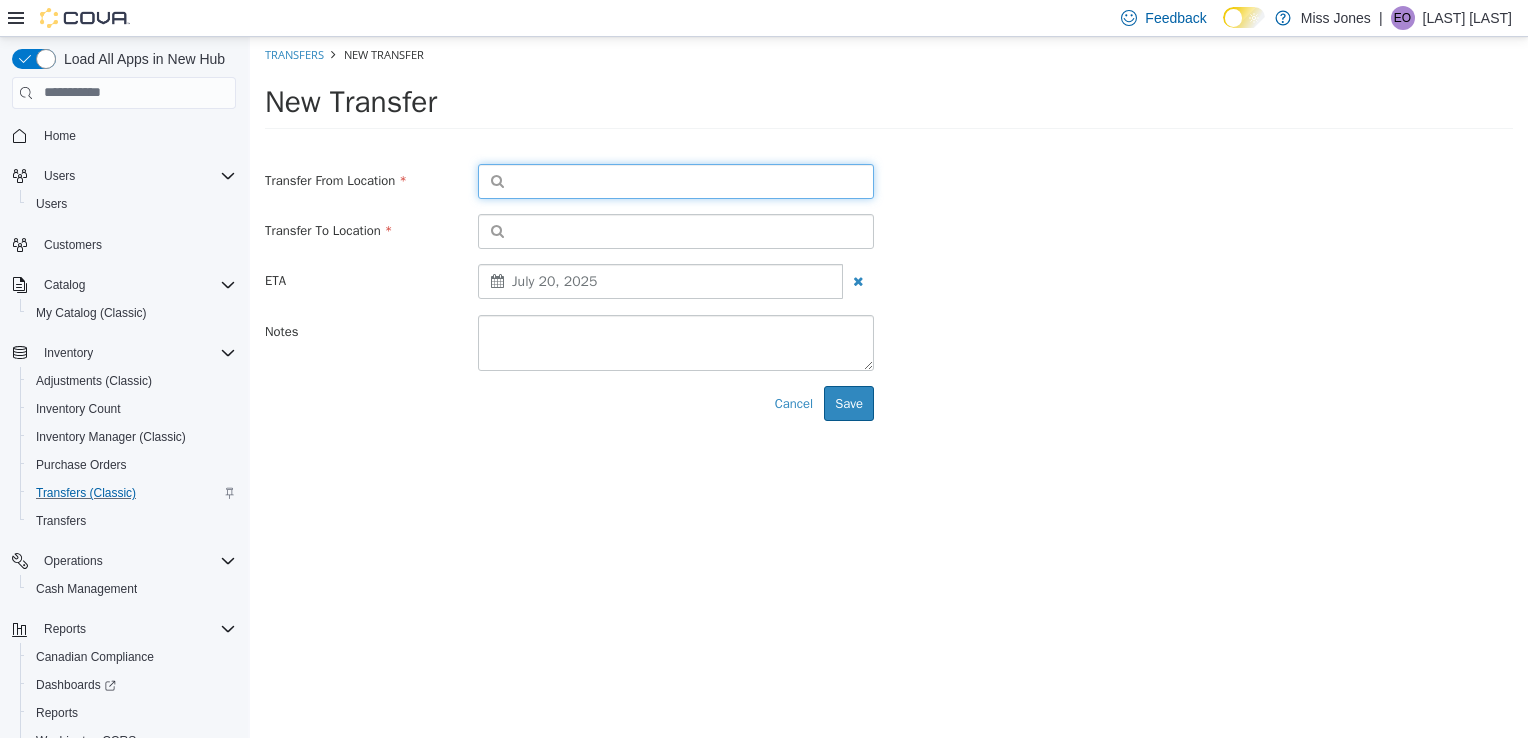click at bounding box center (676, 180) 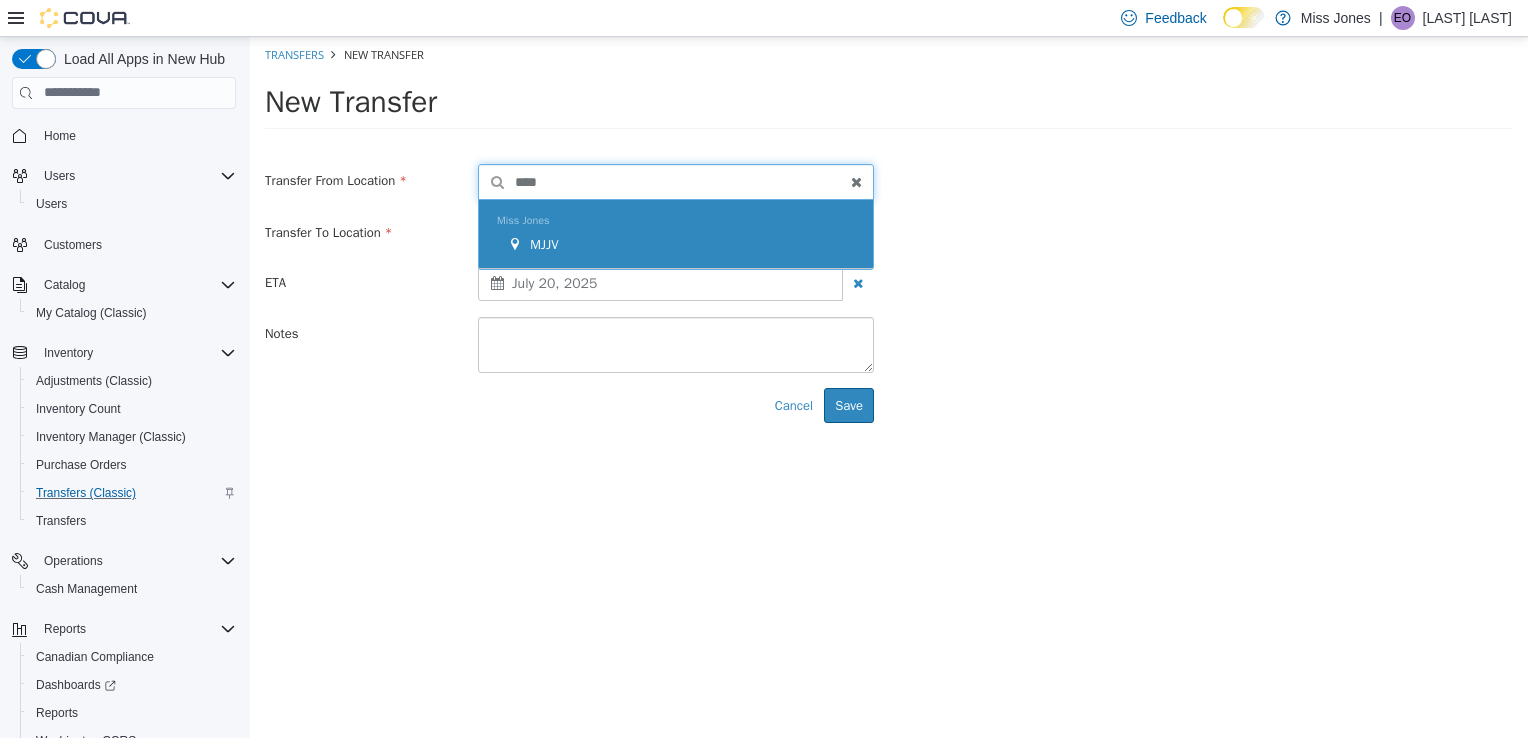 type on "****" 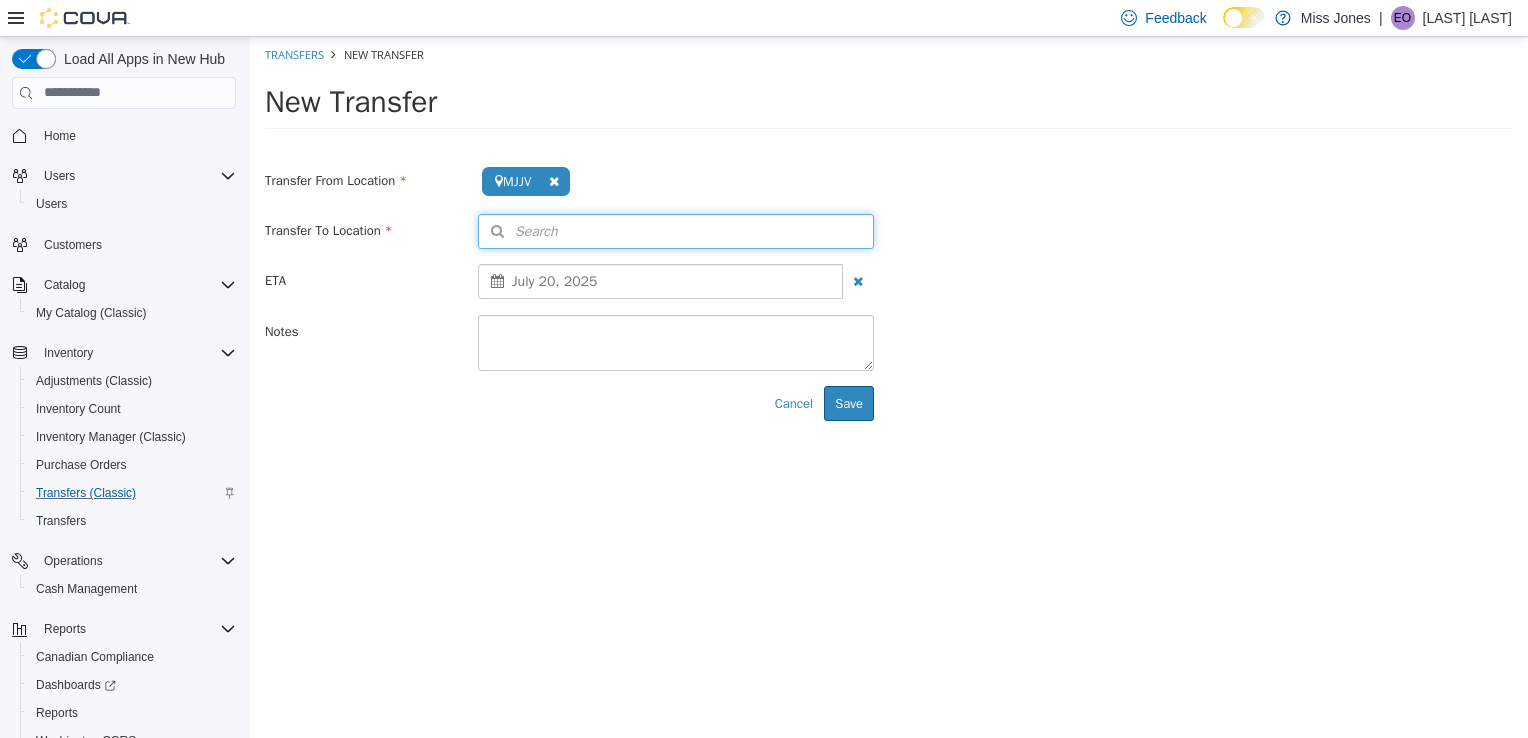 click on "Search" at bounding box center [676, 230] 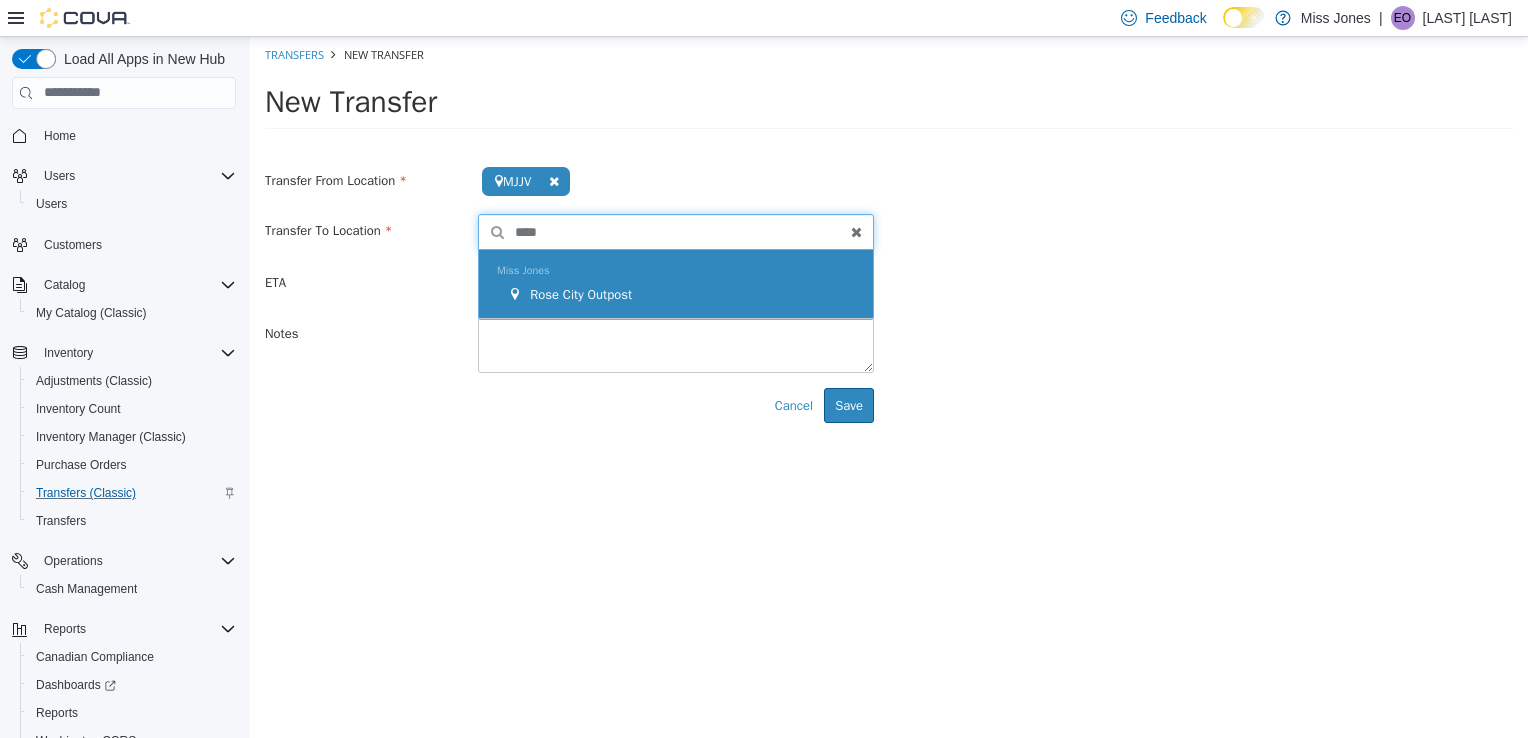 type on "****" 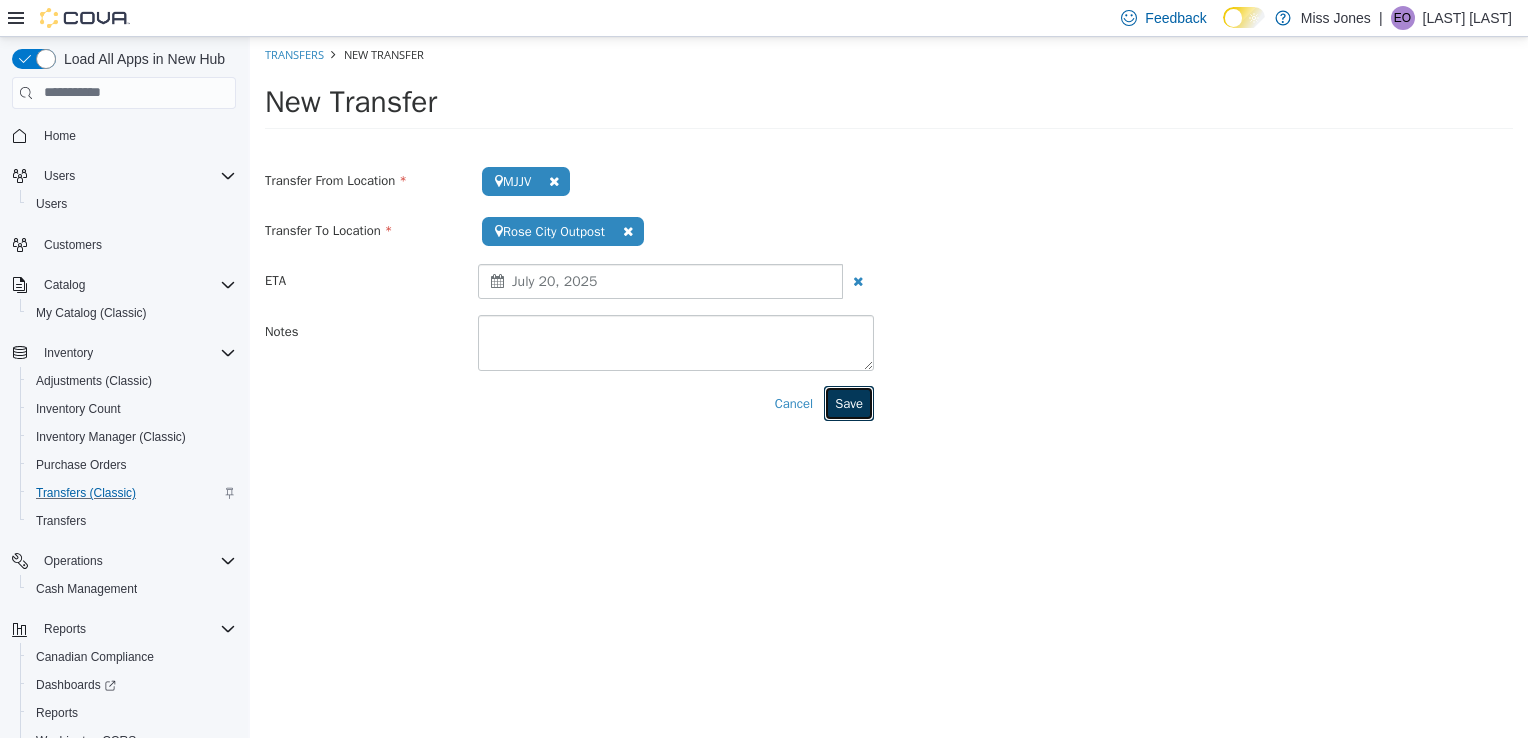 click on "Save" at bounding box center [849, 403] 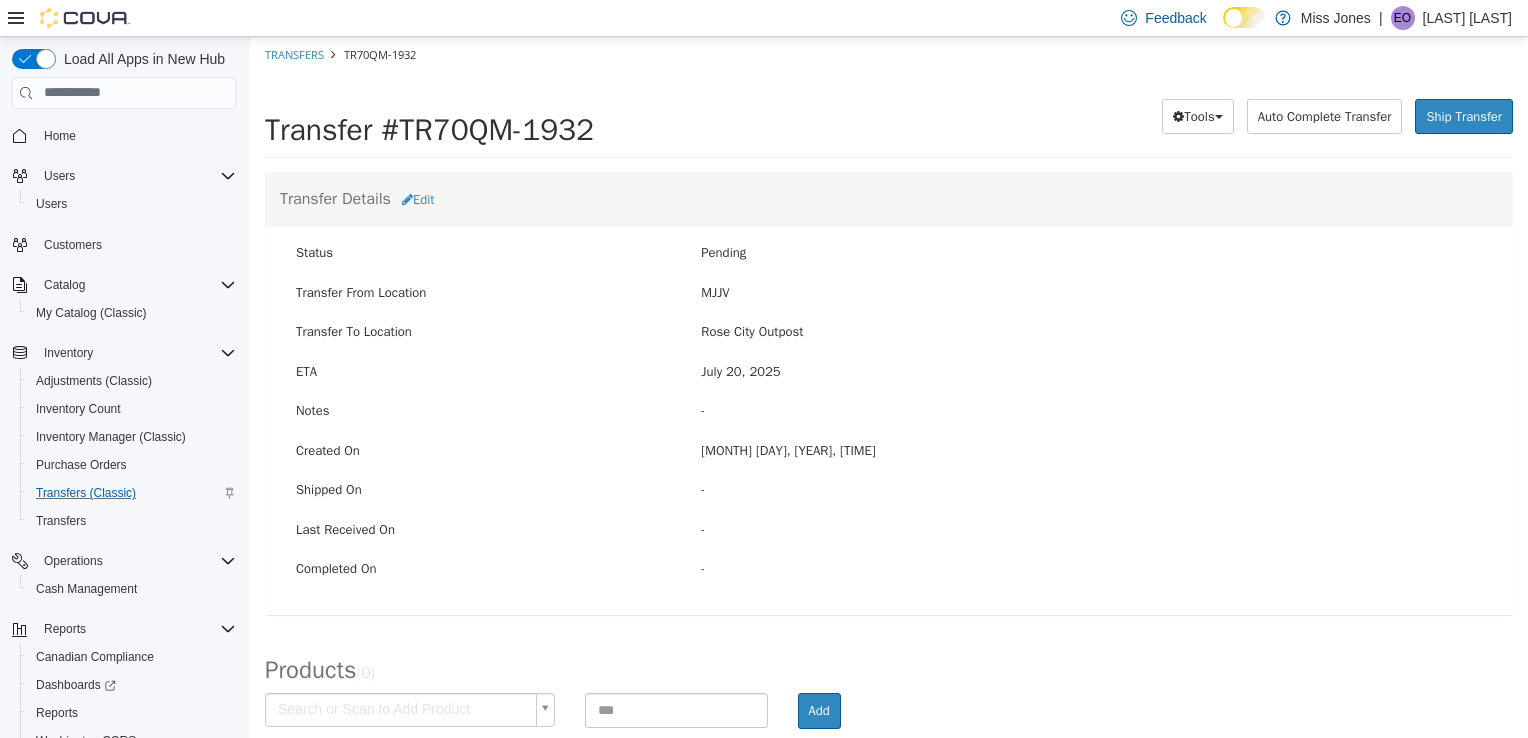 scroll, scrollTop: 52, scrollLeft: 0, axis: vertical 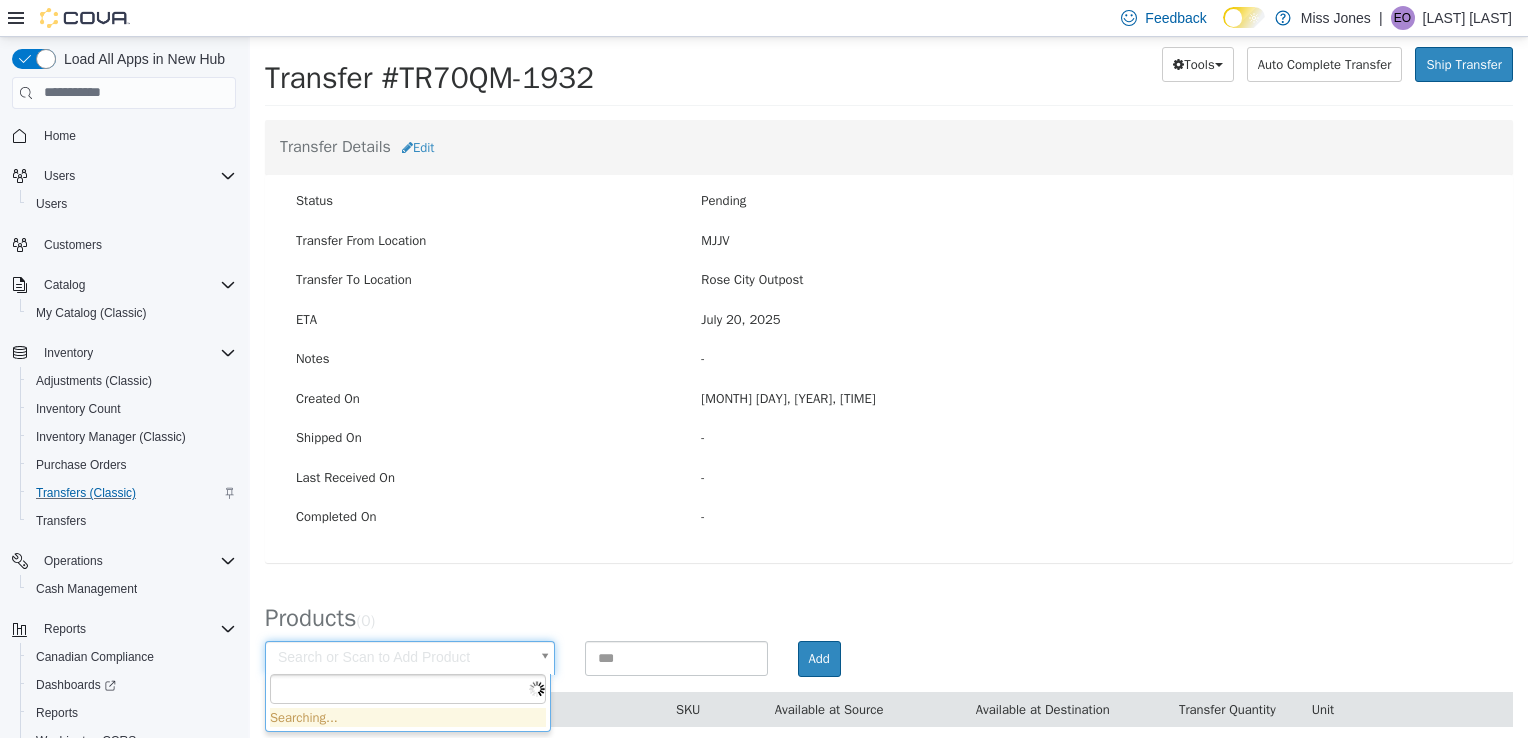 click on "×
Save successful.
Transfers
TR70QM-1932
Transfer #TR70QM-1932
Preparing Download...  Tools  PDF Download
Delete
Auto Complete Transfer Ship Transfer
Transfer Details  Edit Status
Pending
Transfer From Location
[INITIALS]
Transfer To Location
[LOCATION]
ETA [MONTH] [DAY], [YEAR] Notes -
Created On [MONTH] [DAY], [YEAR], [TIME] Shipped On - Last Received On - Completed On - Products  ( 0 )
Search or Scan to Add Product     Add
Item SKU Available at Source Available at Destination Transfer Quantity Unit No Products Added
Cancel Apply                       Searching..." at bounding box center [889, 383] 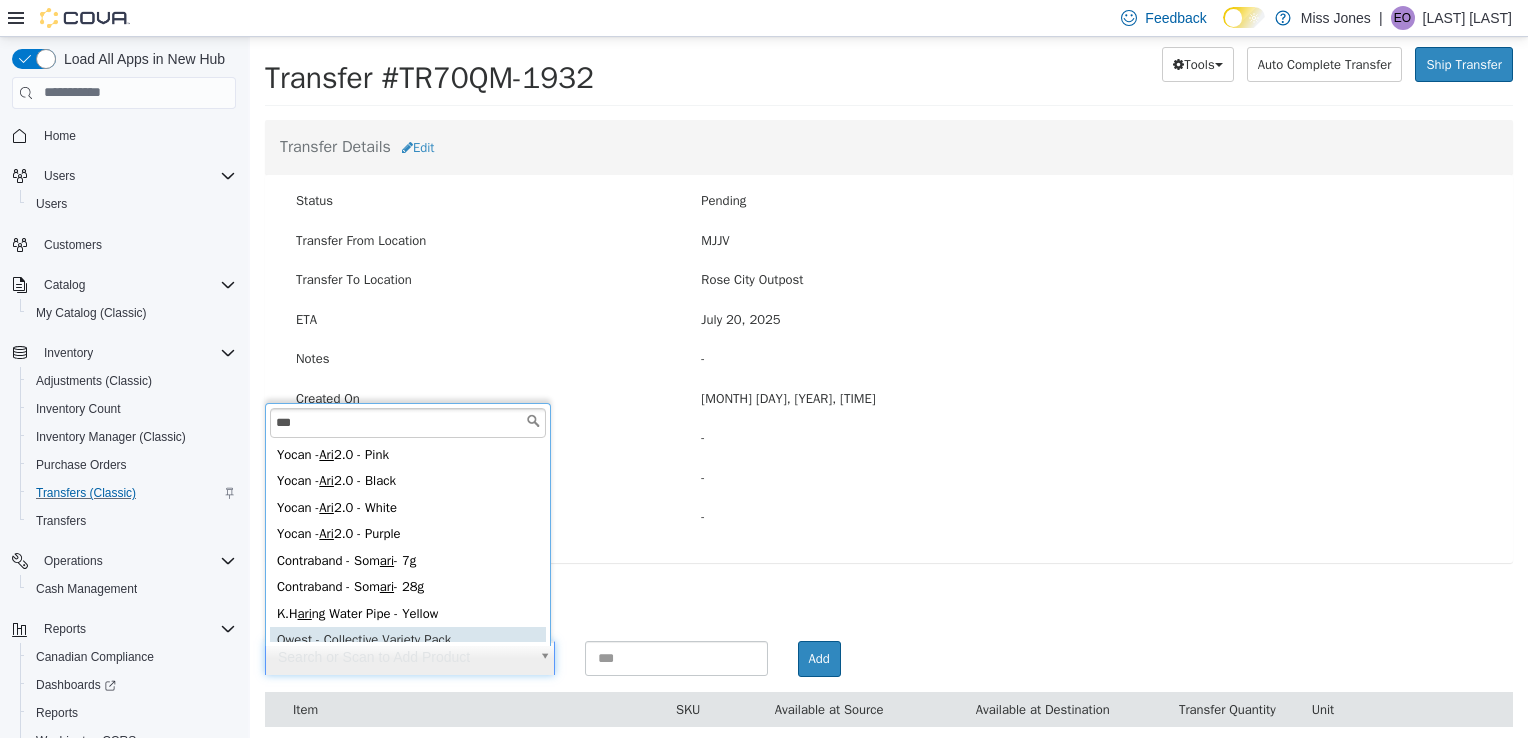scroll, scrollTop: 4, scrollLeft: 0, axis: vertical 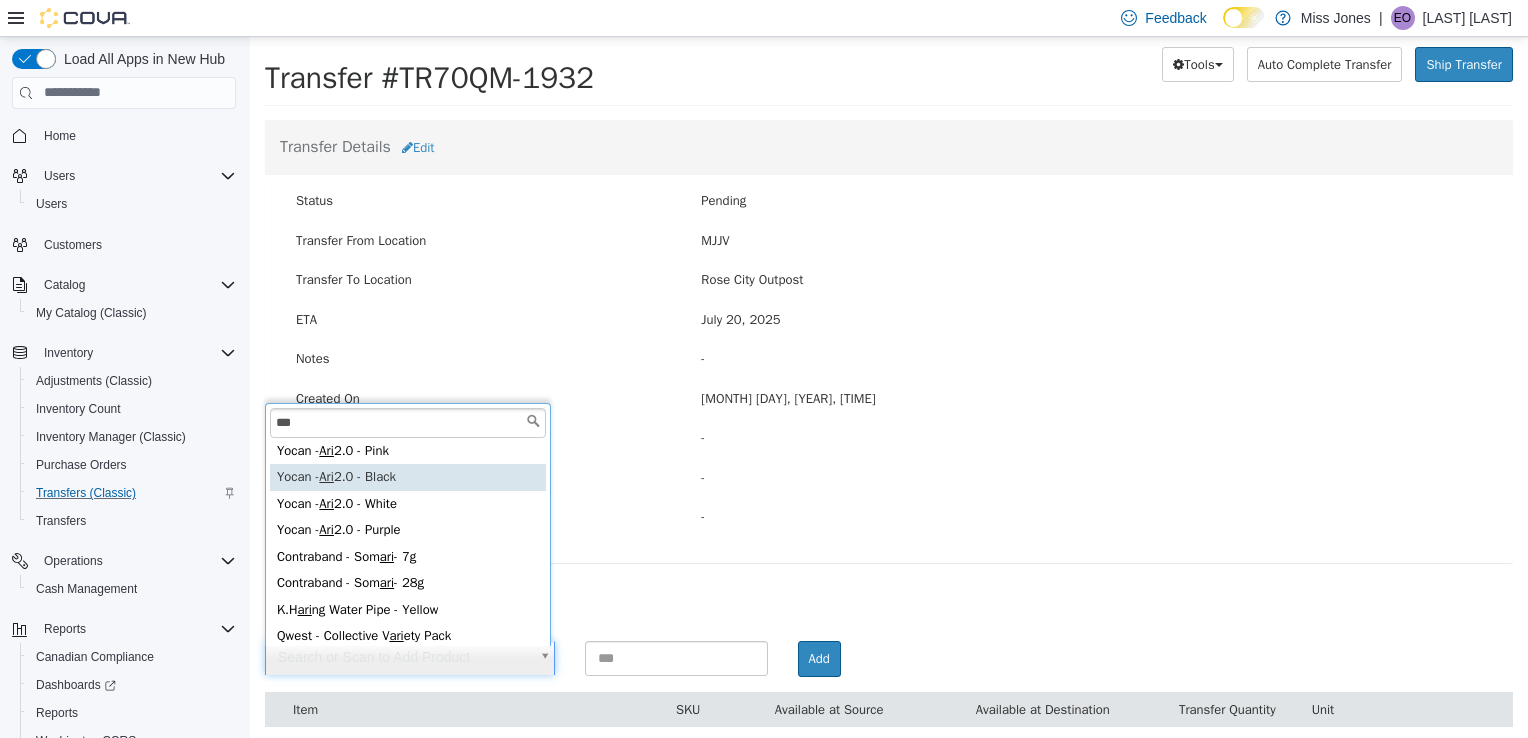 type on "***" 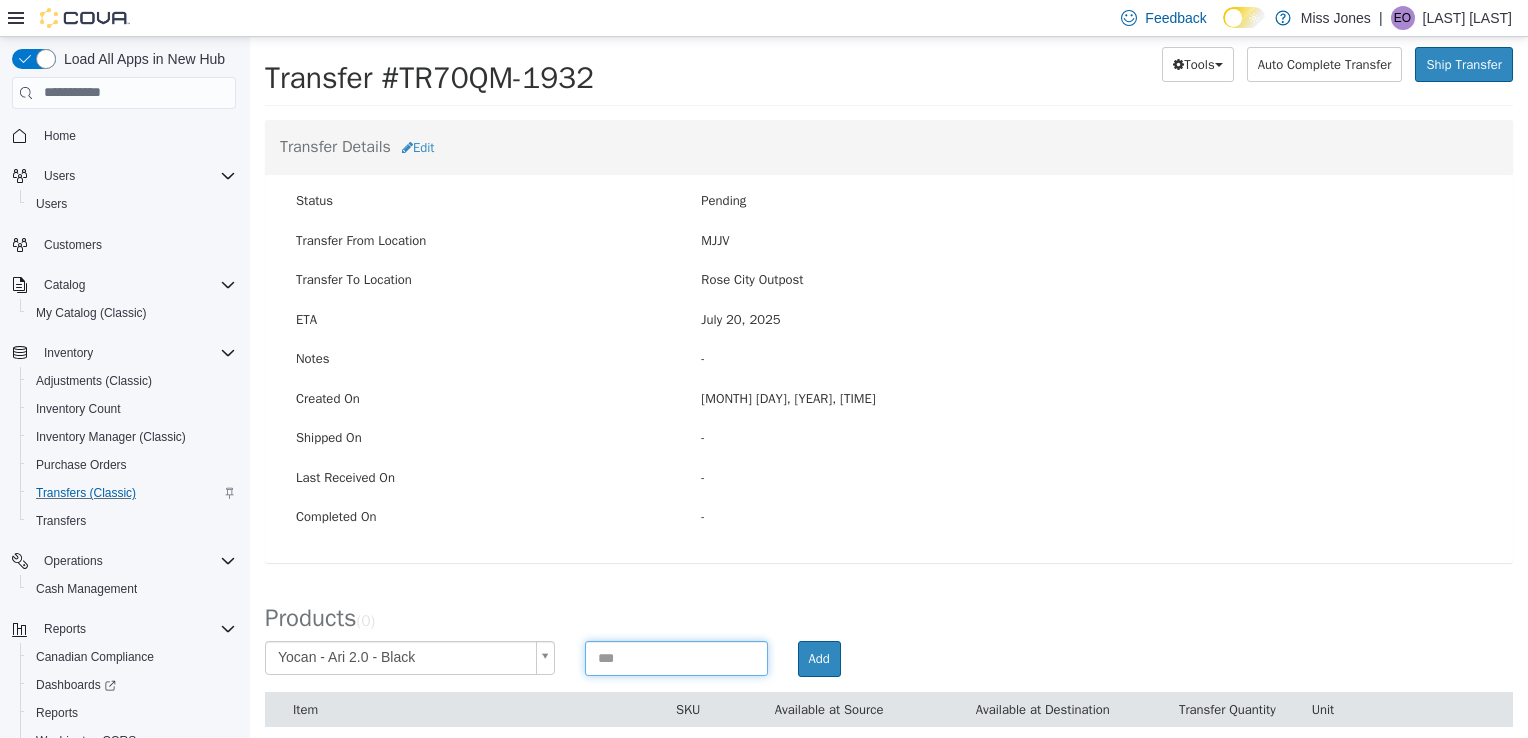 click at bounding box center (676, 657) 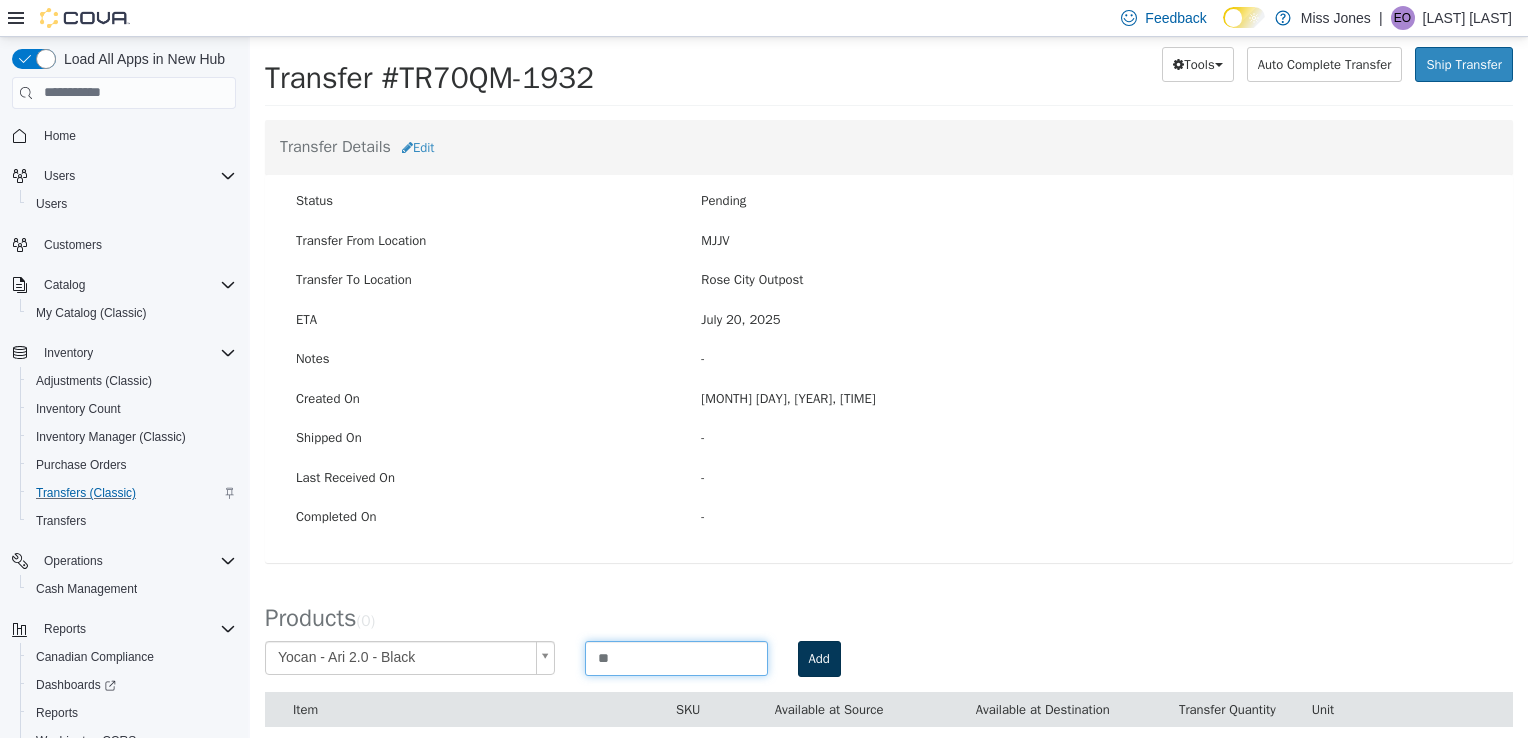 type on "**" 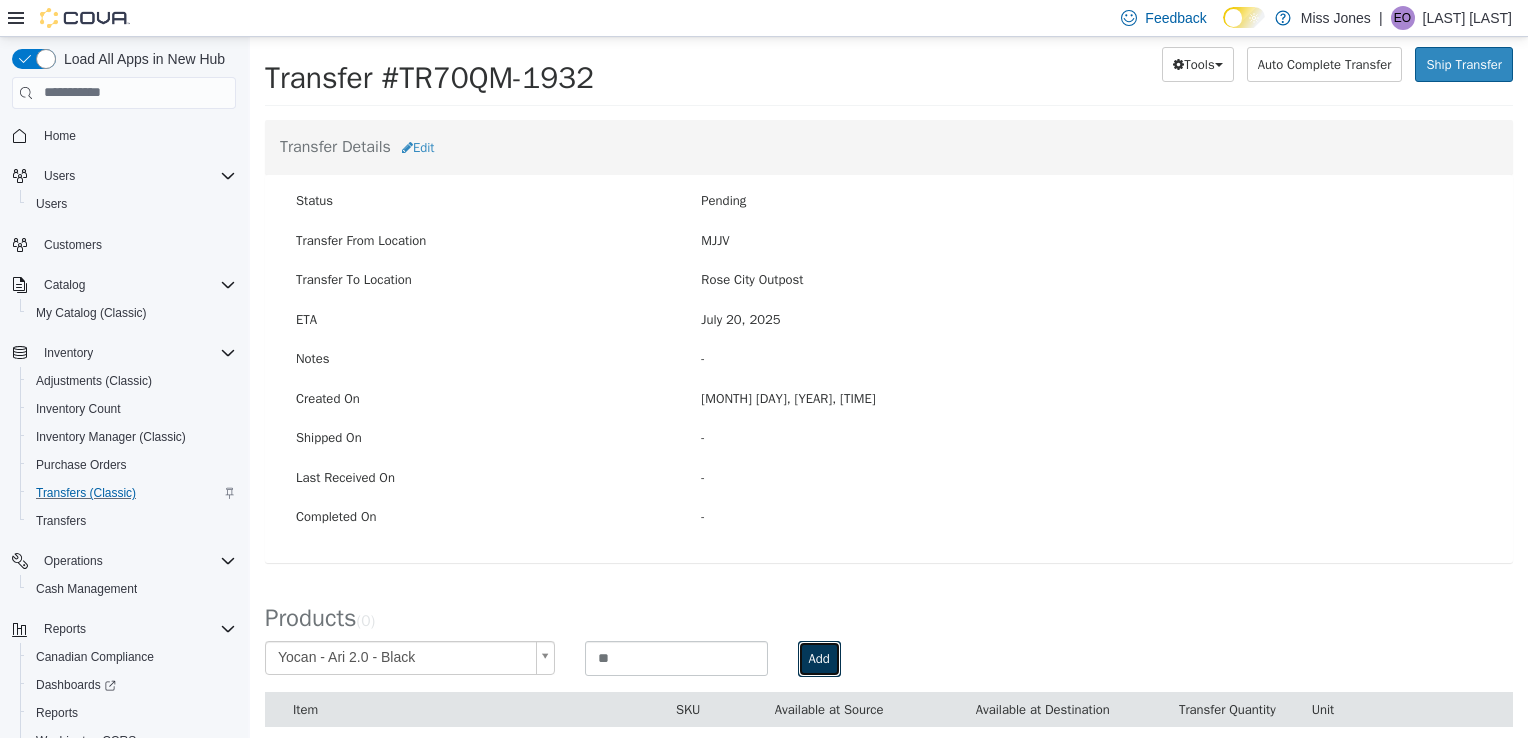click on "Add" at bounding box center (819, 658) 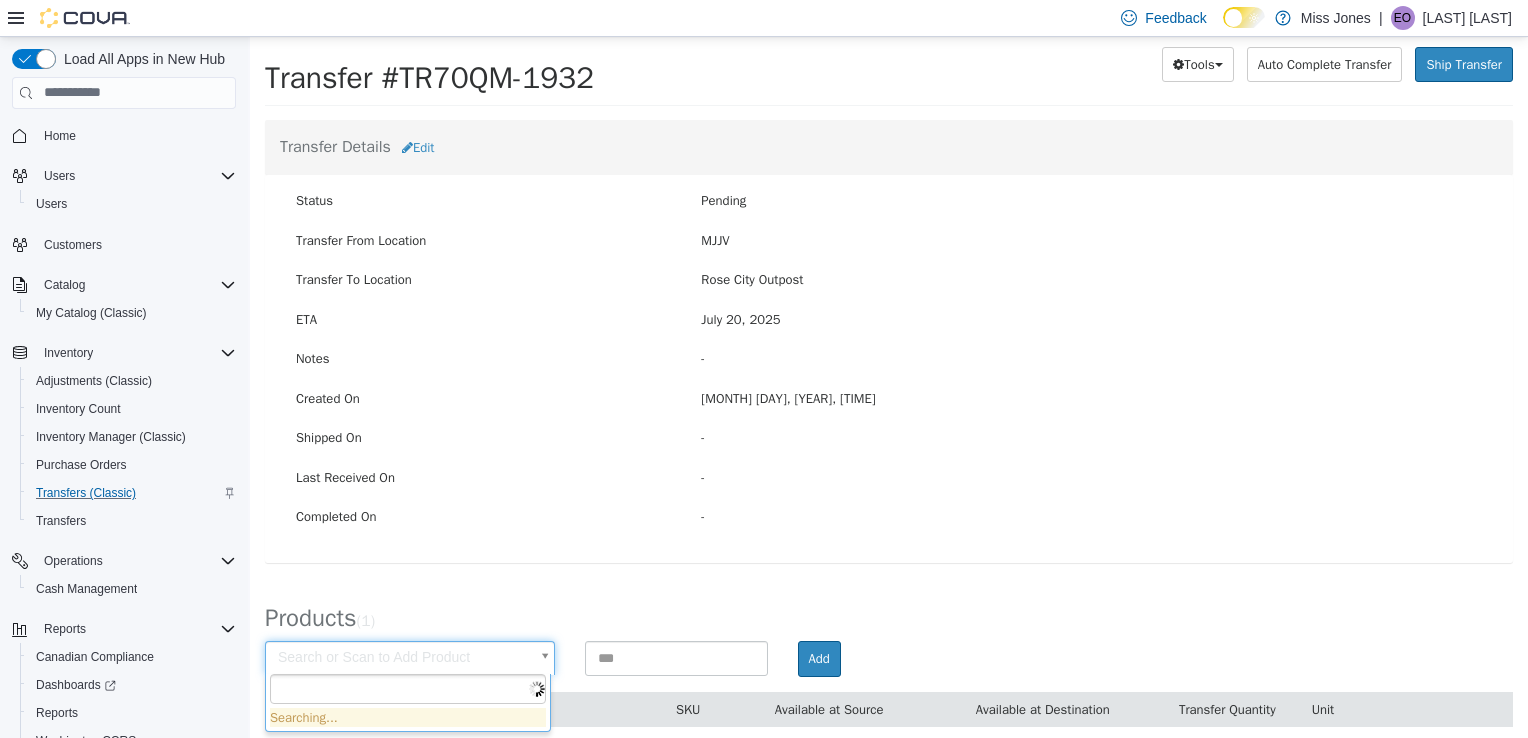 click on "×
Save successful.
Transfers
TR70QM-1932
Transfer #TR70QM-1932
Preparing Download...  Tools  PDF Download
Delete
Auto Complete Transfer Ship Transfer
Transfer Details  Edit Status
Pending
Transfer From Location
[INITIALS]
Transfer To Location
[LOCATION]
ETA [MONTH] [DAY], [YEAR] Notes -
Created On [MONTH] [DAY], [YEAR], [TIME] Shipped On - Last Received On - Completed On - Products  ( 1 )
Search or Scan to Add Product     Add
Item SKU Available at Source Available at Destination Transfer Quantity Unit No Products Added
Cancel Apply                                           Searching..." at bounding box center [889, 383] 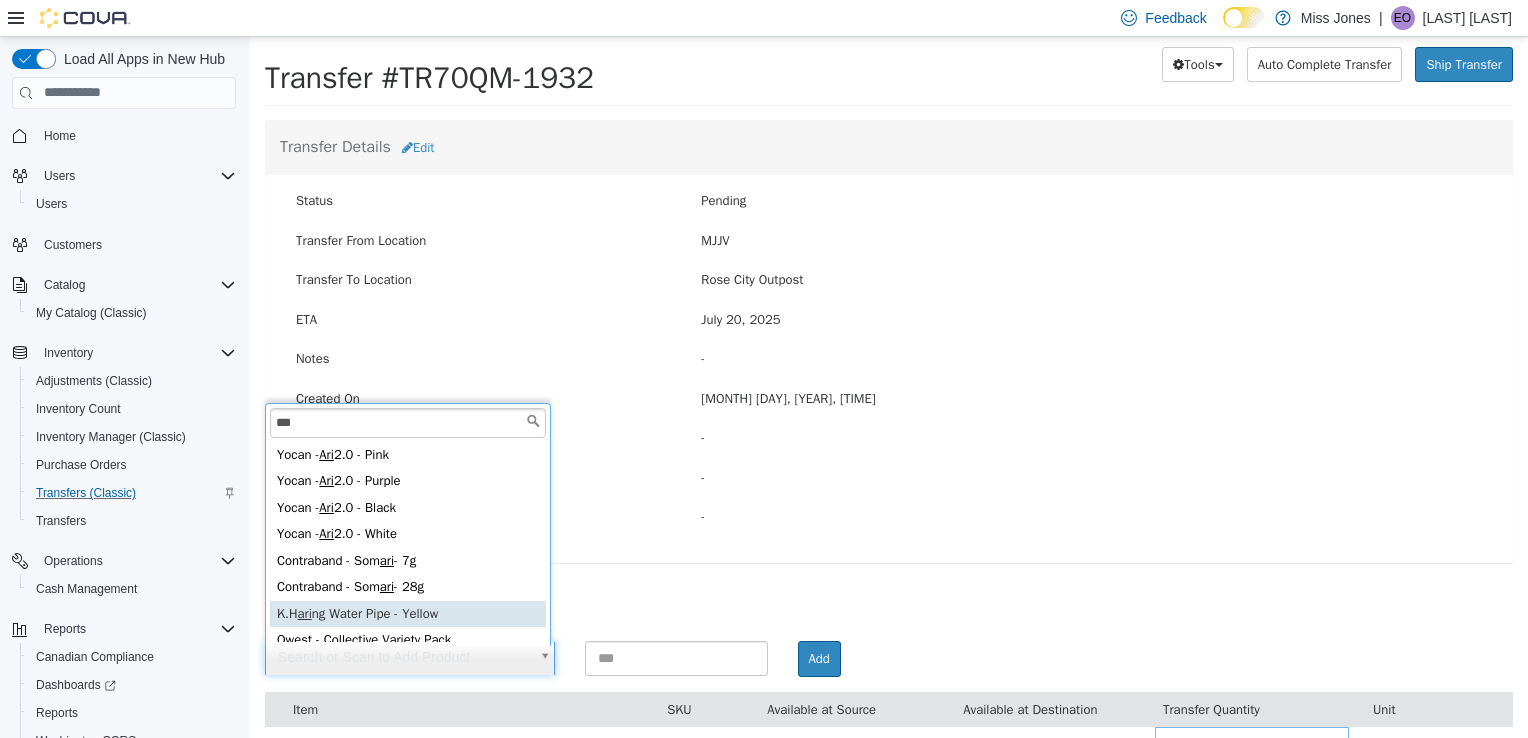 scroll, scrollTop: 4, scrollLeft: 0, axis: vertical 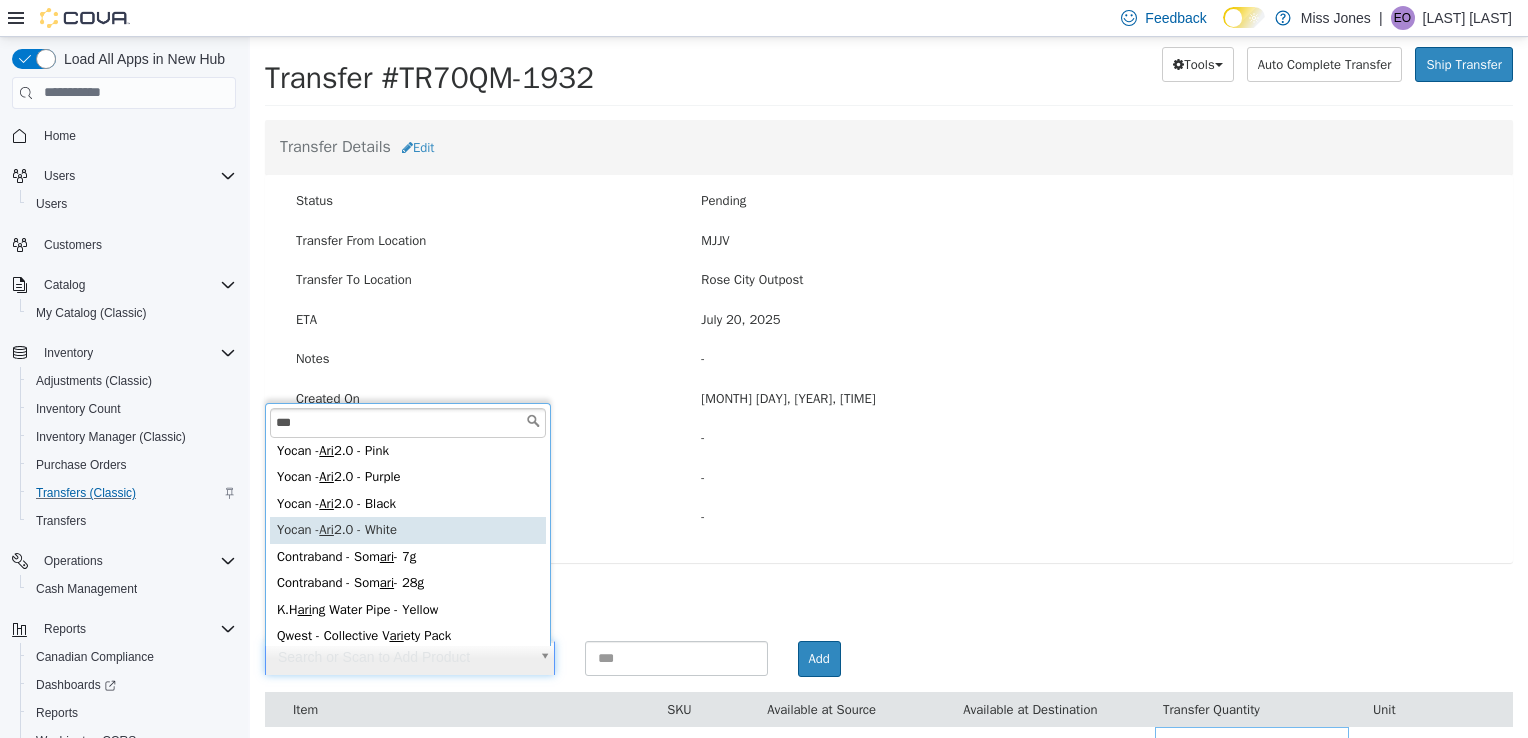 type on "***" 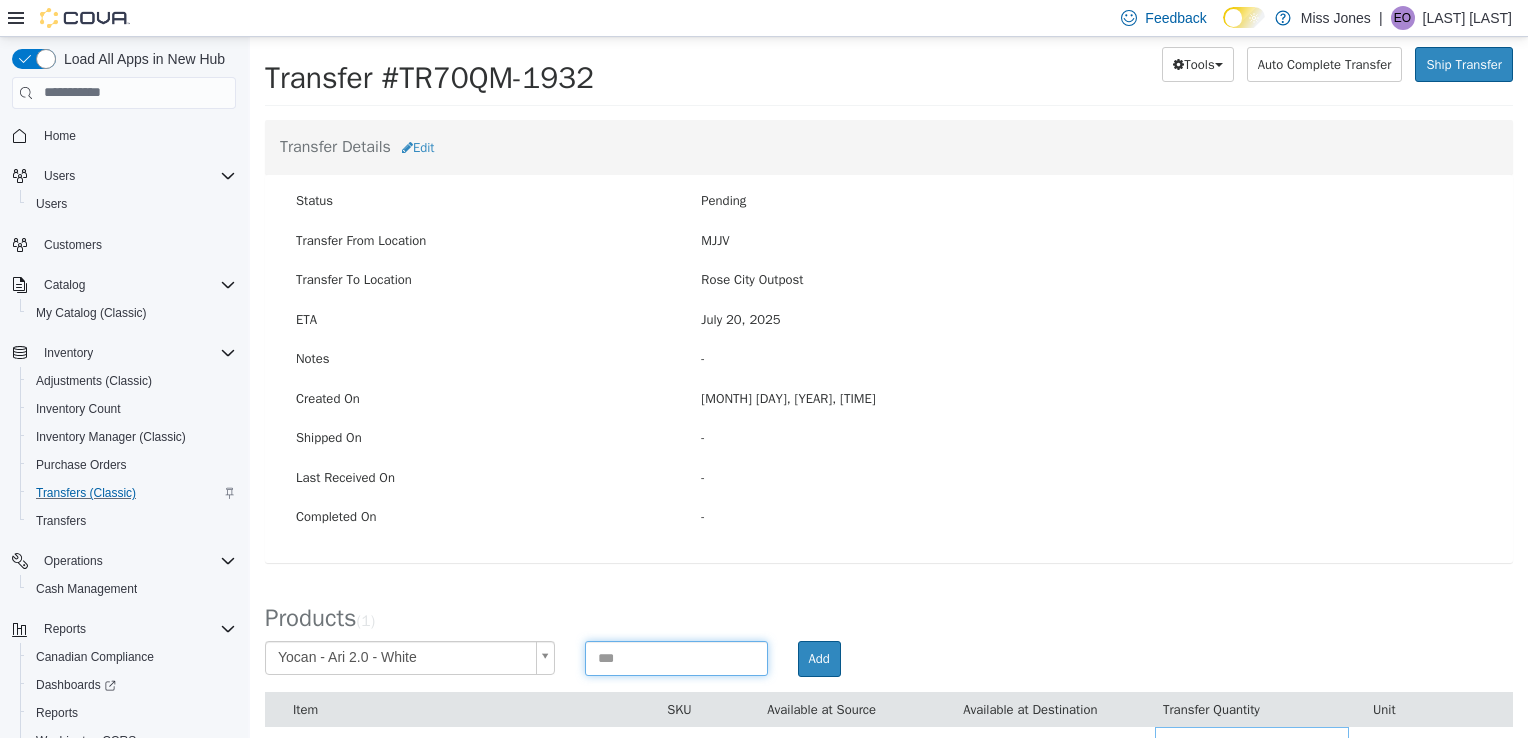 click at bounding box center (676, 657) 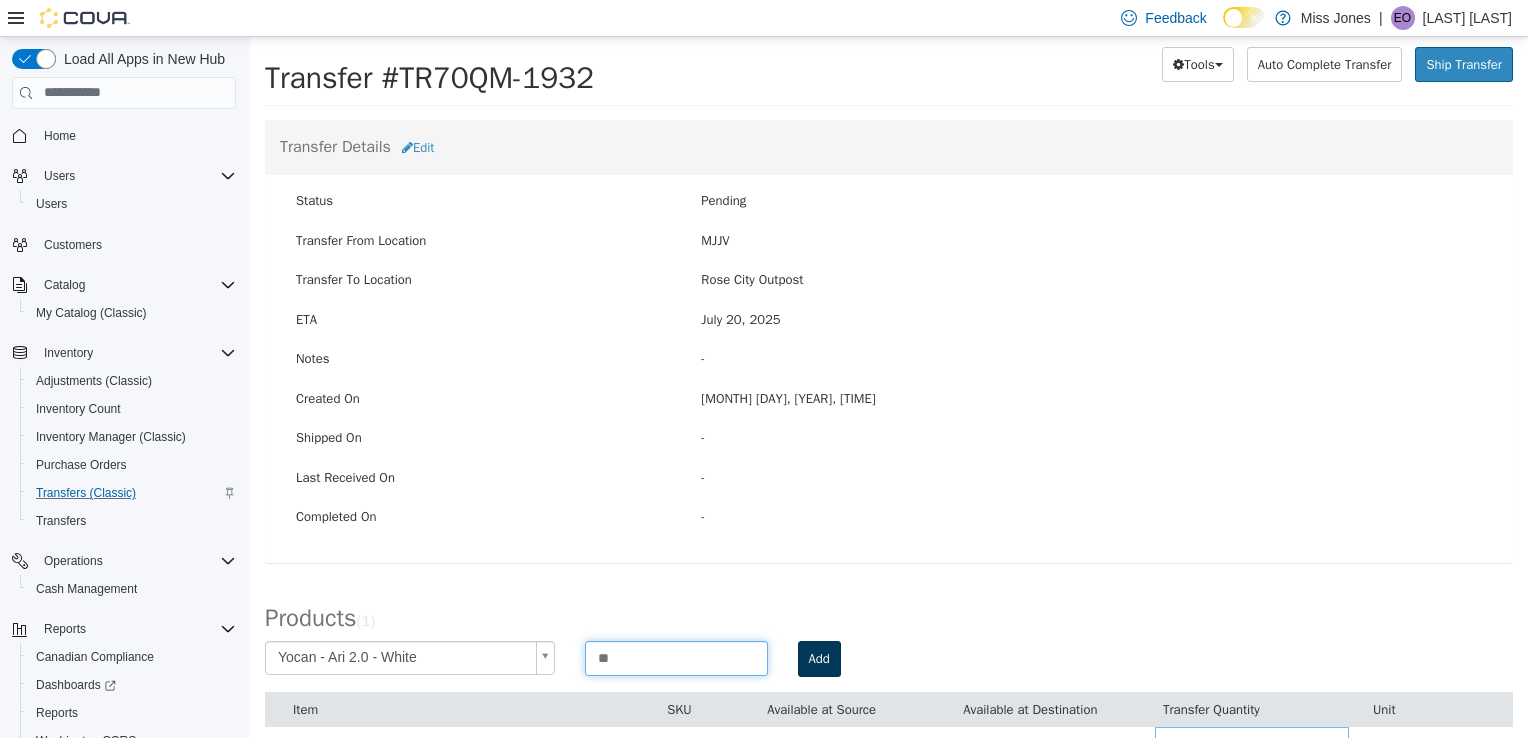 type on "**" 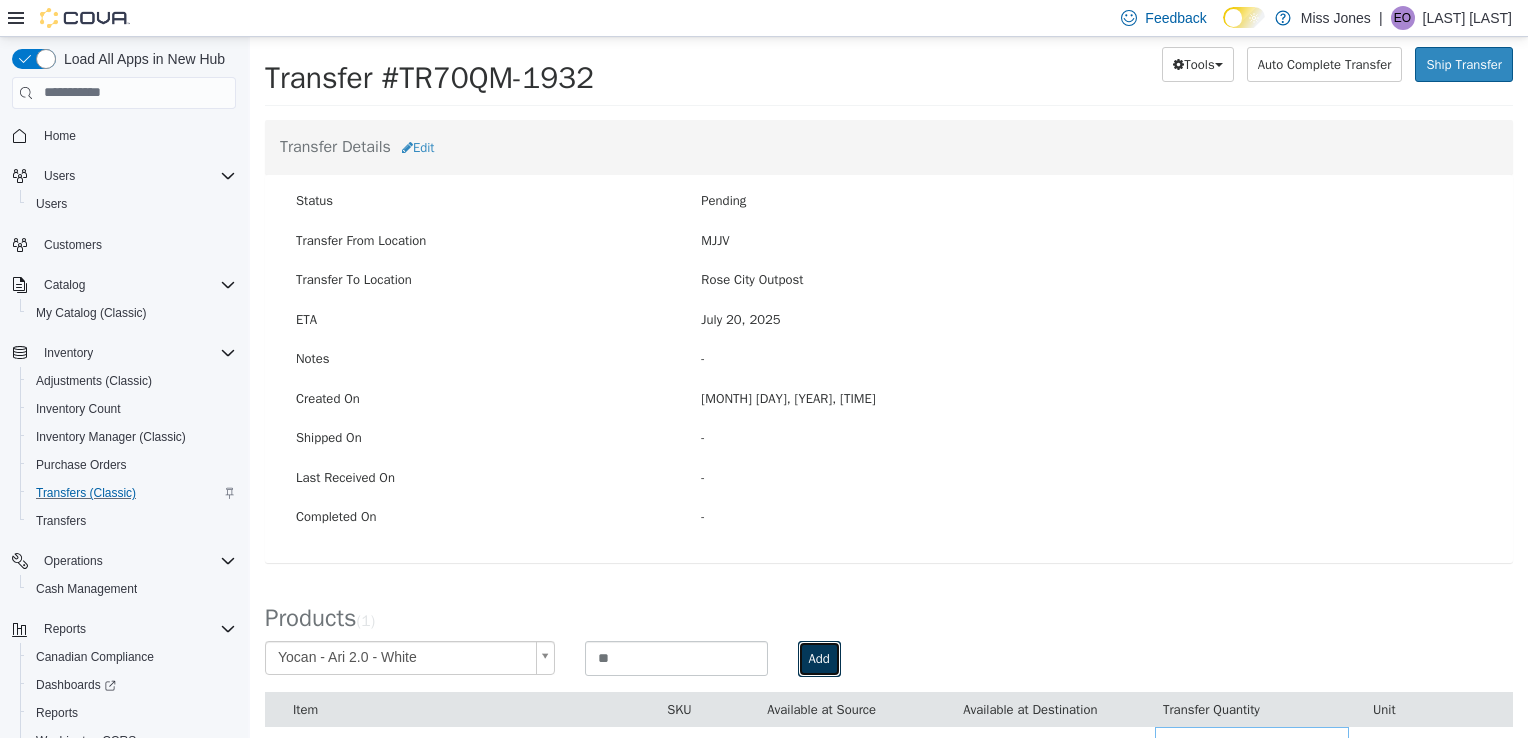 click on "Add" at bounding box center (819, 658) 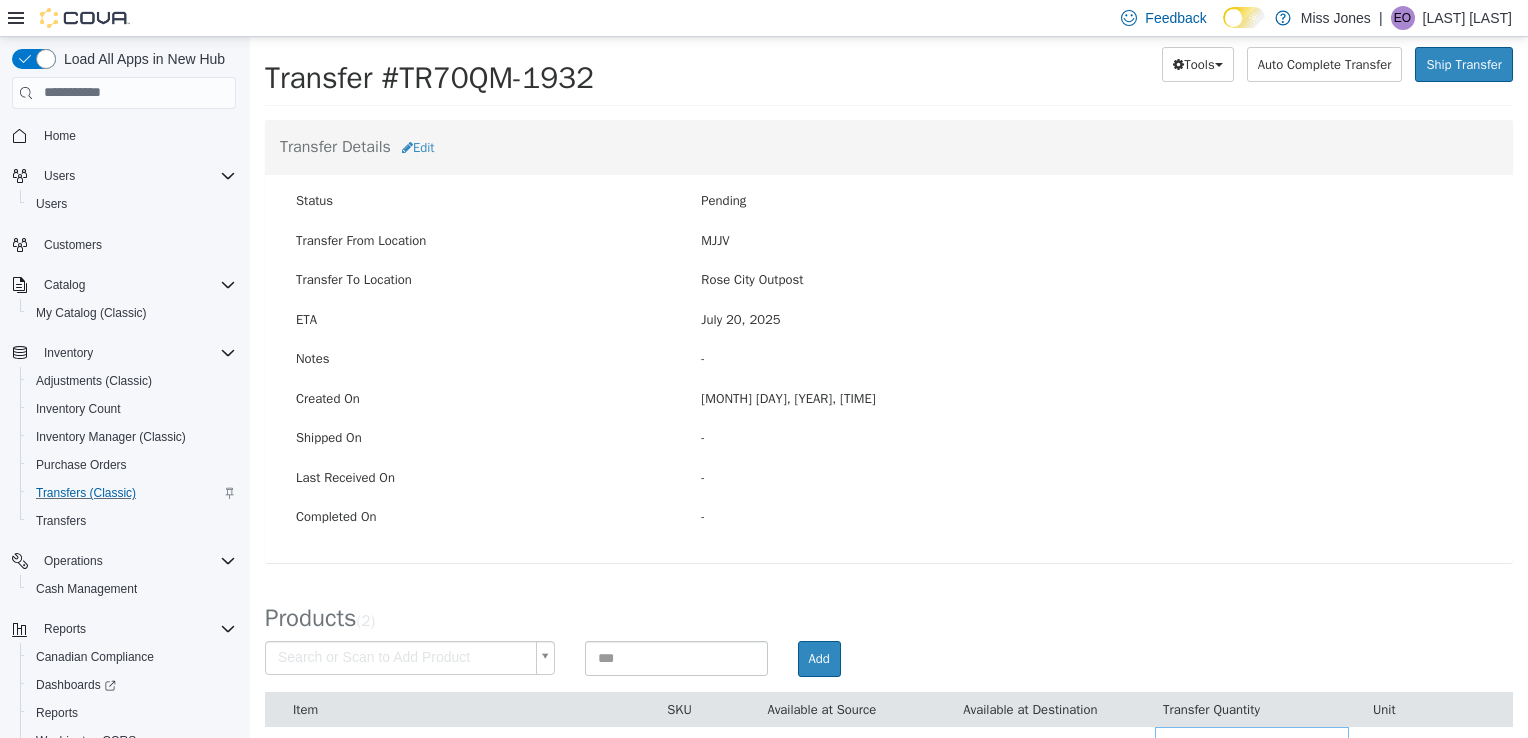 click on "×
Save successful.
Transfers
TR70QM-1932
Transfer #TR70QM-1932
Preparing Download...  Tools  PDF Download
Delete
Auto Complete Transfer Ship Transfer
Transfer Details  Edit Status
Pending
Transfer From Location
[INITIALS]
Transfer To Location
[LOCATION]
ETA [MONTH] [DAY], [YEAR] Notes -
Created On [MONTH] [DAY], [YEAR], [TIME] Shipped On - Last Received On - Completed On - Products  ( 2 )
Search or Scan to Add Product                             Add
Item SKU Available at Source Available at Destination Transfer Quantity Unit Yocan - Ari 2.0 - White B8VG7AY8 50  0  ** Single Unit Yocan - Ari 2.0 - Black KGN8YBZP 60  0  ** Single Unit
Cancel Apply" at bounding box center (889, 410) 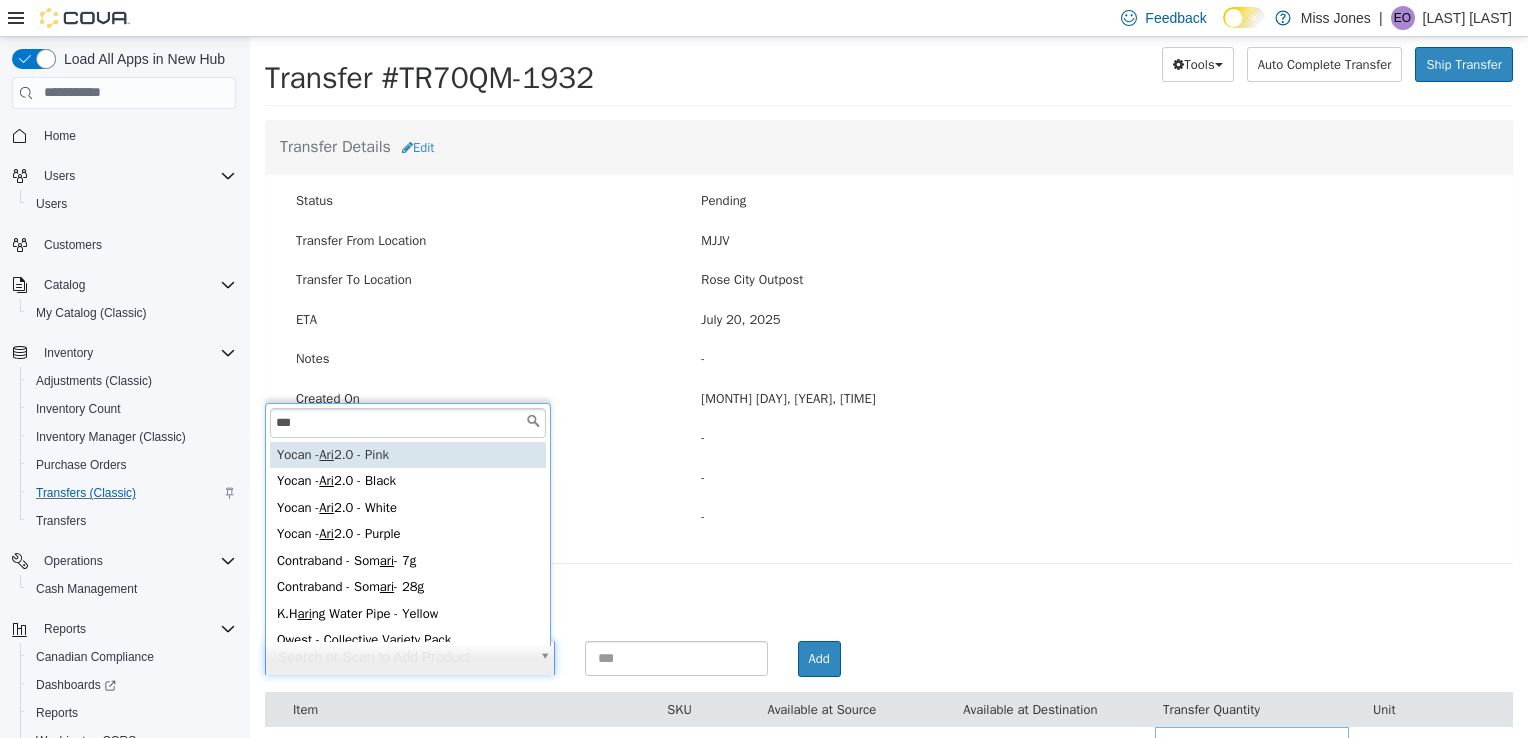 scroll, scrollTop: 4, scrollLeft: 0, axis: vertical 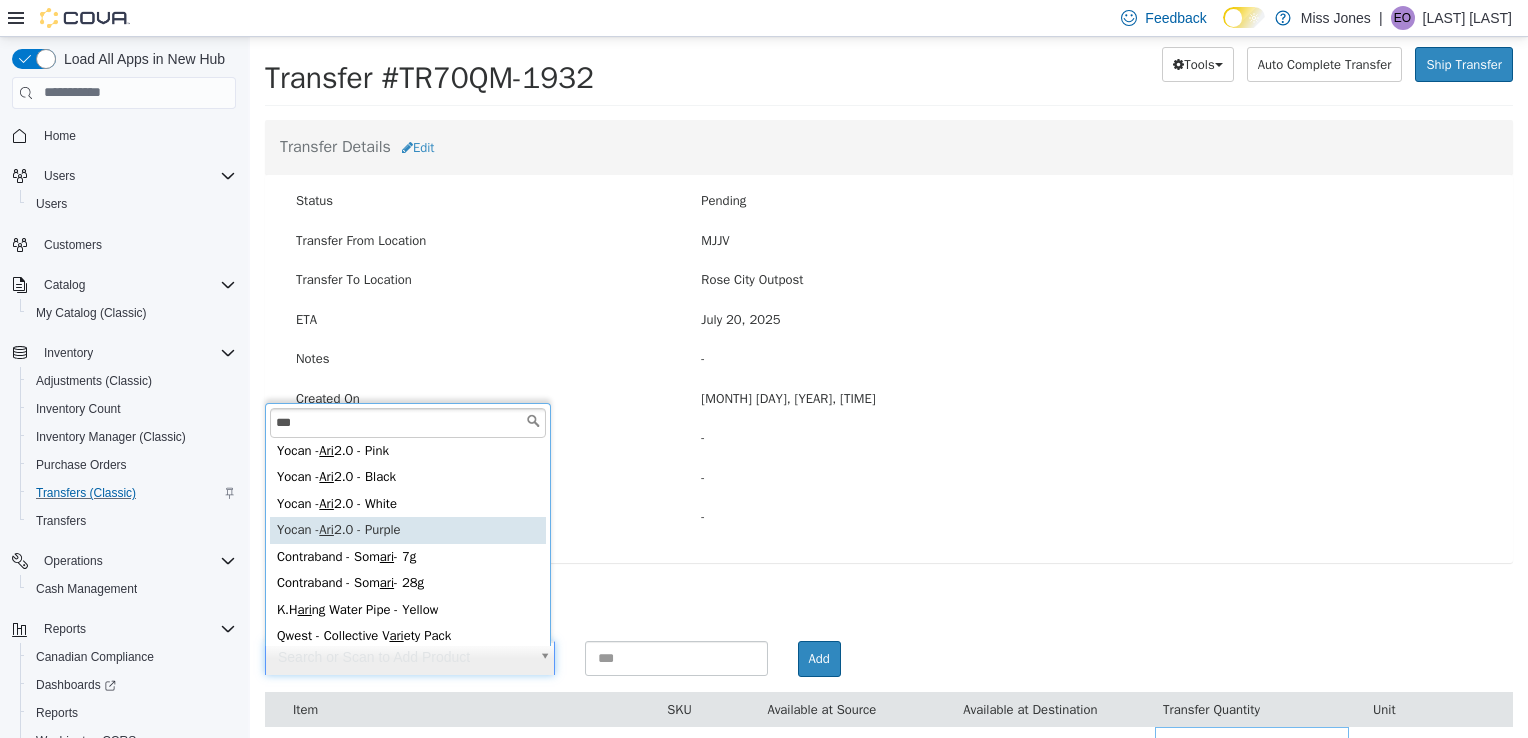 type on "***" 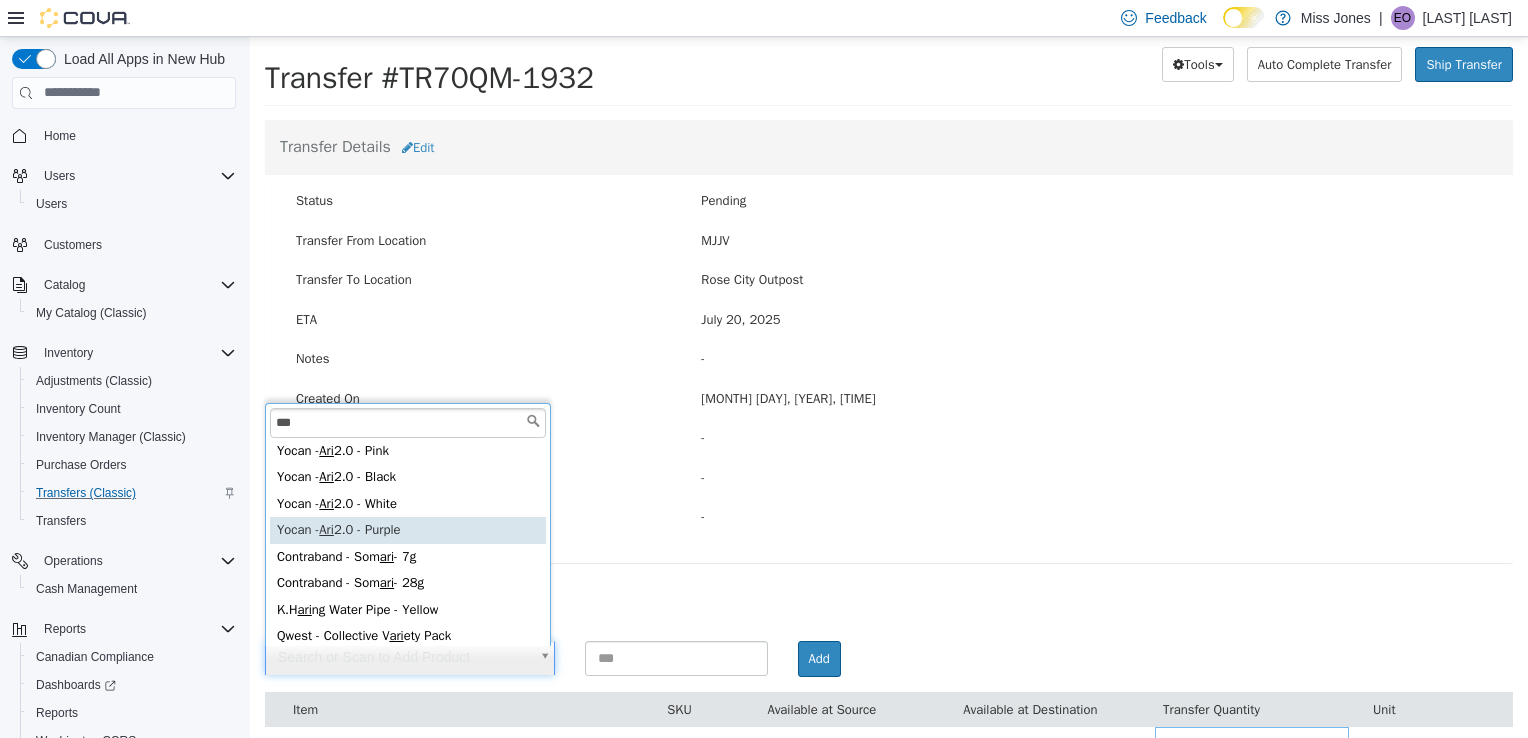type on "**********" 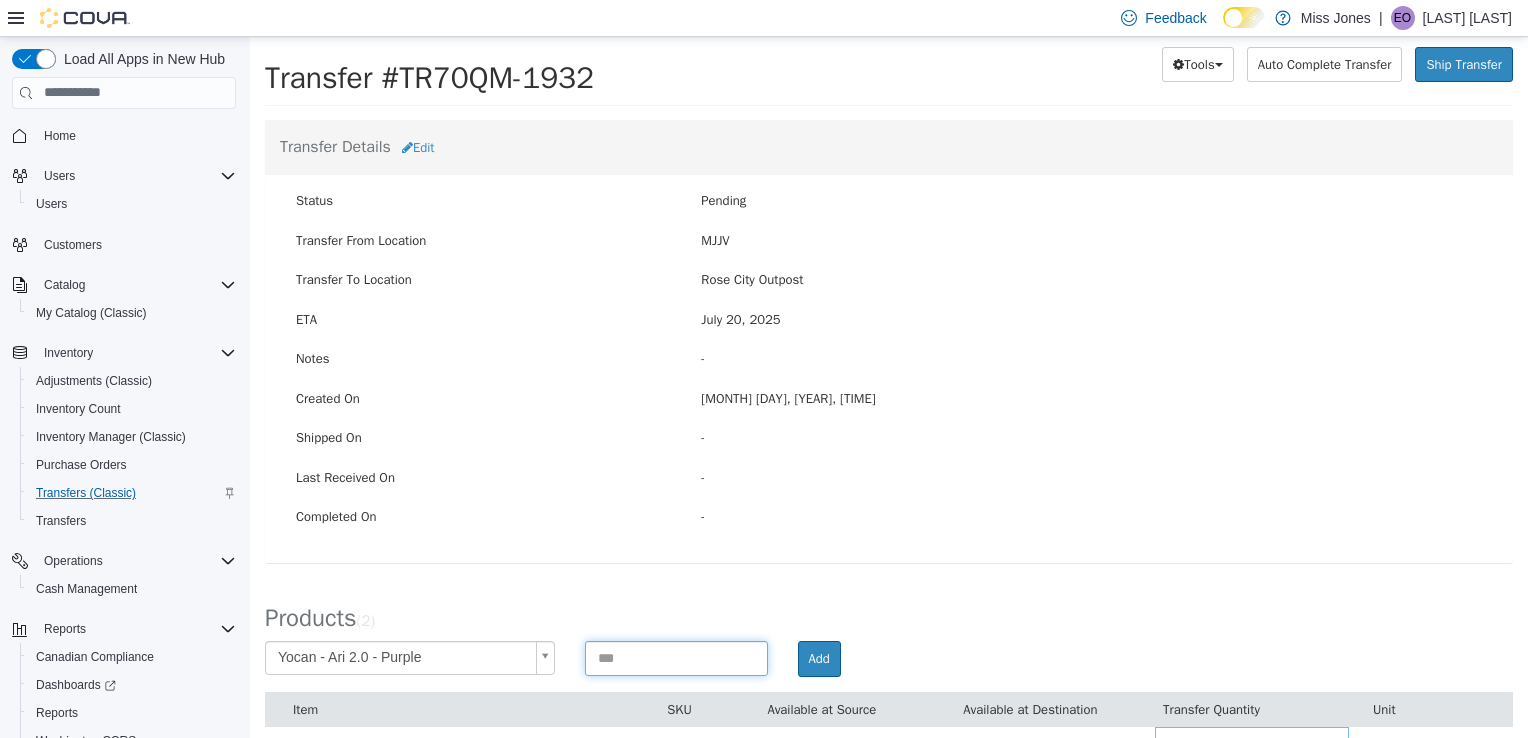 click at bounding box center [676, 657] 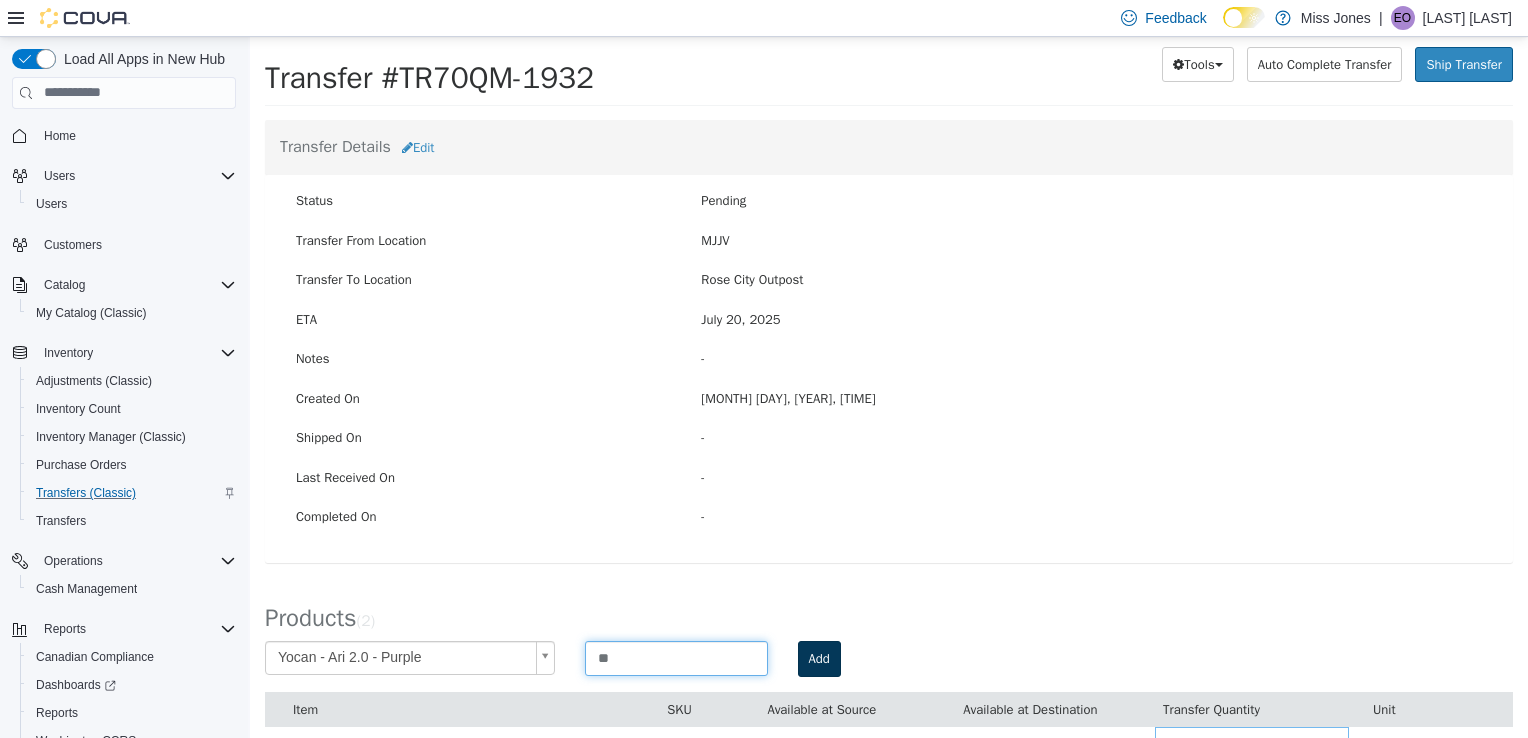type on "**" 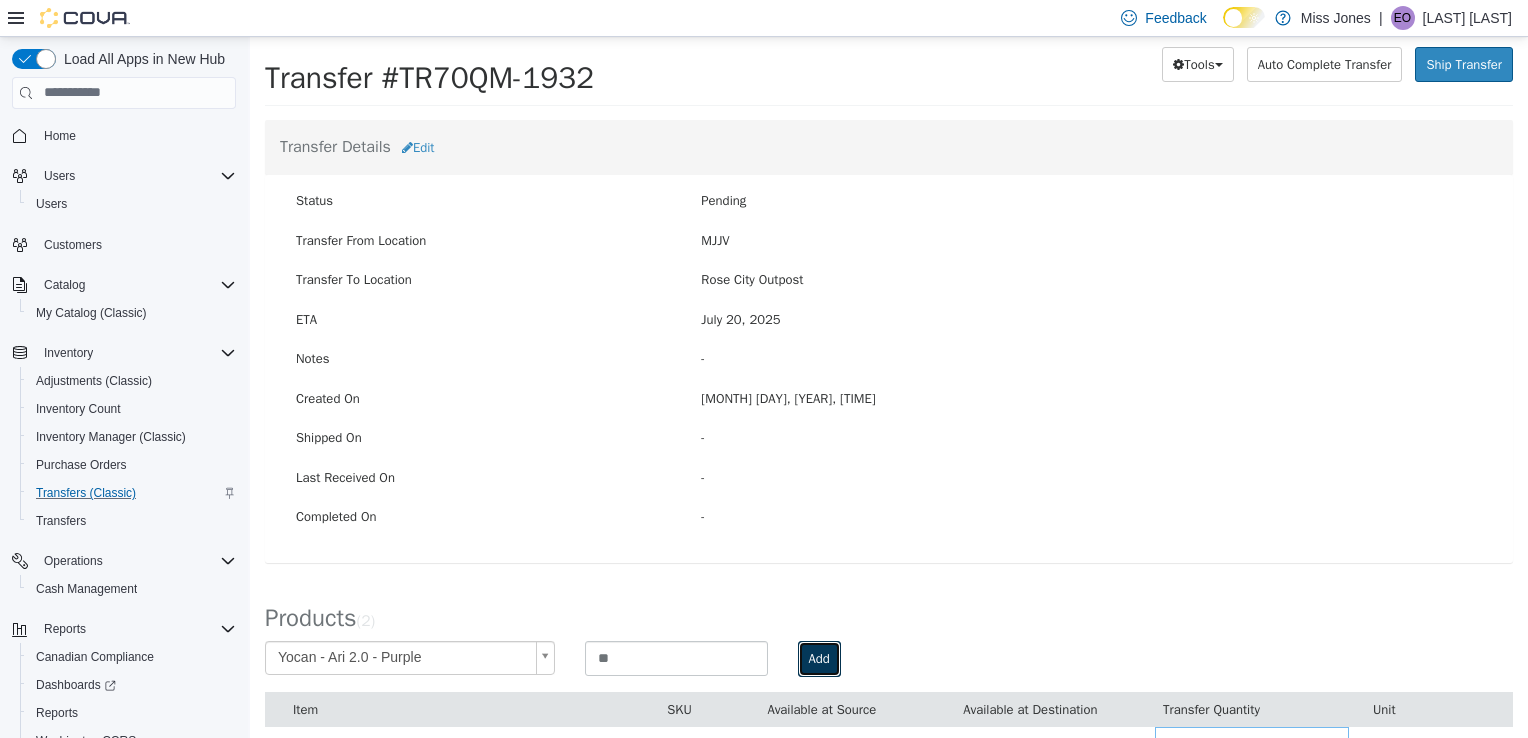 click on "Add" at bounding box center [819, 658] 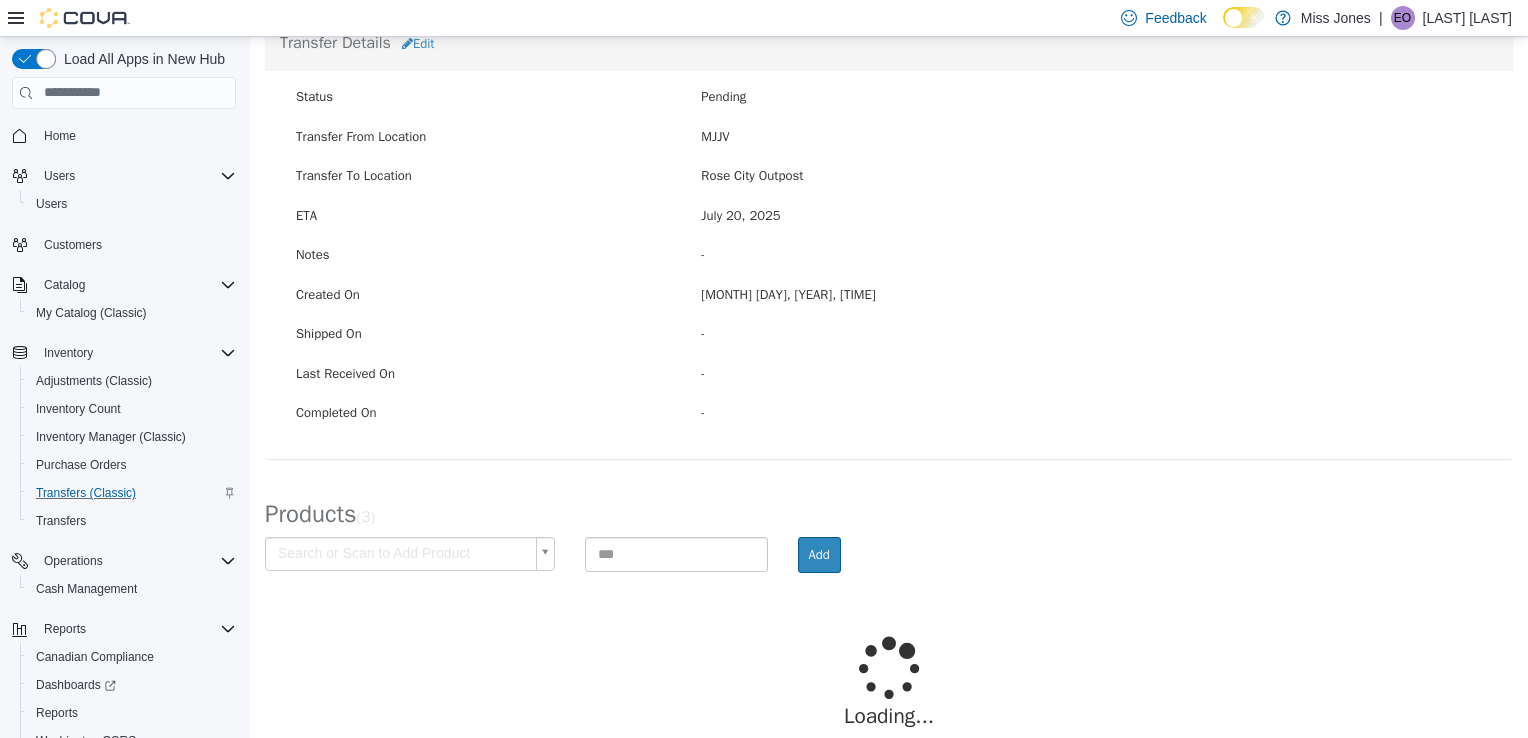 scroll, scrollTop: 162, scrollLeft: 0, axis: vertical 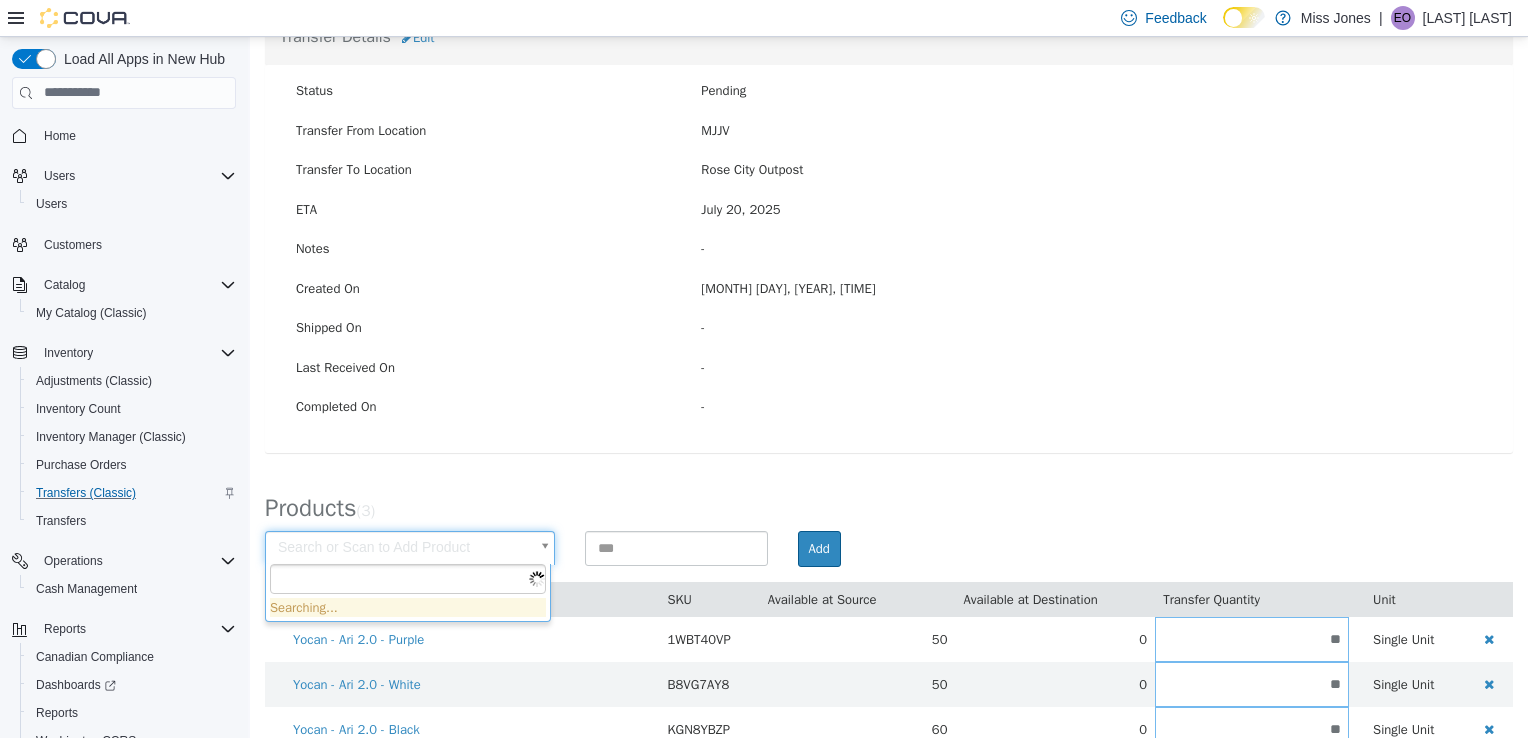 click on "×
Save successful.
Transfers
TR70QM-1932
Transfer #TR70QM-1932
Preparing Download...  Tools  PDF Download
Delete
Auto Complete Transfer Ship Transfer
Transfer Details  Edit Status
Pending
Transfer From Location
[INITIALS]
Transfer To Location
[LOCATION]
ETA [MONTH] [DAY], [YEAR] Notes -
Created On [MONTH] [DAY], [YEAR], [TIME] Shipped On - Last Received On - Completed On - Products  ( 3 )
Search or Scan to Add Product     Add
Item SKU Available at Source Available at Destination Transfer Quantity Unit Yocan - Ari 2.0 - Purple 1WBT40VP 50  0  ** Single Unit Yocan - Ari 2.0 - White B8VG7AY8 50  0  ** Single Unit Yocan - Ari 2.0 - Black KGN8YBZP 60  0  ** Single Unit
Cancel Apply                                                                                   Searching..." at bounding box center [889, 323] 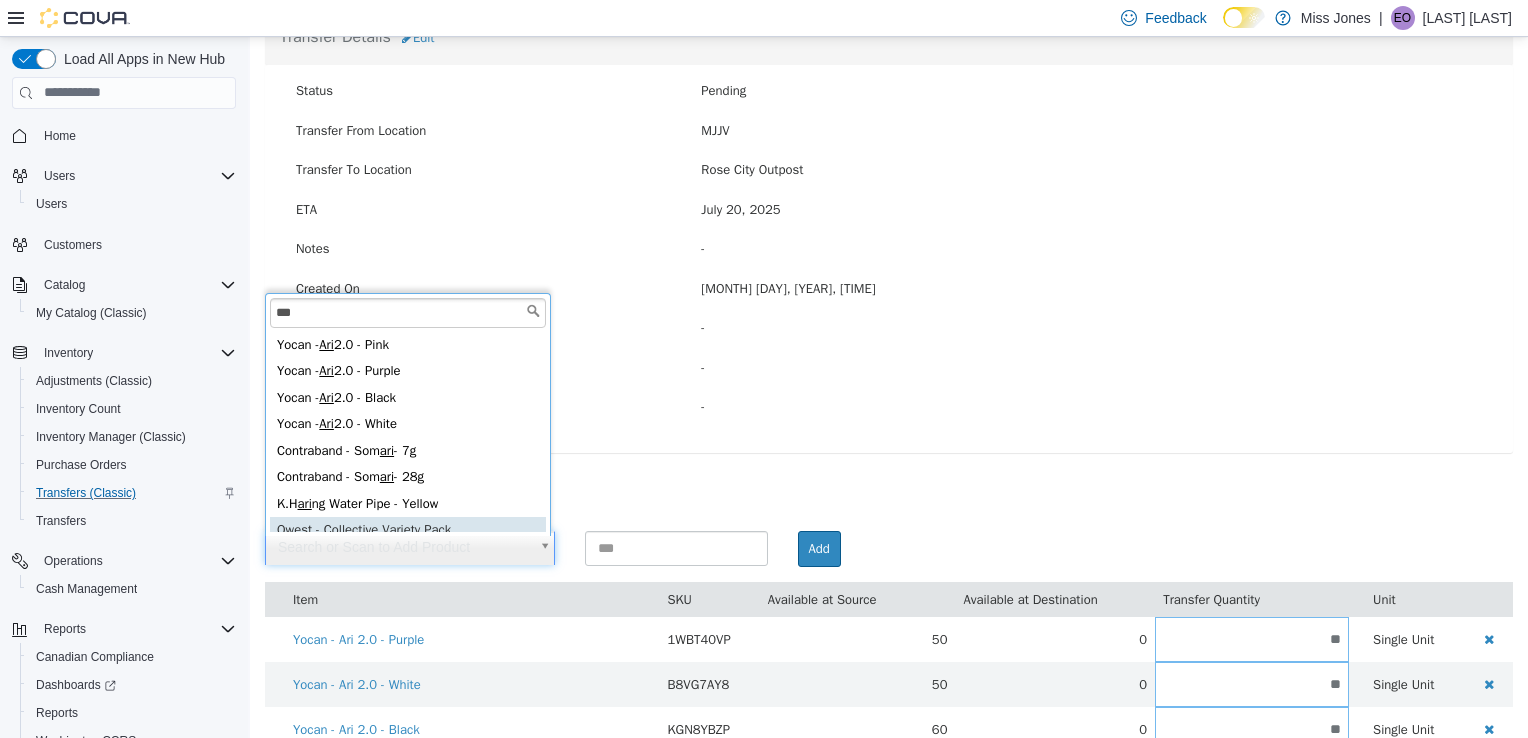 scroll, scrollTop: 4, scrollLeft: 0, axis: vertical 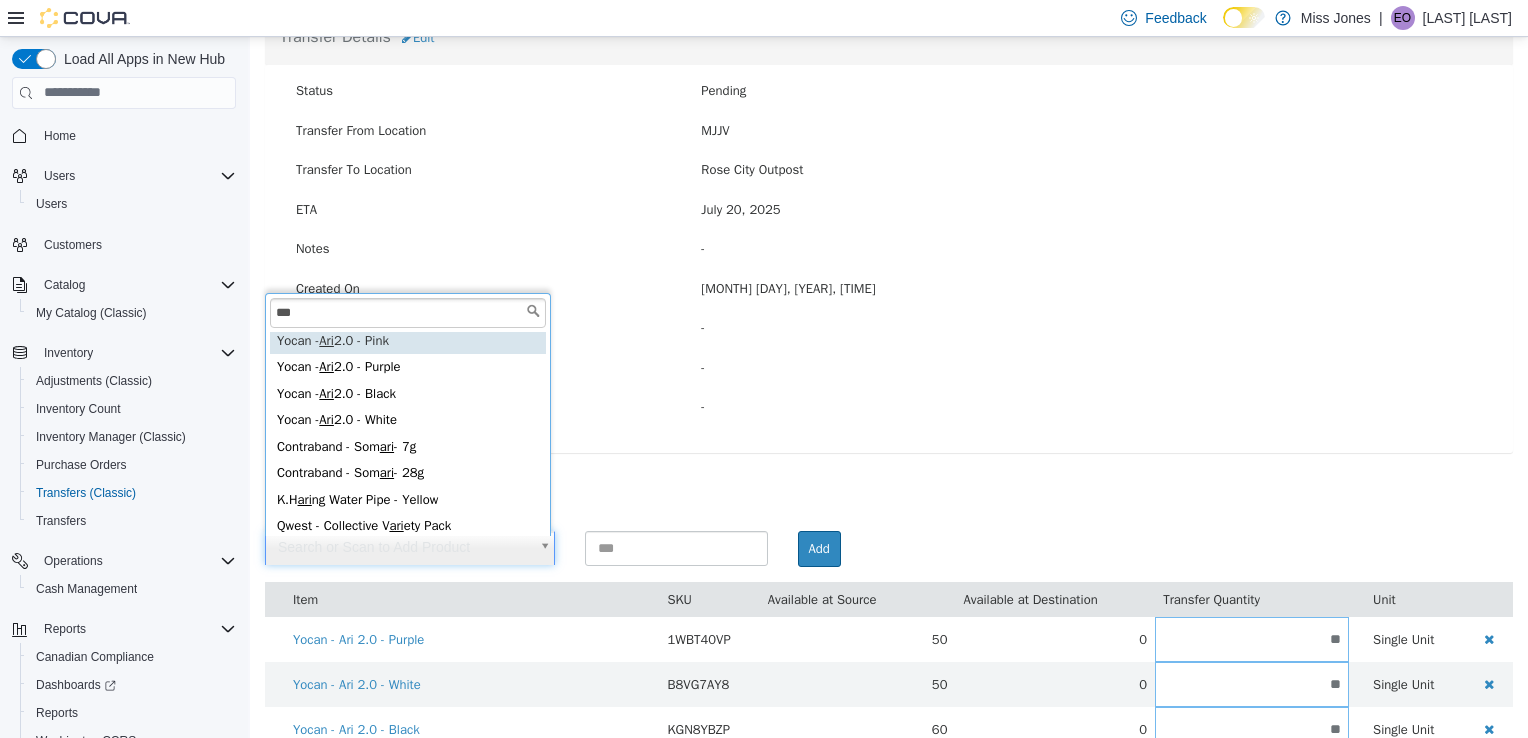 type on "***" 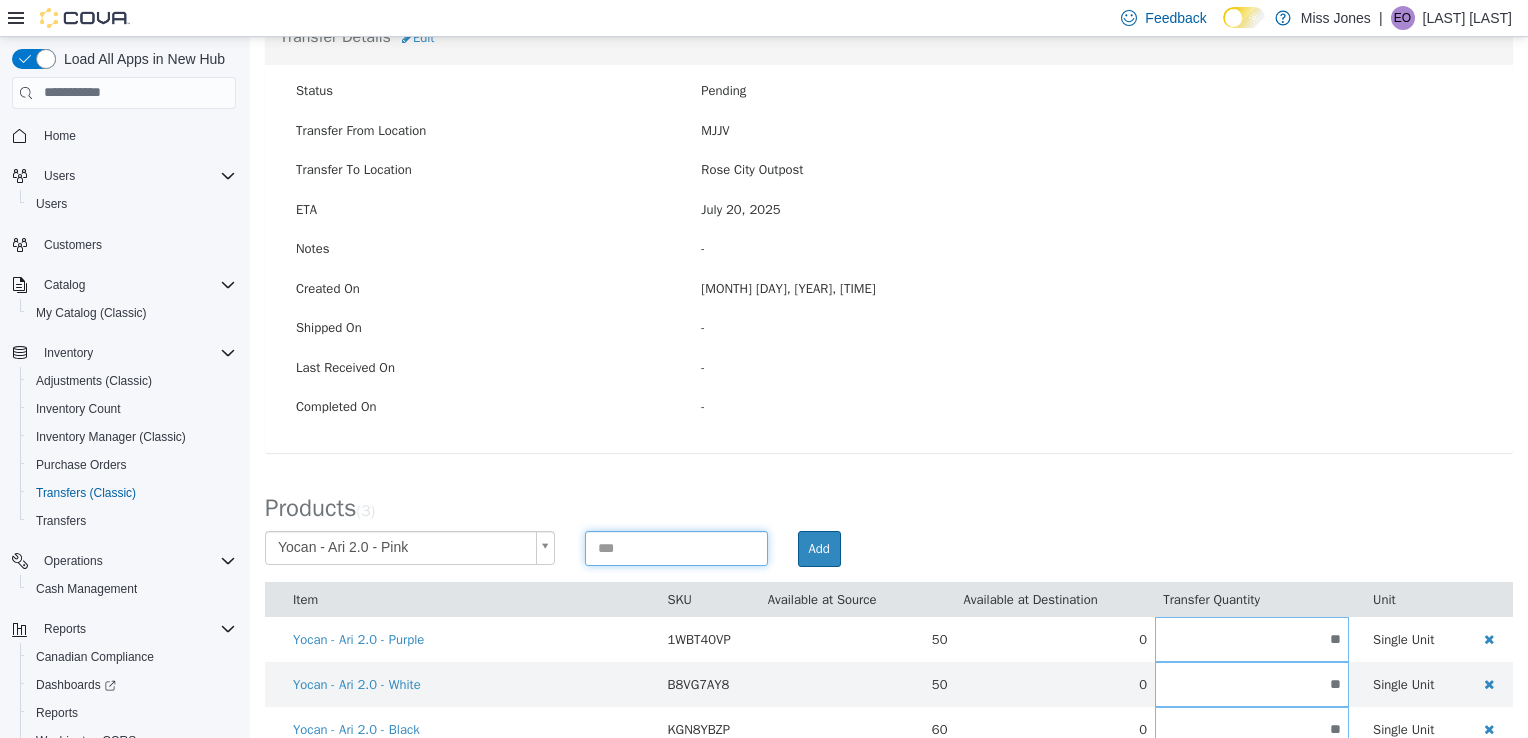 click at bounding box center (676, 547) 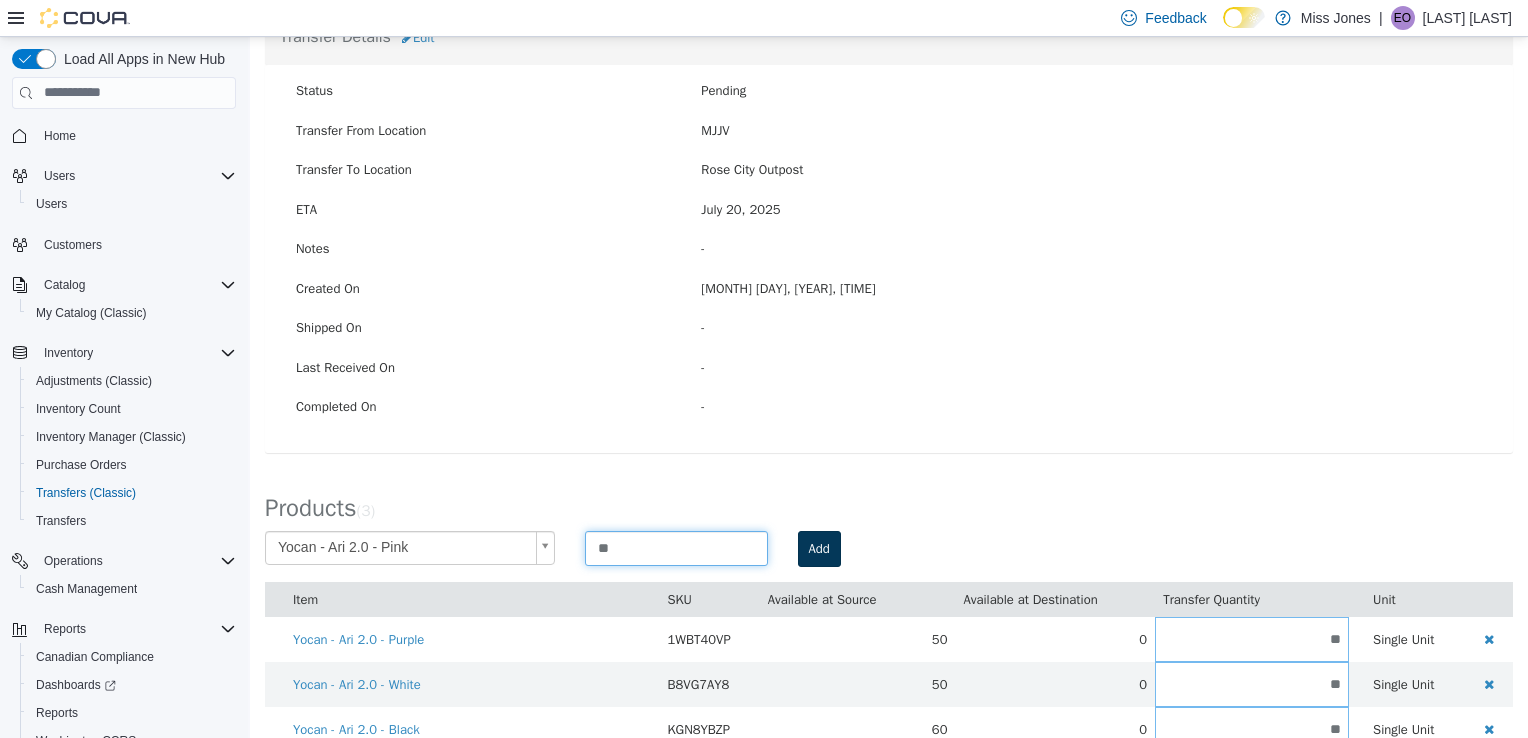 type on "**" 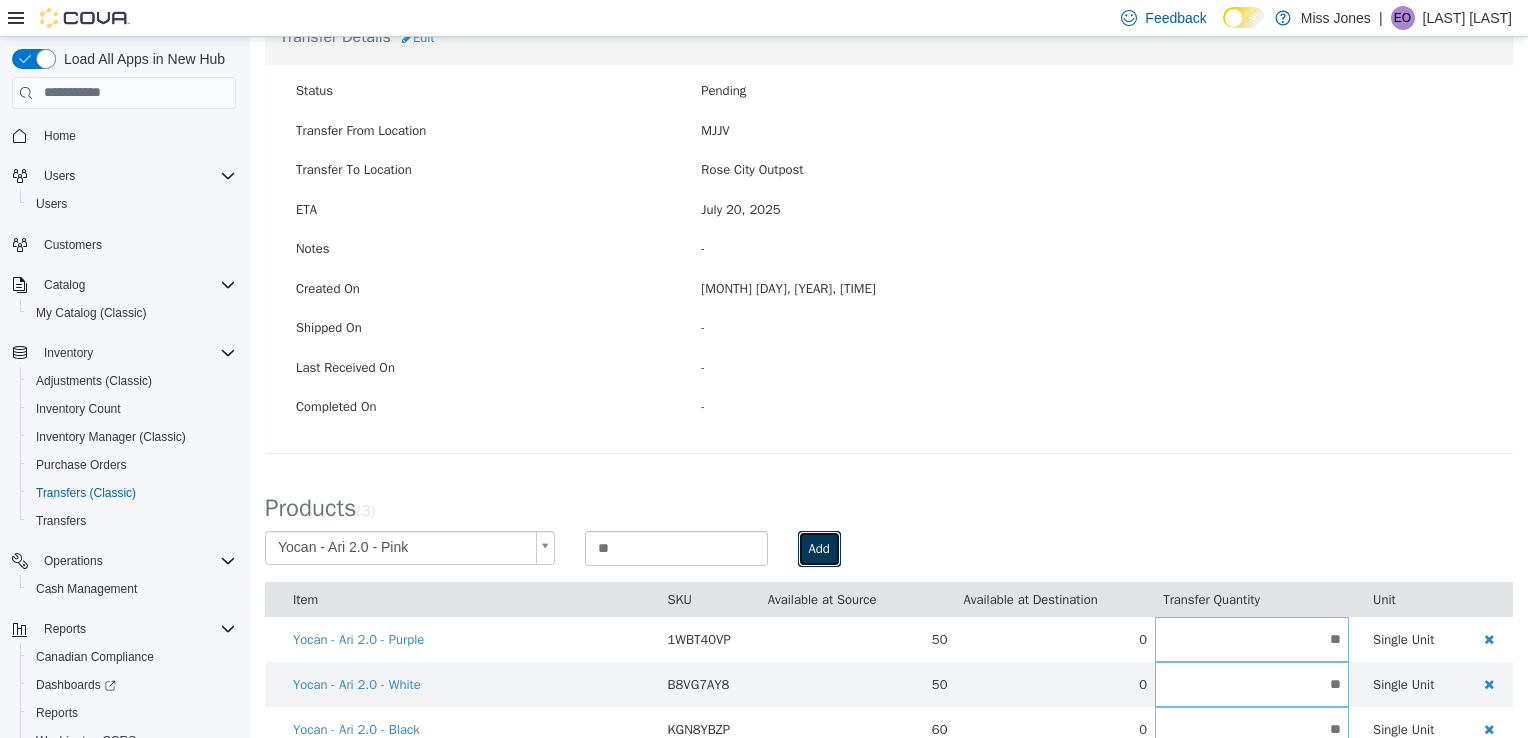click on "Add" at bounding box center (819, 548) 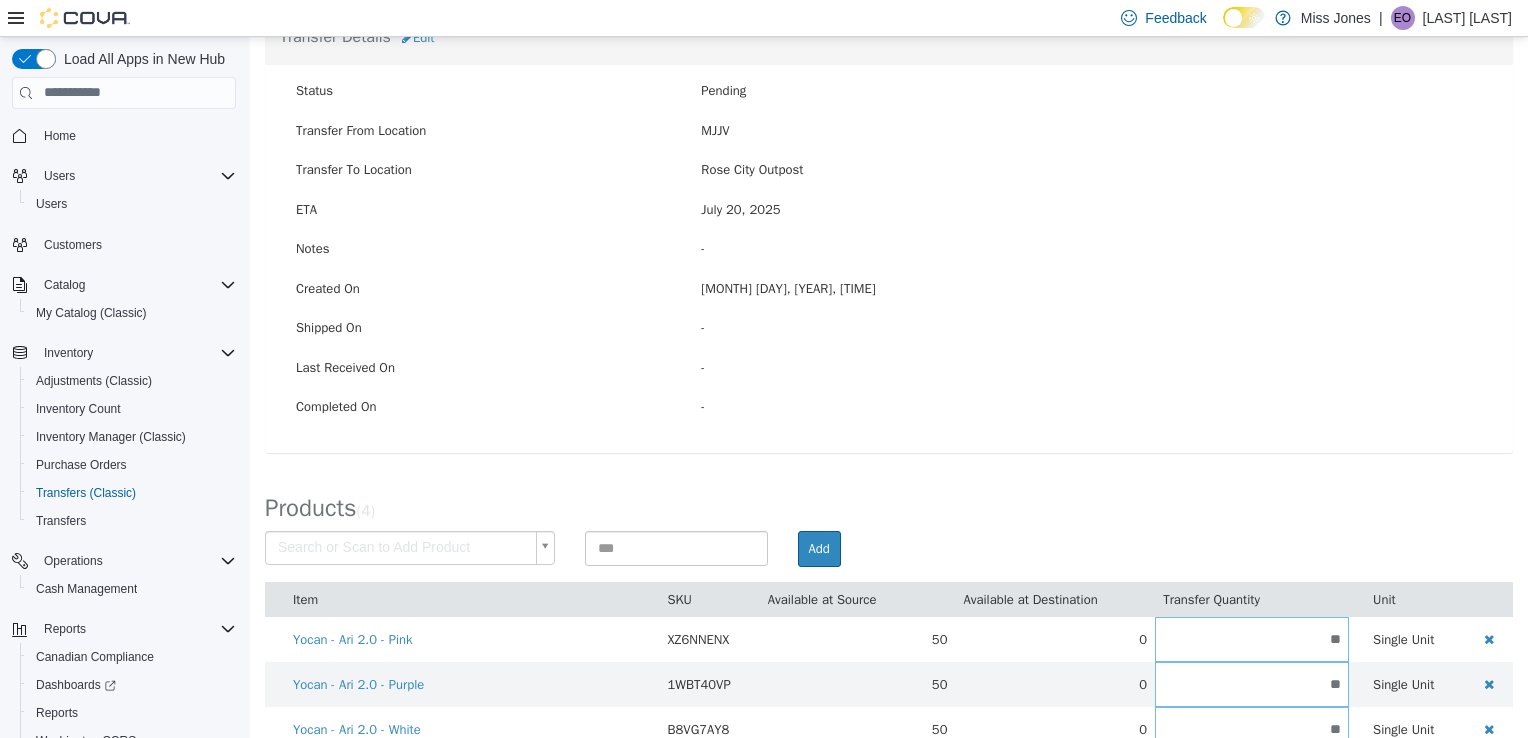 click on "×
Save successful.
Transfers
TR70QM-1932
Transfer #TR70QM-1932
Preparing Download...  Tools  PDF Download
Delete
Auto Complete Transfer Ship Transfer
Transfer Details  Edit Status
Pending
Transfer From Location
[INITIALS]
Transfer To Location
[LOCATION]
ETA [MONTH] [DAY], [YEAR] Notes -
Created On [MONTH] [DAY], [YEAR], [TIME] Shipped On - Last Received On - Completed On - Products  ( 4 )
Search or Scan to Add Product                             Add
Item SKU Available at Source Available at Destination Transfer Quantity Unit Yocan - Ari 2.0 - Pink XZ6NNENX 50  0  ** Single Unit Yocan - Ari 2.0 - Purple 1WBT40VP 50  0  ** Single Unit Yocan - Ari 2.0 - White B8VG7AY8 50  0  ** Single Unit Yocan - Ari 2.0 - Black KGN8YBZP 60  0  ** Single Unit
Cancel Apply" at bounding box center [889, 345] 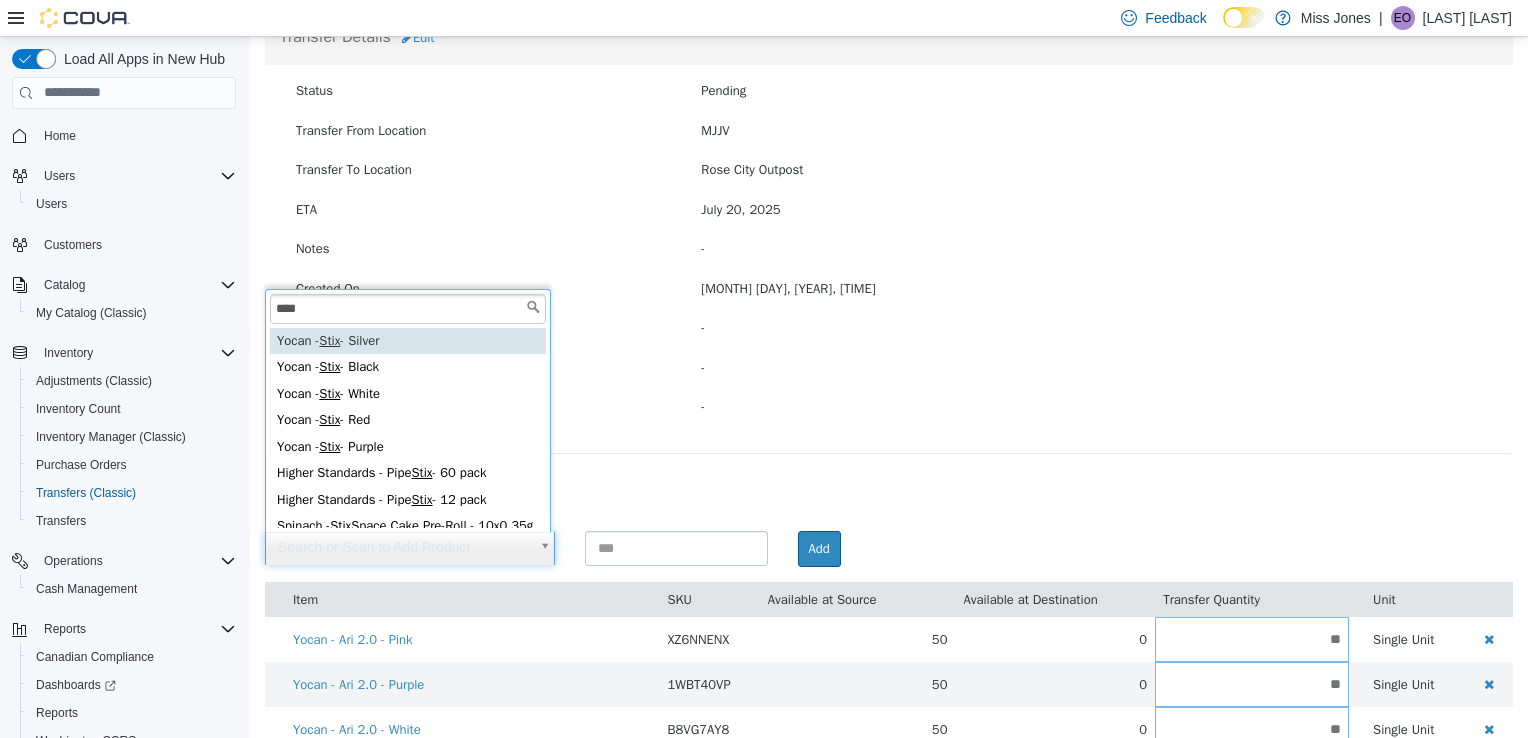 scroll, scrollTop: 23, scrollLeft: 0, axis: vertical 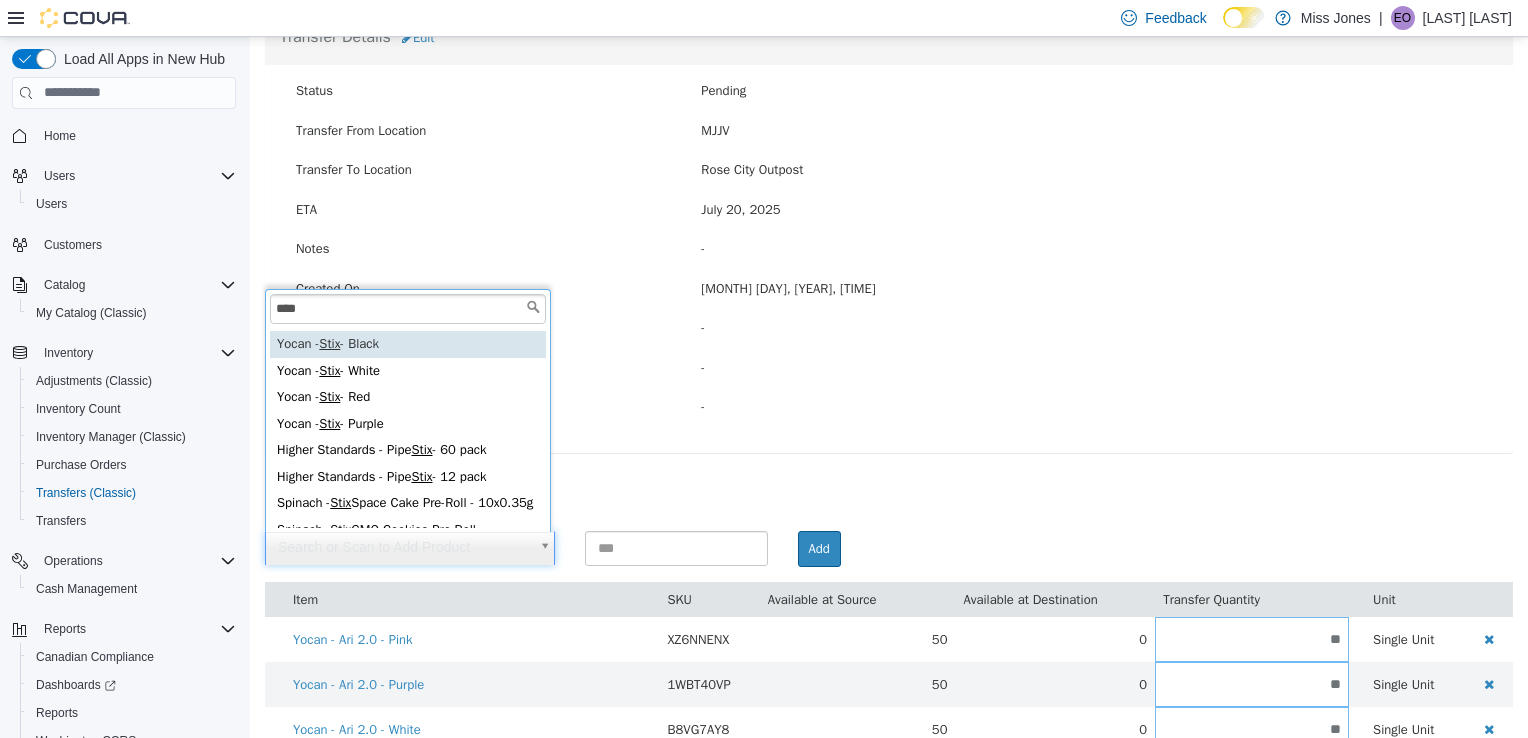 type on "****" 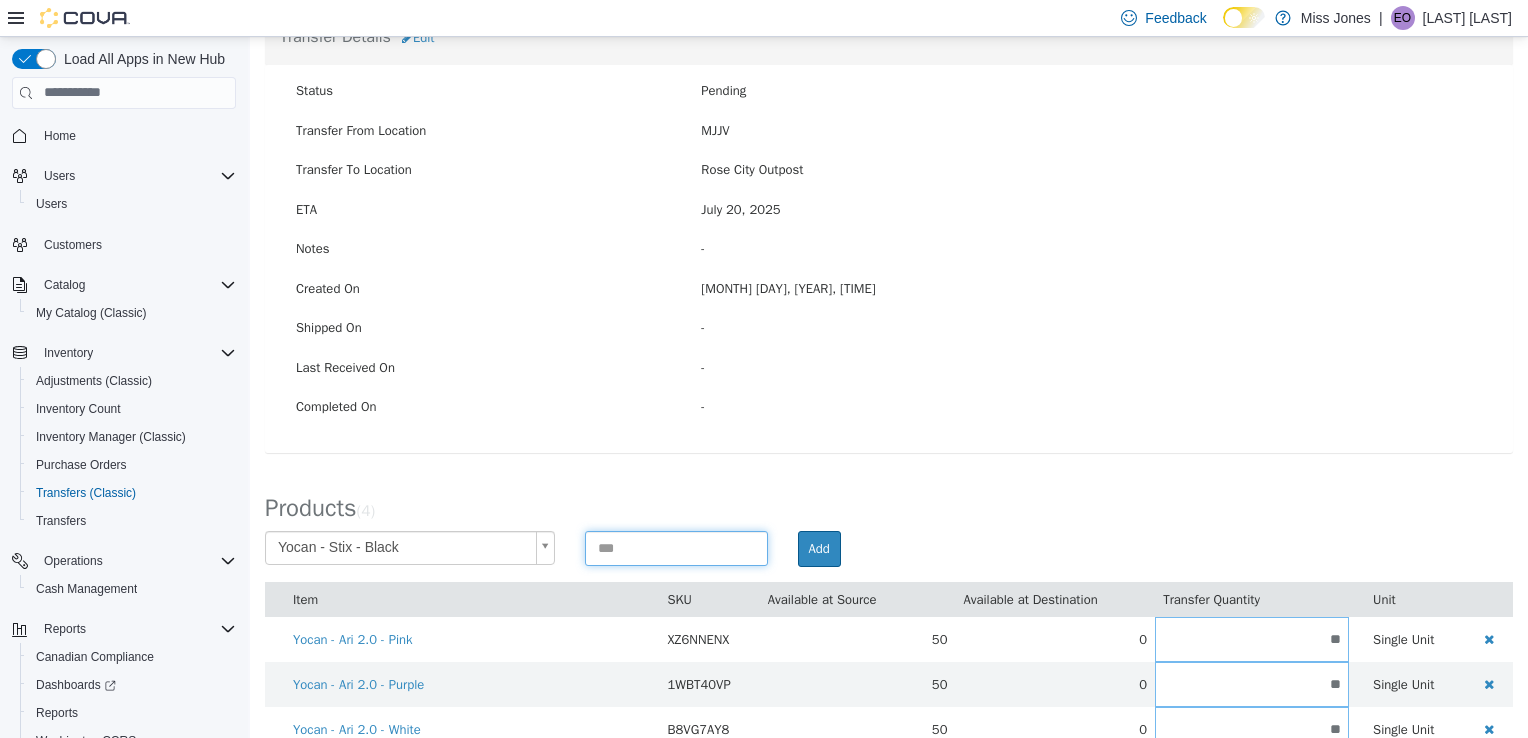click at bounding box center (676, 547) 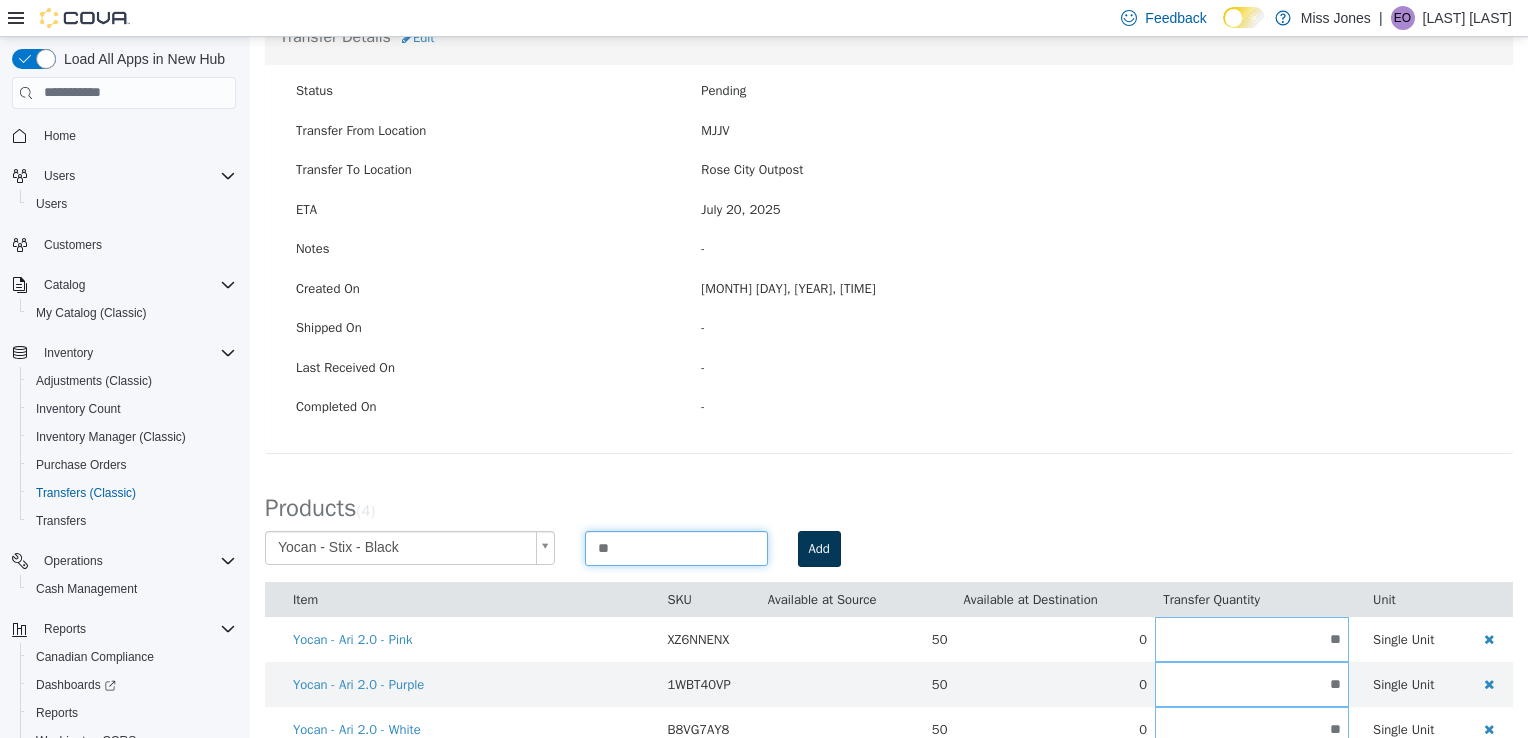type on "**" 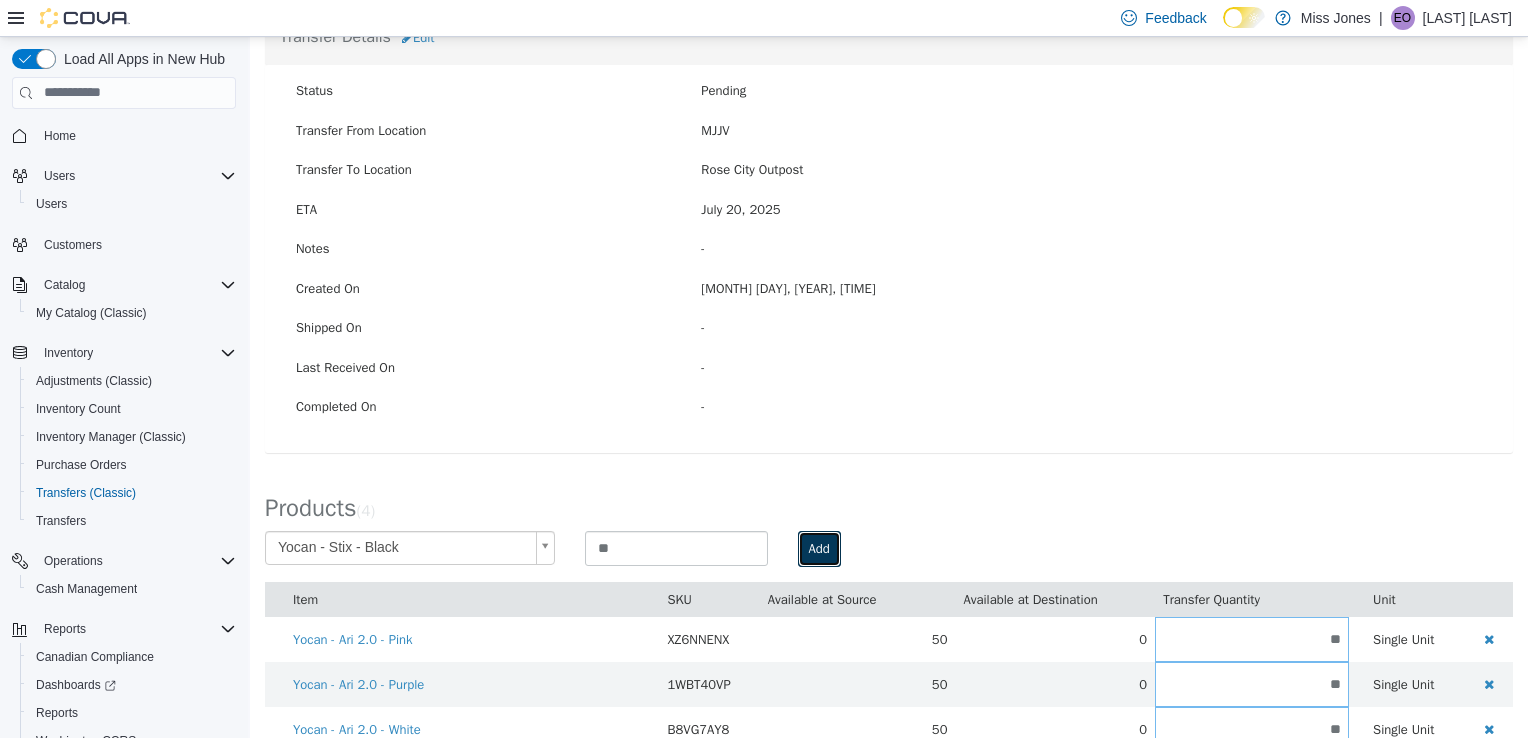 click on "Add" at bounding box center [819, 548] 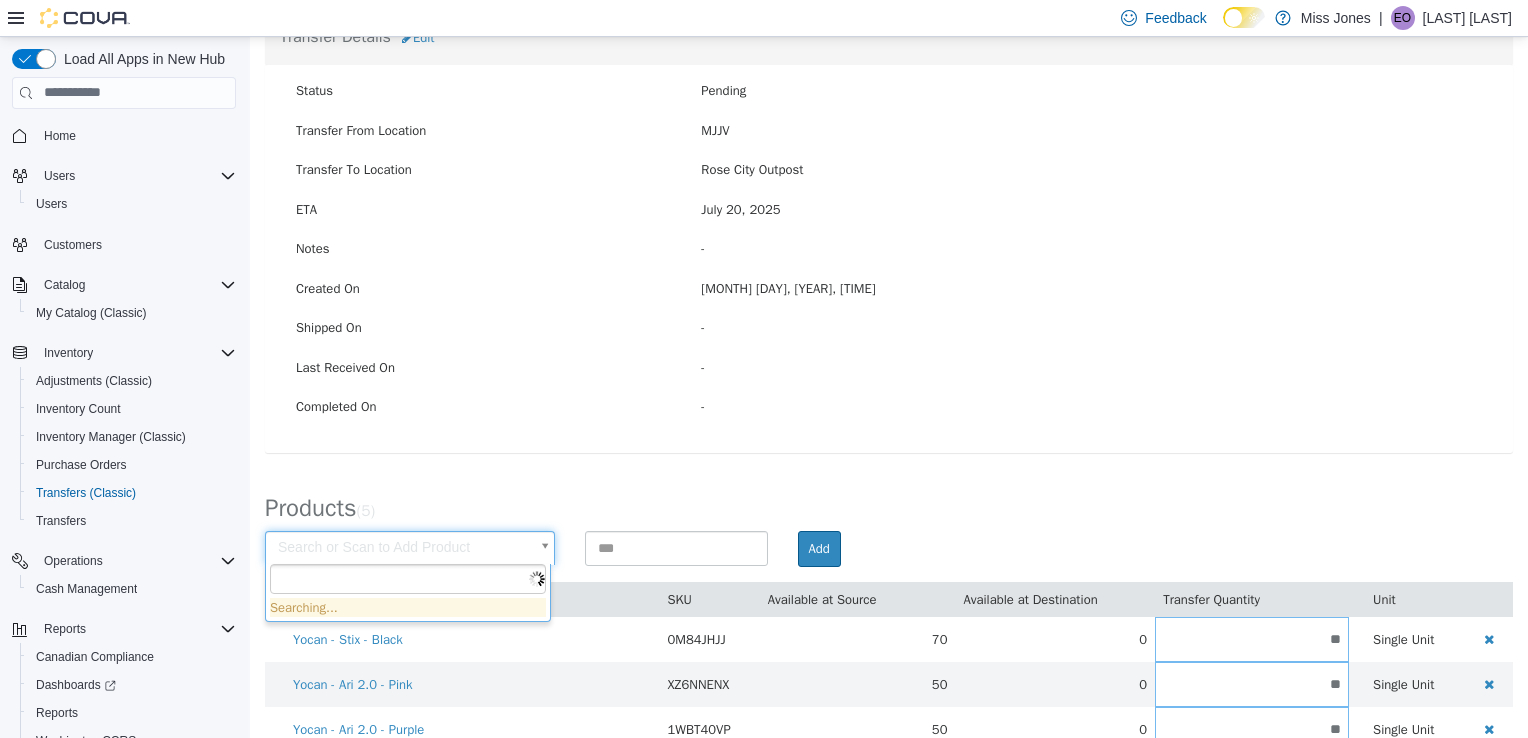 click on "×
Save successful.
Transfers
TR70QM-1932
Transfer #TR70QM-1932
Preparing Download...  Tools  PDF Download
Delete
Auto Complete Transfer Ship Transfer
Transfer Details  Edit Status
Pending
Transfer From Location
[INITIALS]
Transfer To Location
[LOCATION]
ETA [MONTH] [DAY], [YEAR] Notes -
Created On [MONTH] [DAY], [YEAR], [TIME] Shipped On - Last Received On - Completed On - Products  ( 5 )
Search or Scan to Add Product     Add
Item SKU Available at Source Available at Destination Transfer Quantity Unit Yocan - Stix - Black 0M84JHJJ 70  0  ** Single Unit Yocan - Ari 2.0 - Pink XZ6NNENX 50  0  ** Single Unit Yocan - Ari 2.0 - Purple 1WBT40VP 50  0  ** Single Unit Yocan - Ari 2.0 - White B8VG7AY8 50  0  ** Single Unit Yocan - Ari 2.0 - Black KGN8YBZP 60  0  ** Single Unit
Cancel Apply" at bounding box center [889, 368] 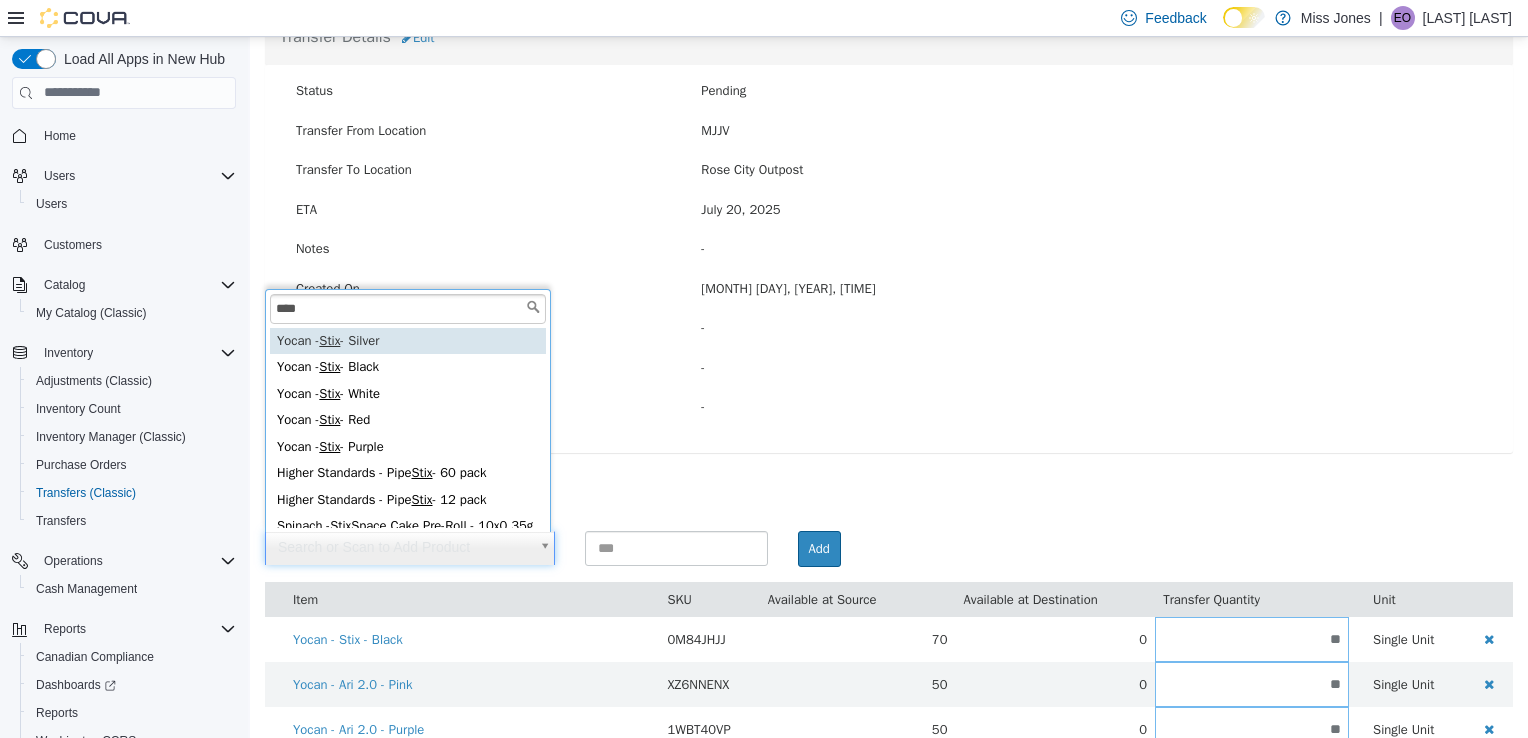 type on "****" 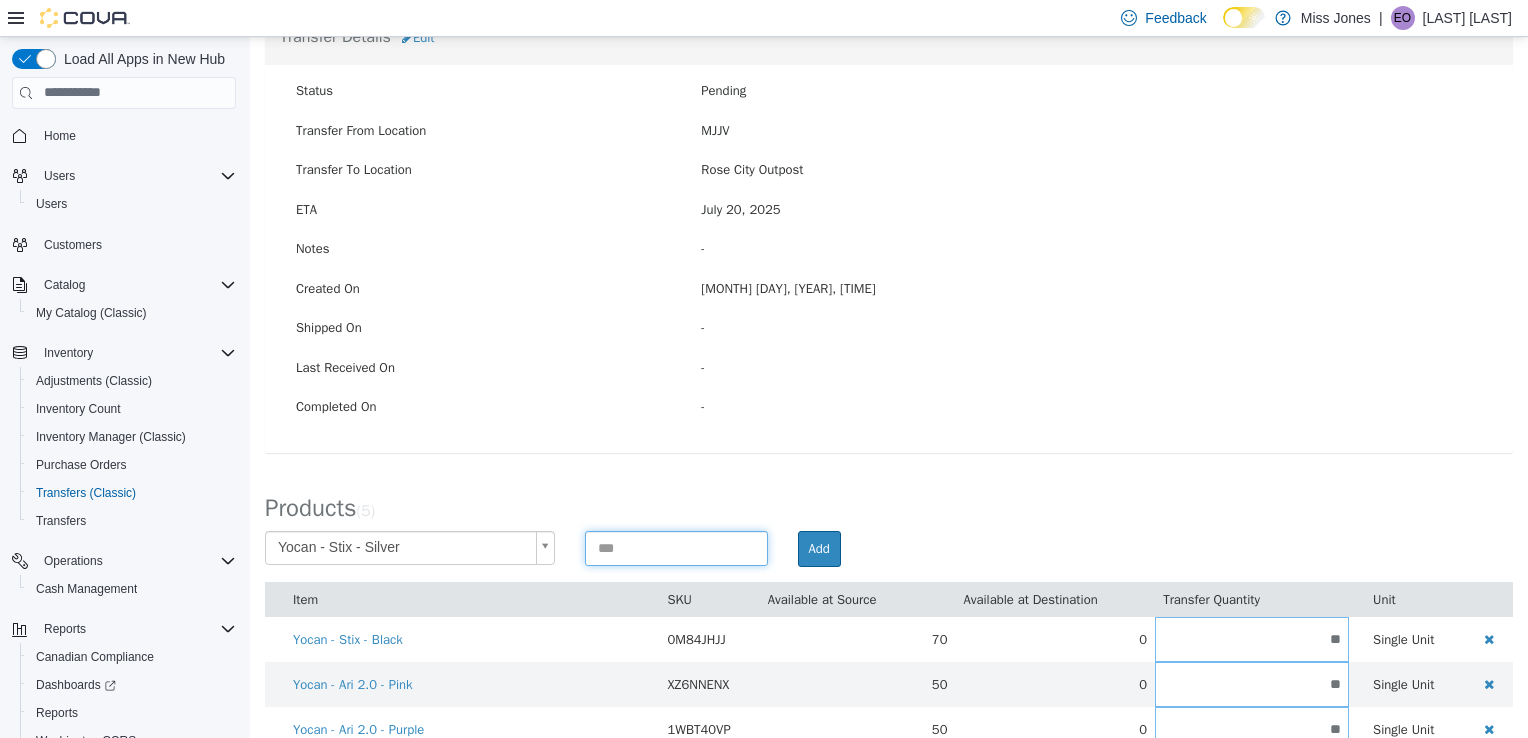 click at bounding box center [676, 547] 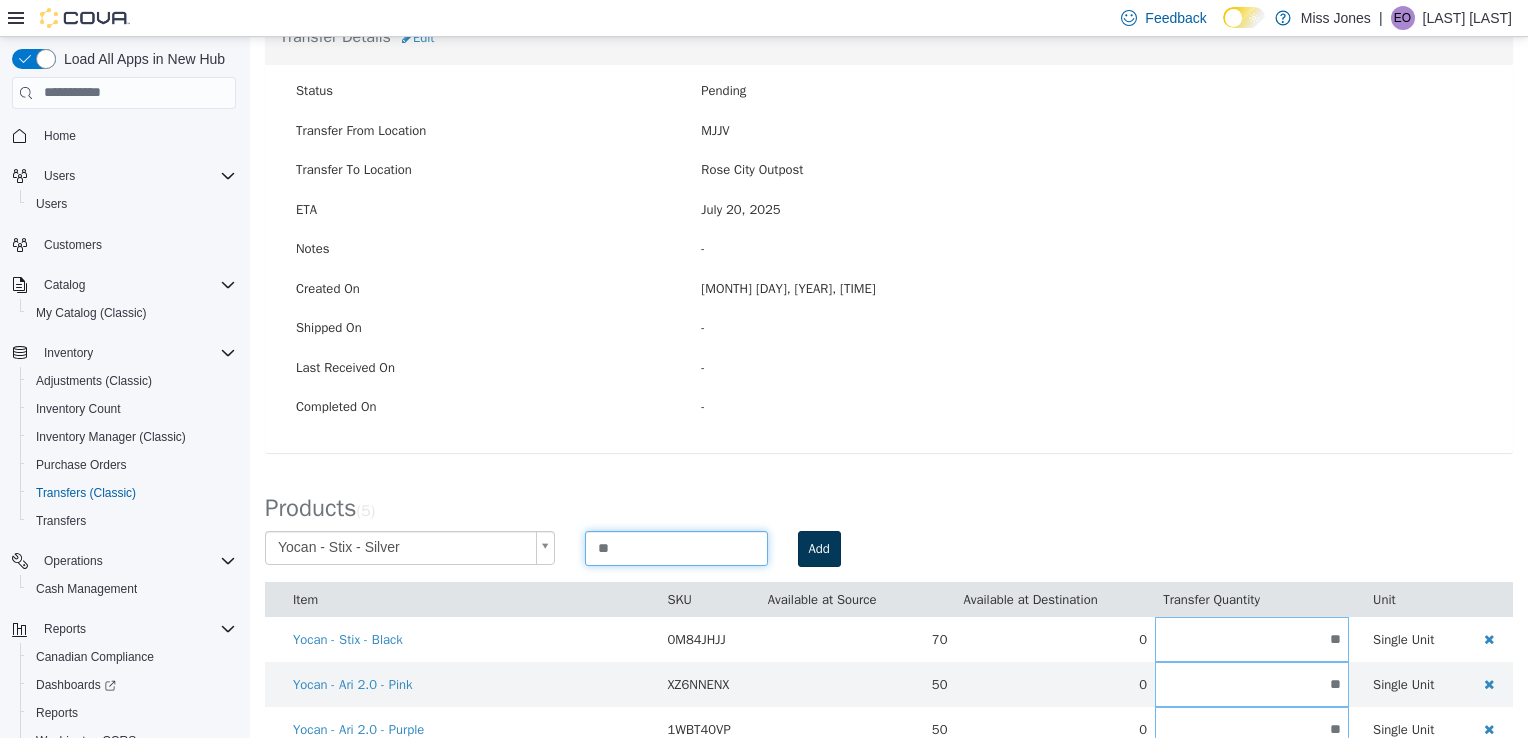 type on "**" 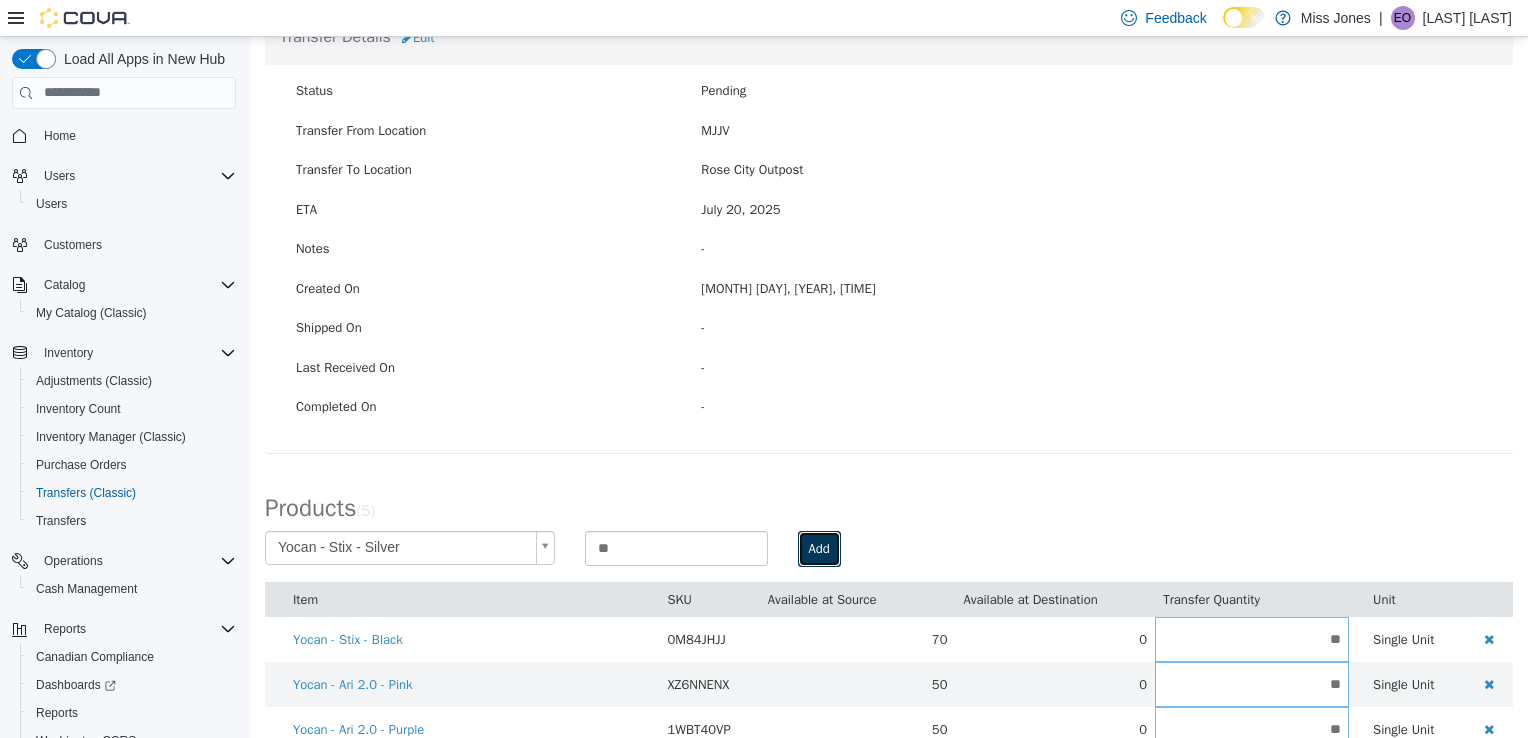 click on "Add" at bounding box center [819, 548] 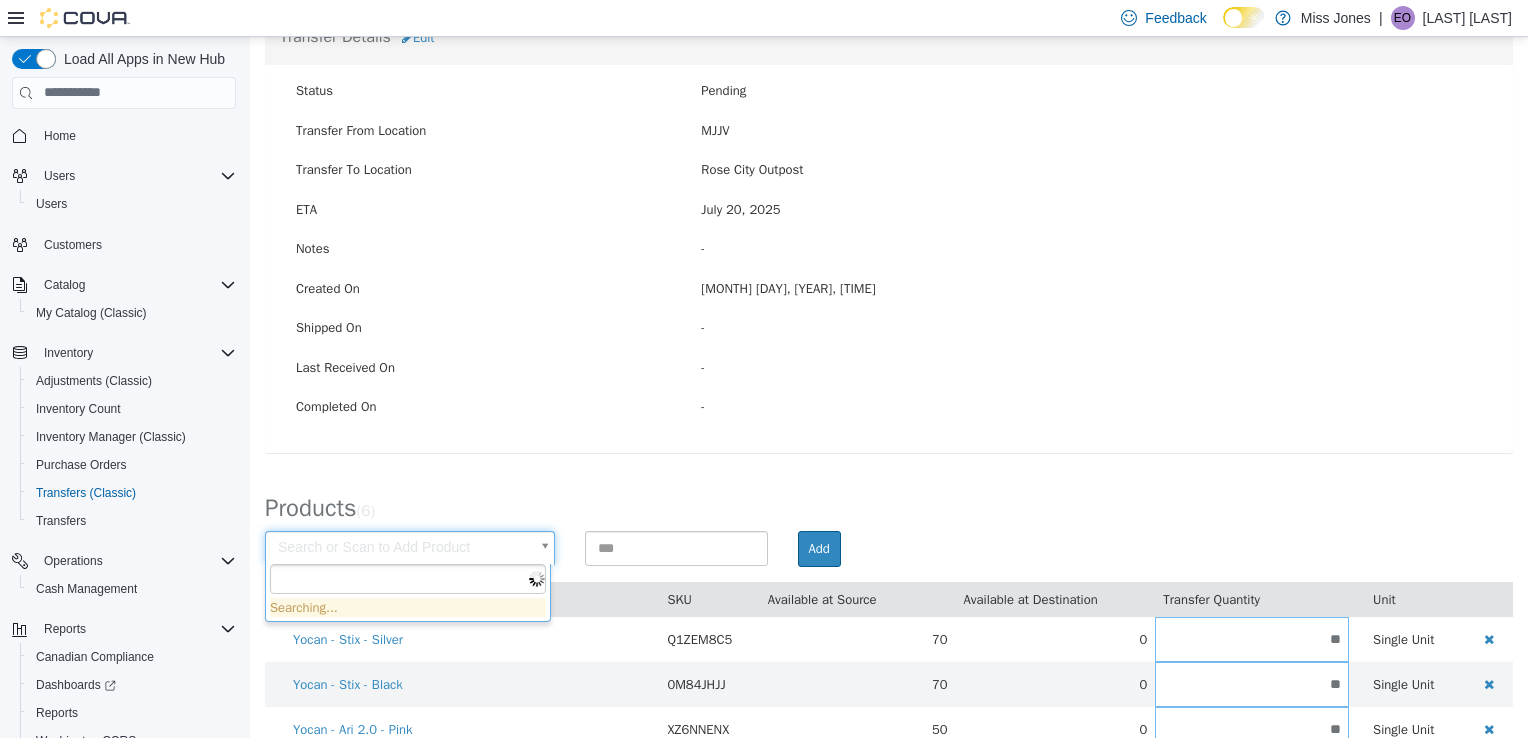 click on "×
Save successful.
Transfers
TR70QM-1932
Transfer #TR70QM-1932
Preparing Download...  Tools  PDF Download
Delete
Auto Complete Transfer Ship Transfer
Transfer Details  Edit Status
Pending
Transfer From Location
[INITIALS]
Transfer To Location
[LOCATION]
ETA [MONTH] [DAY], [YEAR] Notes -
Created On [MONTH] [DAY], [YEAR], [TIME] Shipped On - Last Received On - Completed On - Products  ( 6 )
Search or Scan to Add Product     Add
Item SKU Available at Source Available at Destination Transfer Quantity Unit Yocan - Stix - Silver Q1ZEM8C5 70  0  ** Single Unit Yocan - Stix - Black 0M84JHJJ 70  0  ** Single Unit Yocan - Ari 2.0 - Pink XZ6NNENX 50  0  ** Single Unit Yocan - Ari 2.0 - Purple 1WBT40VP 50  0  ** Single Unit Yocan - Ari 2.0 - White B8VG7AY8 50  0  ** Single Unit Yocan - Ari 2.0 - Black KGN8YBZP 60  0  ** Single Unit
Cancel Apply" at bounding box center [889, 390] 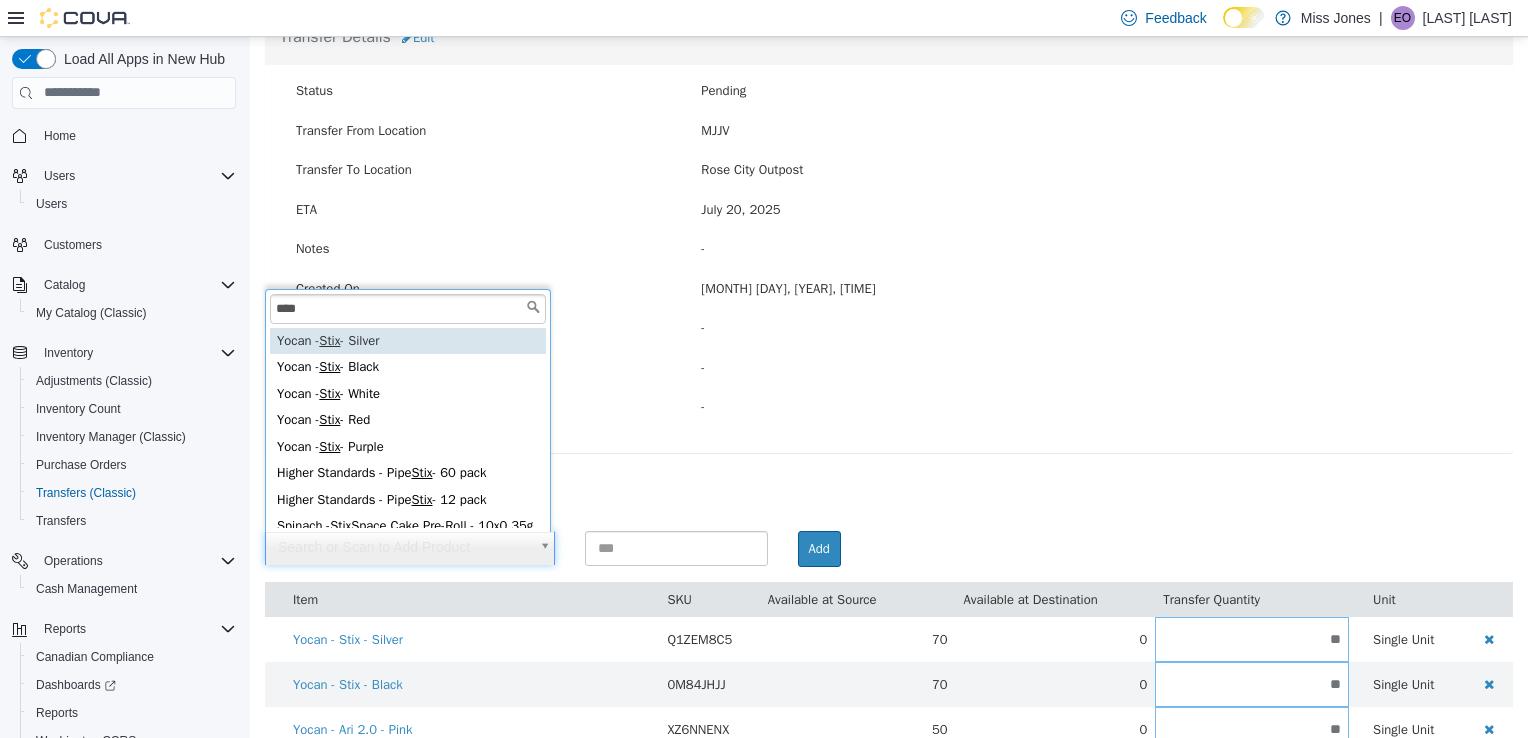 scroll, scrollTop: 23, scrollLeft: 0, axis: vertical 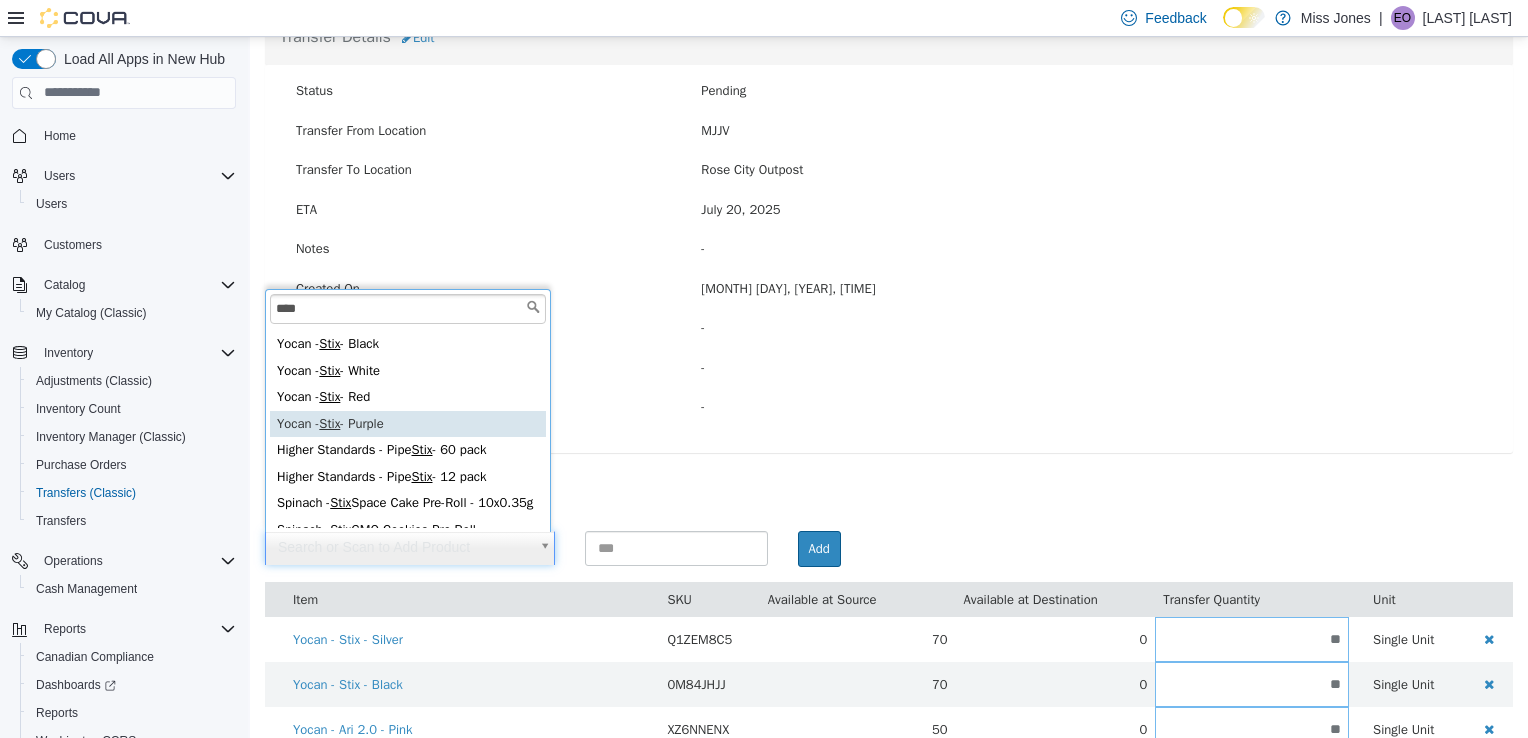 type on "****" 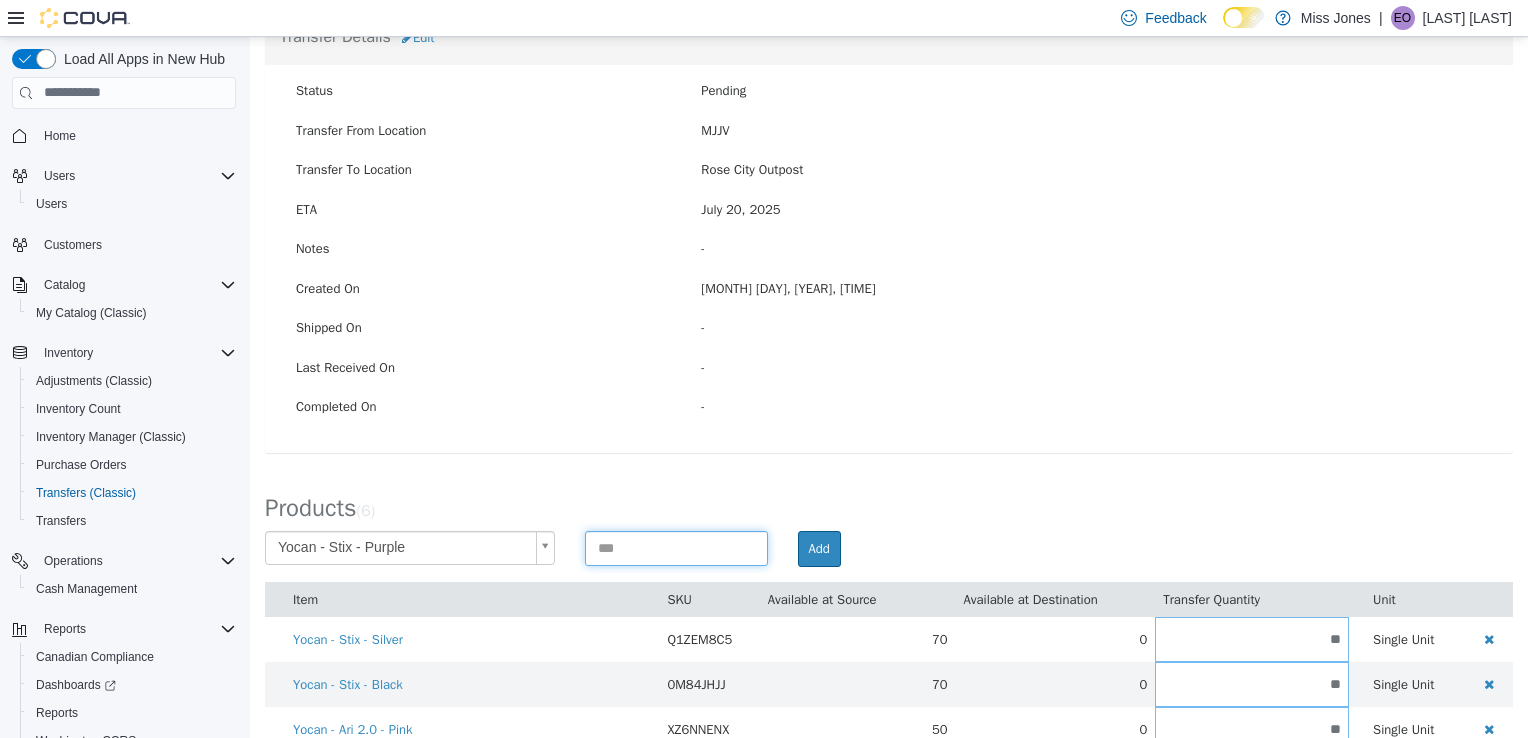 click at bounding box center [676, 547] 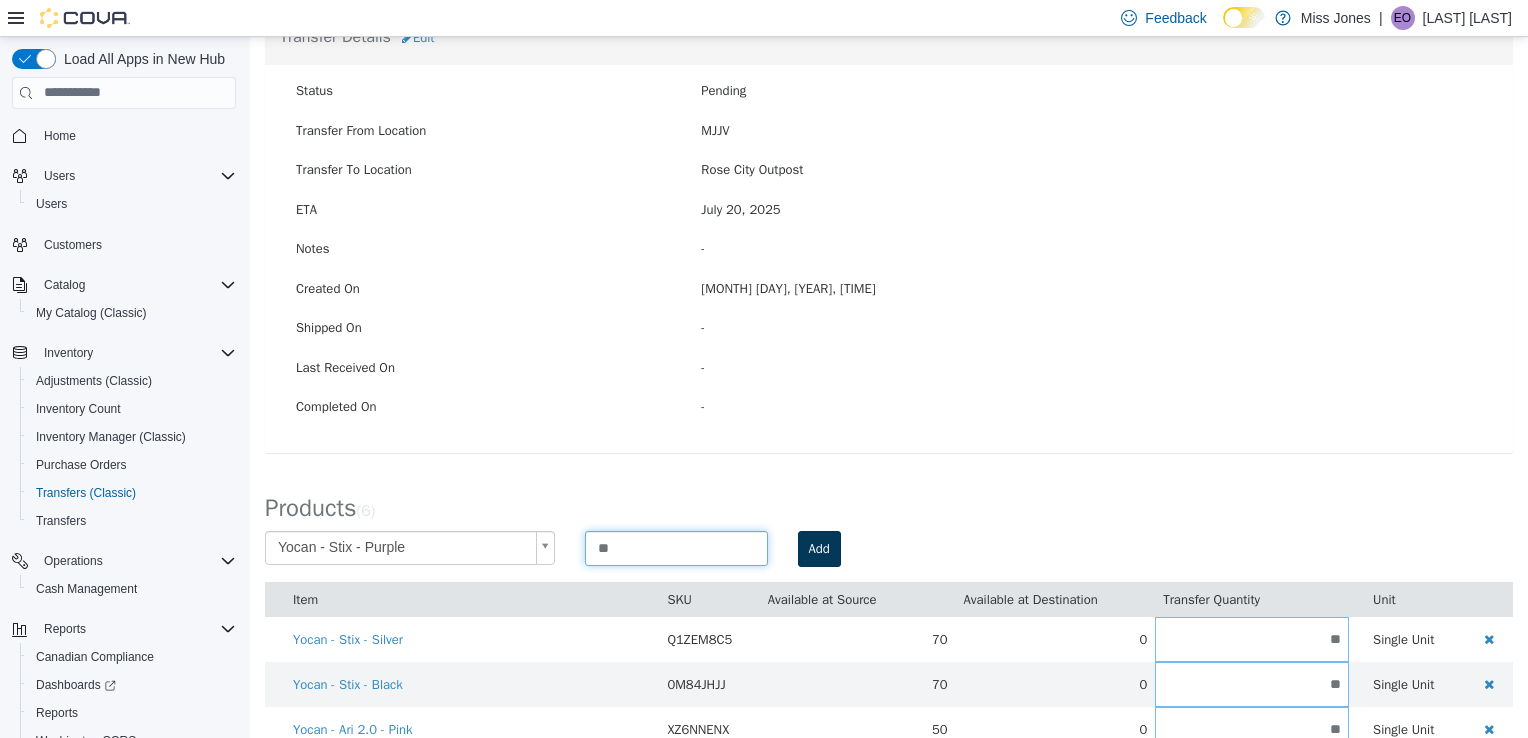 type on "**" 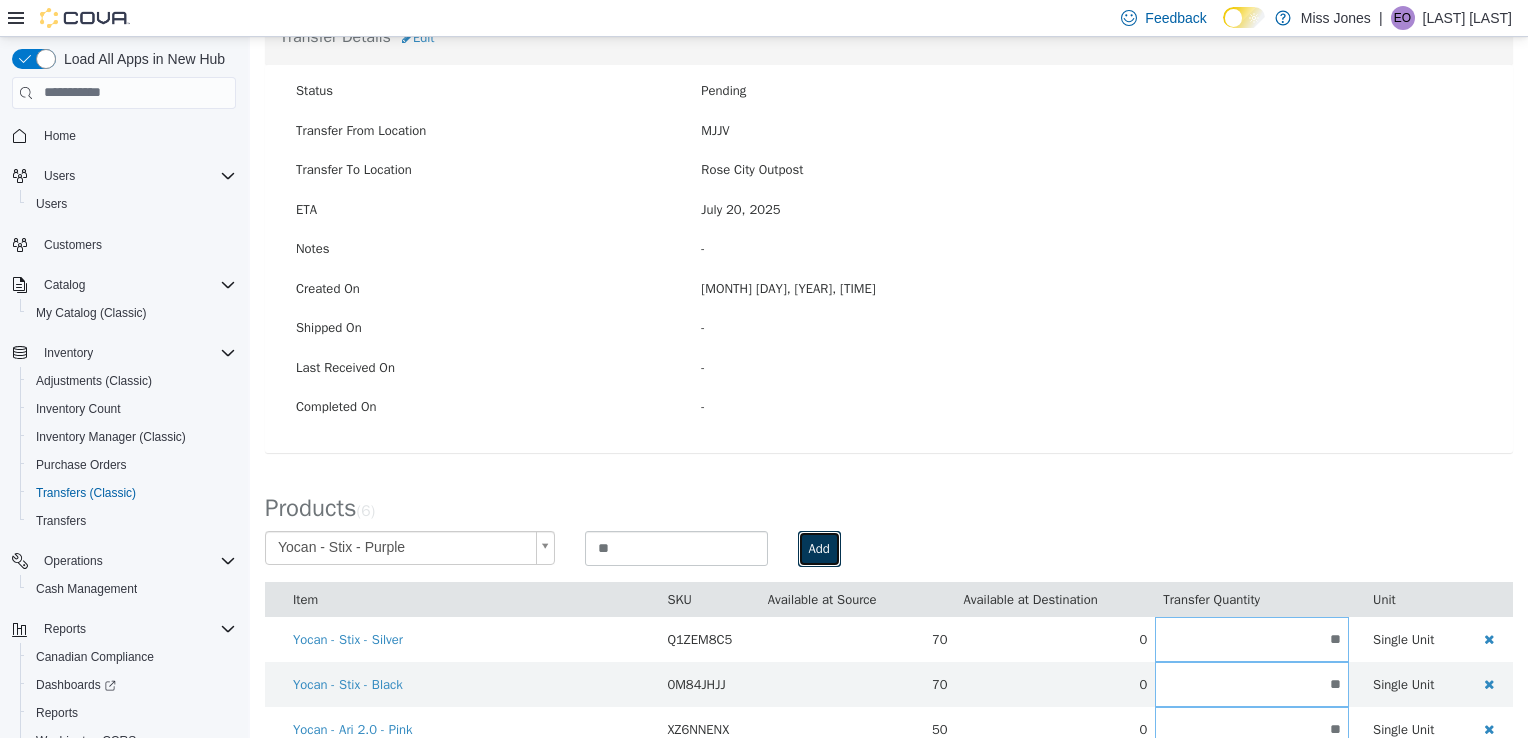 click on "Add" at bounding box center [819, 548] 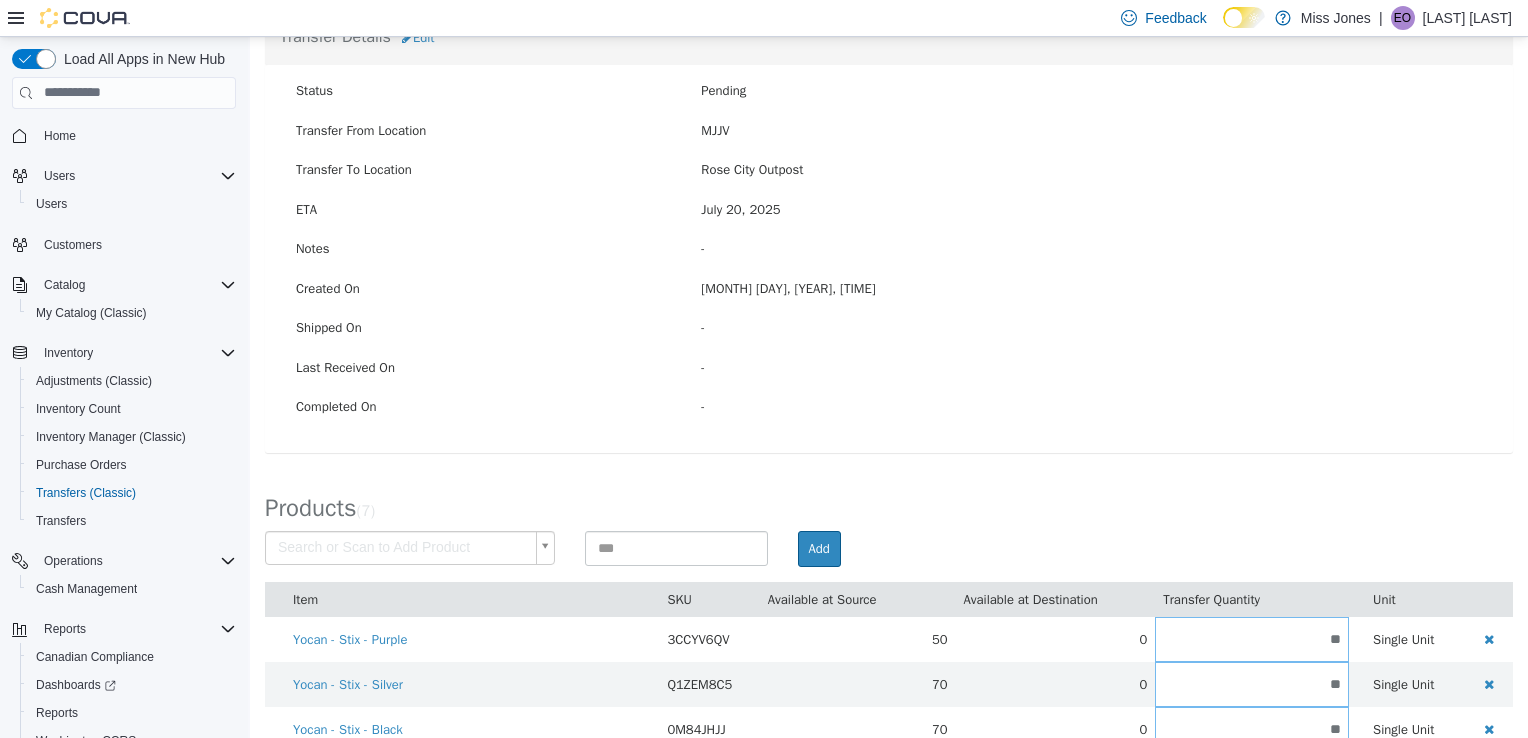 click on "×
Save successful.
Transfers
TR70QM-1932
Transfer #TR70QM-1932
Preparing Download...  Tools  PDF Download
Delete
Auto Complete Transfer Ship Transfer
Transfer Details  Edit Status
Pending
Transfer From Location
[INITIALS]
Transfer To Location
[LOCATION]
ETA [MONTH] [DAY], [YEAR] Notes -
Created On [MONTH] [DAY], [YEAR], [TIME] Shipped On - Last Received On - Completed On - Products  ( 7 )
Search or Scan to Add Product                             Add
Item SKU Available at Source Available at Destination Transfer Quantity Unit Yocan - Stix - Purple 3CCYV6QV 50  0  ** Single Unit Yocan - Stix - Silver Q1ZEM8C5 70  0  ** Single Unit Yocan - Stix - Black 0M84JHJJ 70  0  ** Single Unit Yocan - Ari 2.0 - Pink XZ6NNENX 50  0  ** Single Unit Yocan - Ari 2.0 - Purple 1WBT40VP 50  0  ** Single Unit Yocan - Ari 2.0 - White B8VG7AY8 50  0  ** Single Unit Yocan - Ari 2.0 - Black KGN8YBZP 60  0  ** Single Unit" at bounding box center (889, 413) 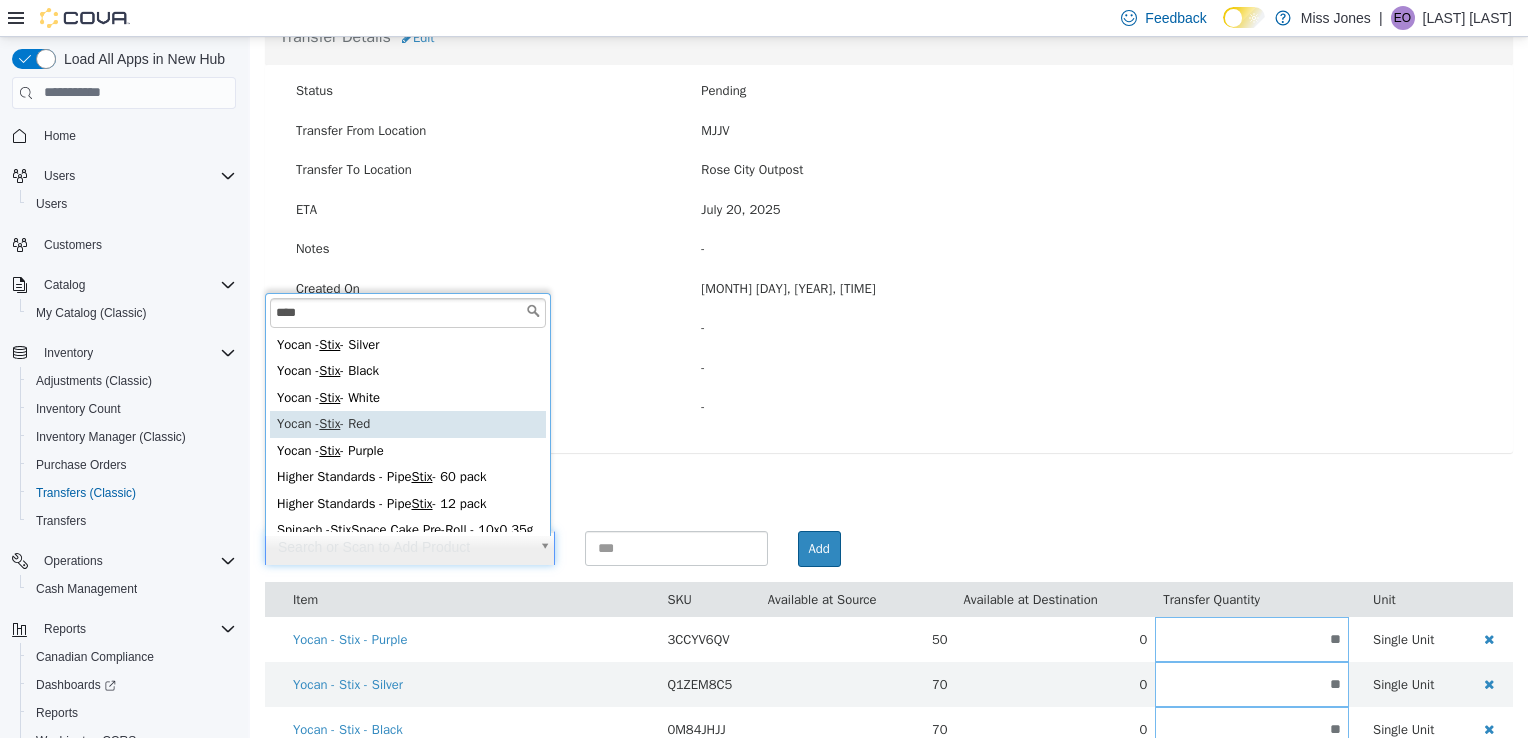 type on "****" 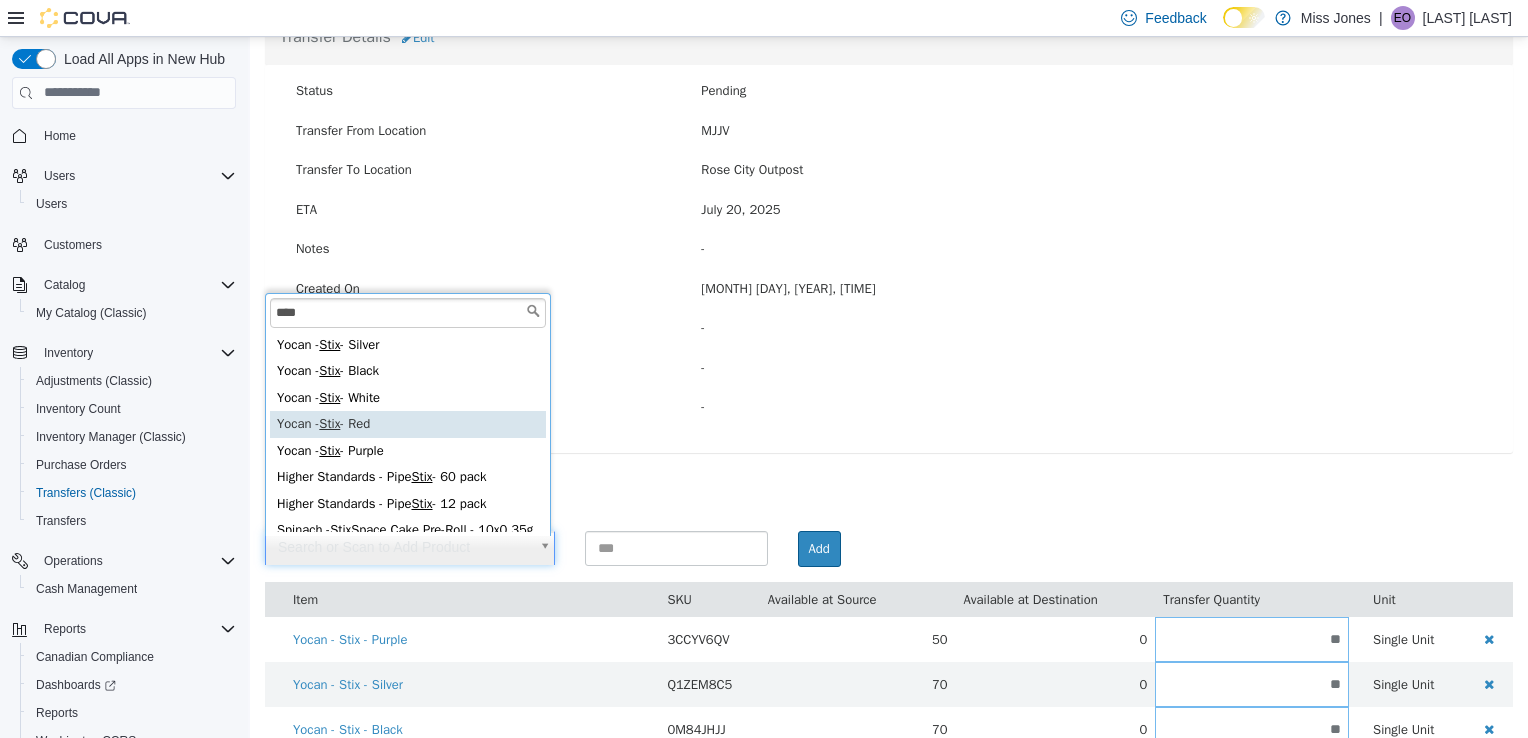 type on "**********" 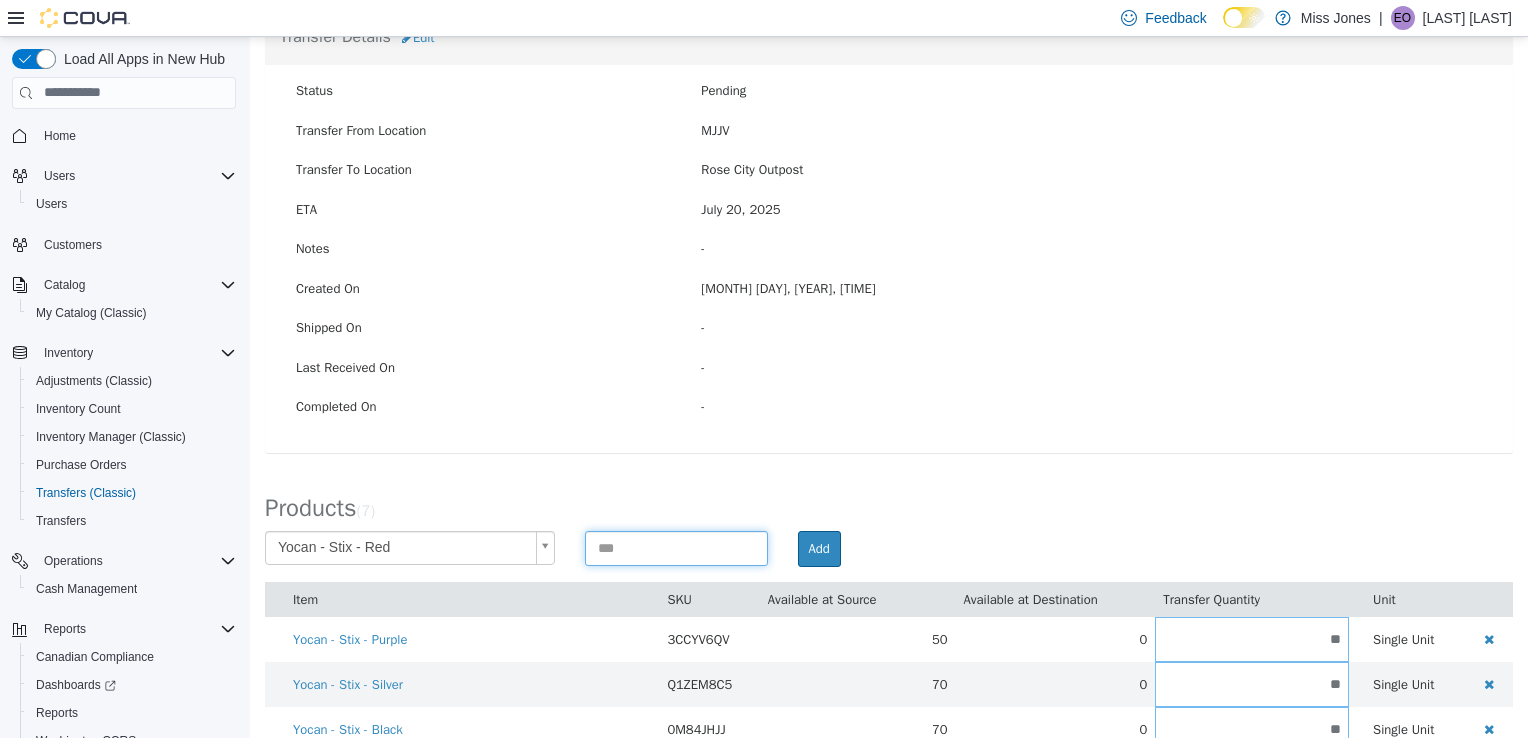 click at bounding box center (676, 547) 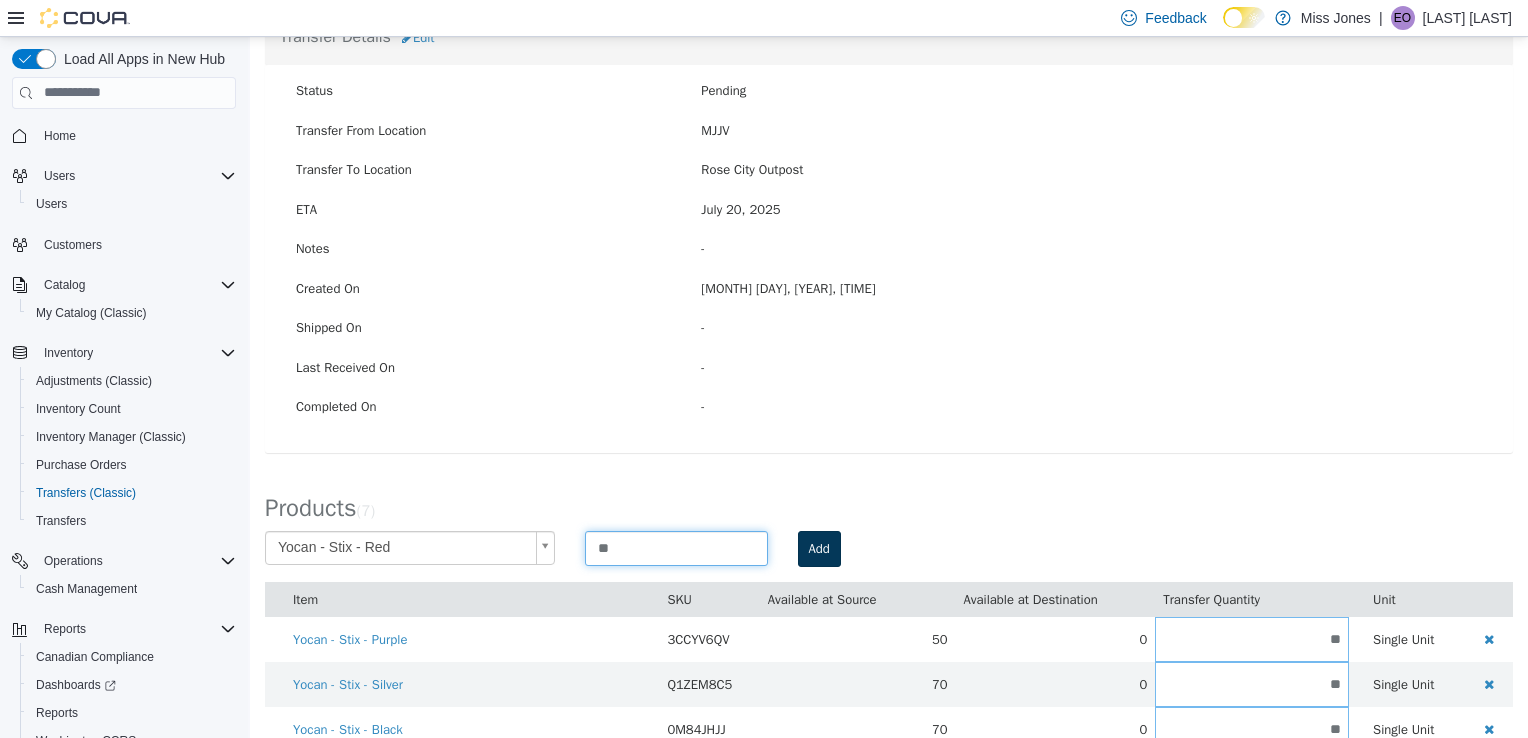 type on "**" 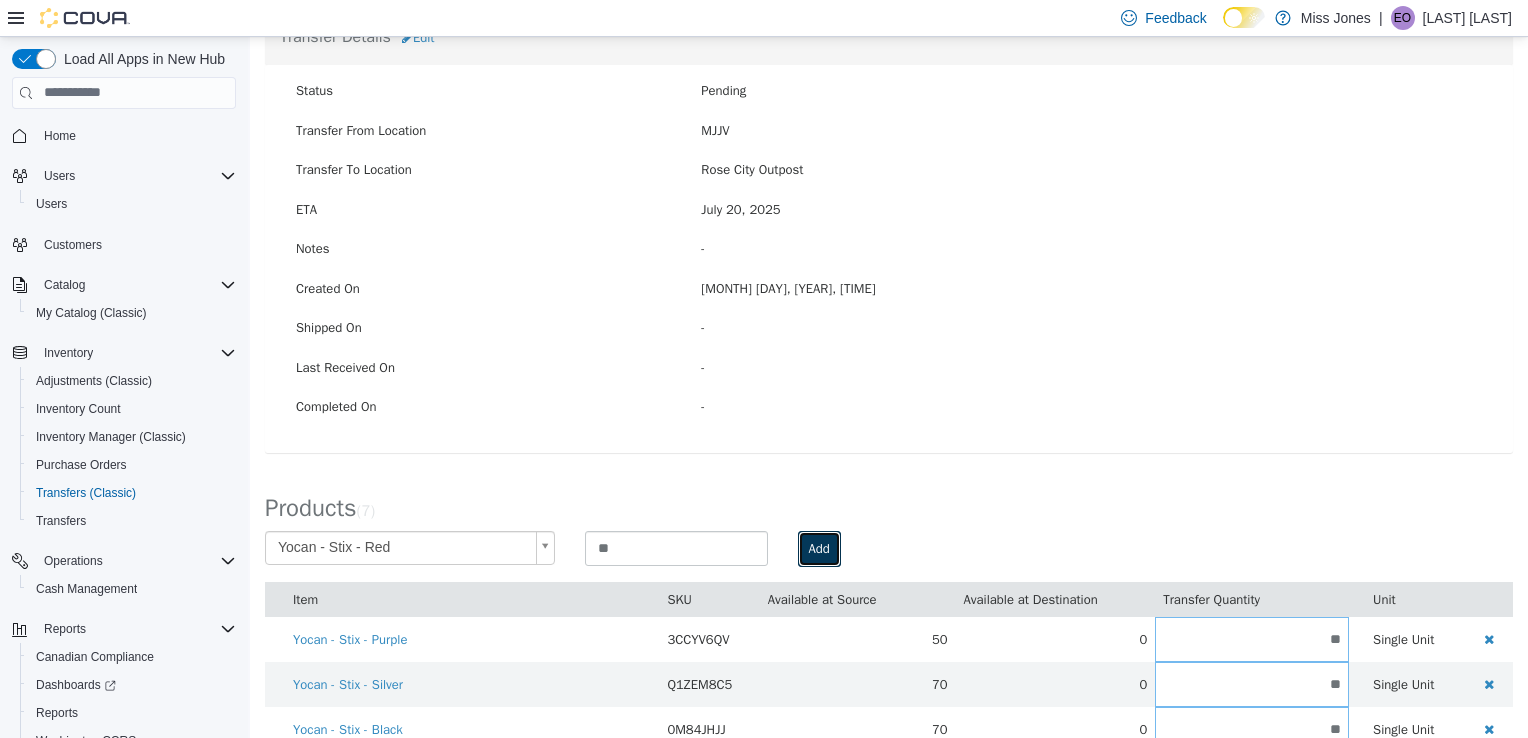 click on "Add" at bounding box center [819, 548] 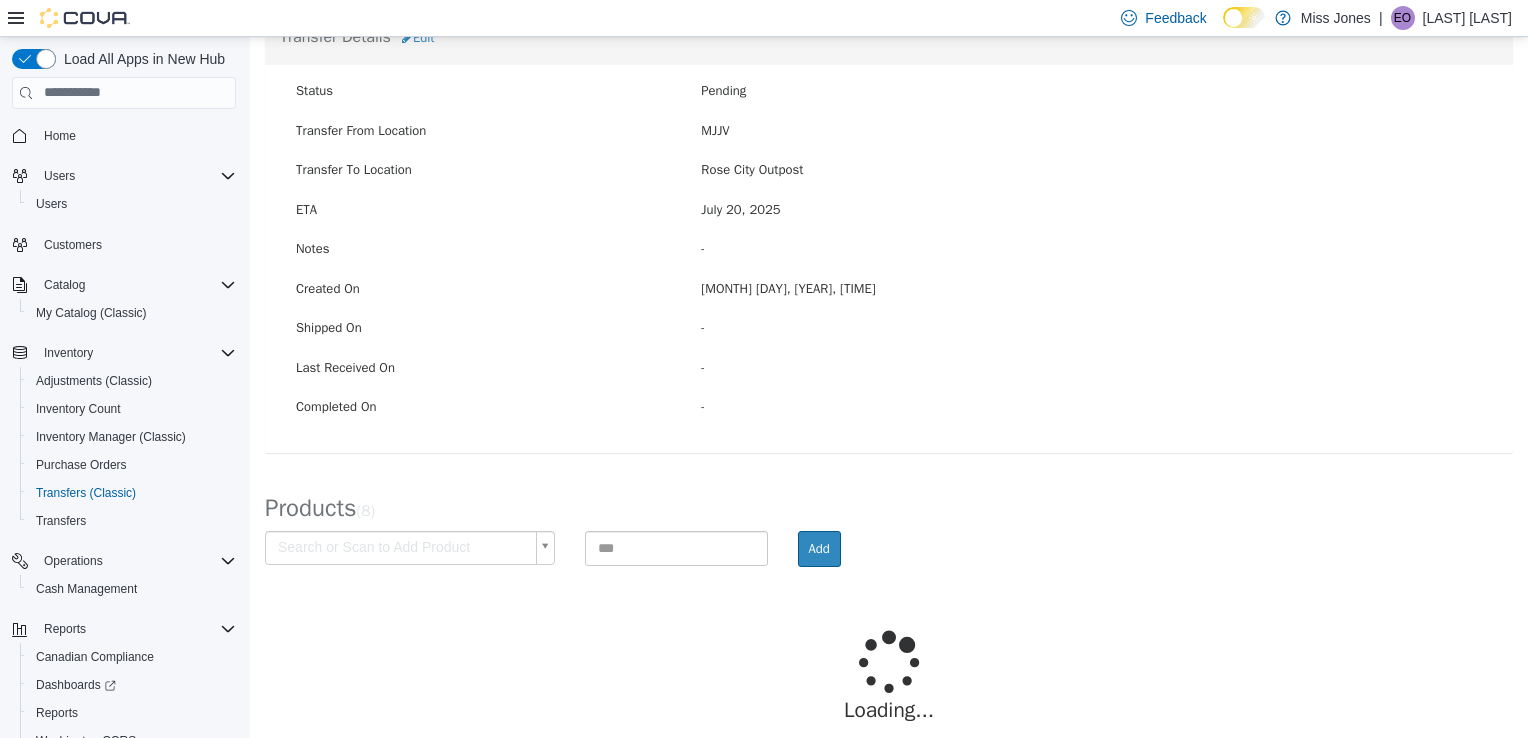 click on "×
Save successful.
Transfers
TR70QM-1932
Transfer #[TRANSFER_ID]
Preparing Download...  Tools  PDF Download
Delete
Auto Complete Transfer Ship Transfer
Transfer Details  Edit Status
Pending
Transfer From Location
[LOCATION]
Transfer To Location
[LOCATION]
ETA [DATE] [TIME] Notes -
Created On [DATE], [TIME] Shipped On - Last Received On - Completed On - Products  ( 8 )
Search or Scan to Add Product                             Add
Loading...
Cancel Apply" at bounding box center (889, 346) 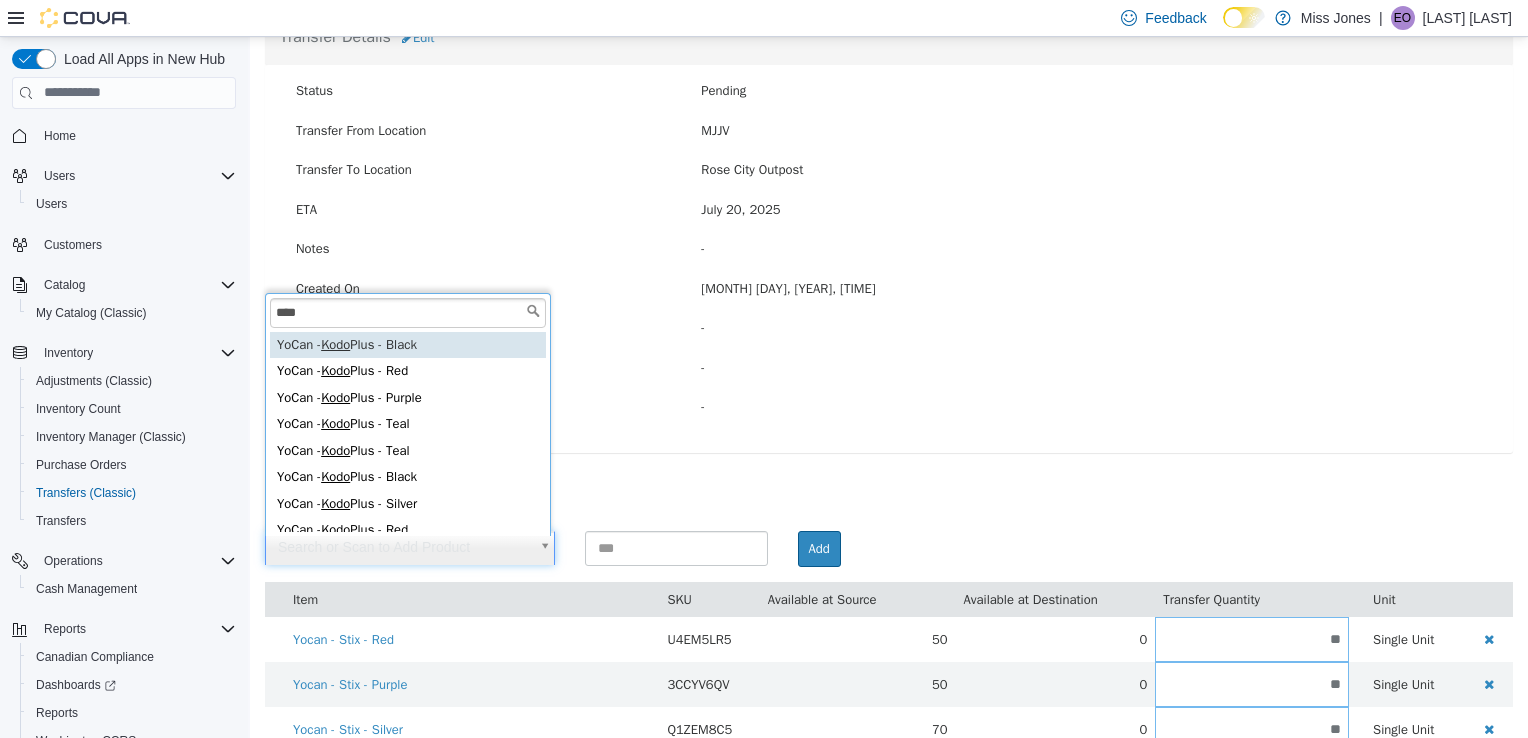 scroll, scrollTop: 4, scrollLeft: 0, axis: vertical 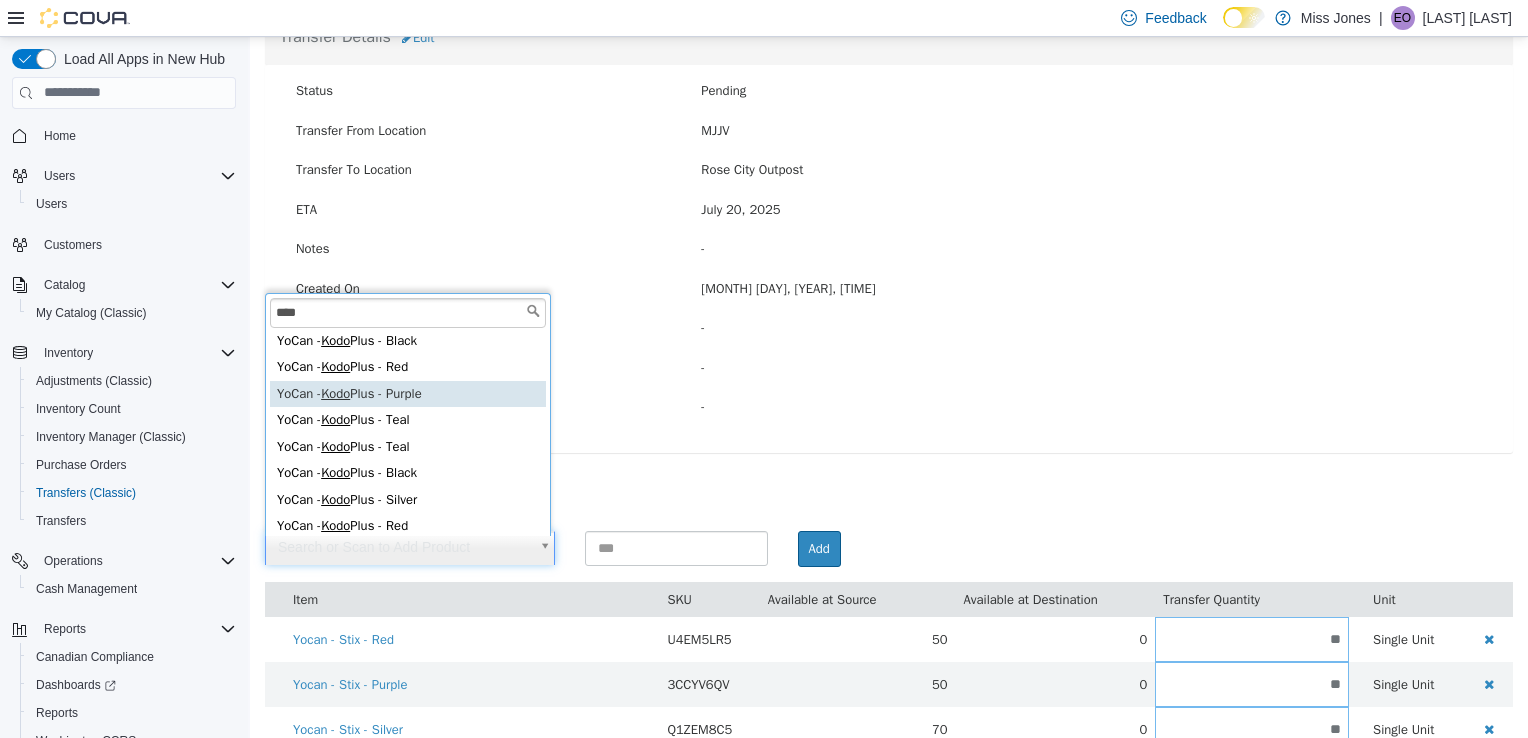 type on "****" 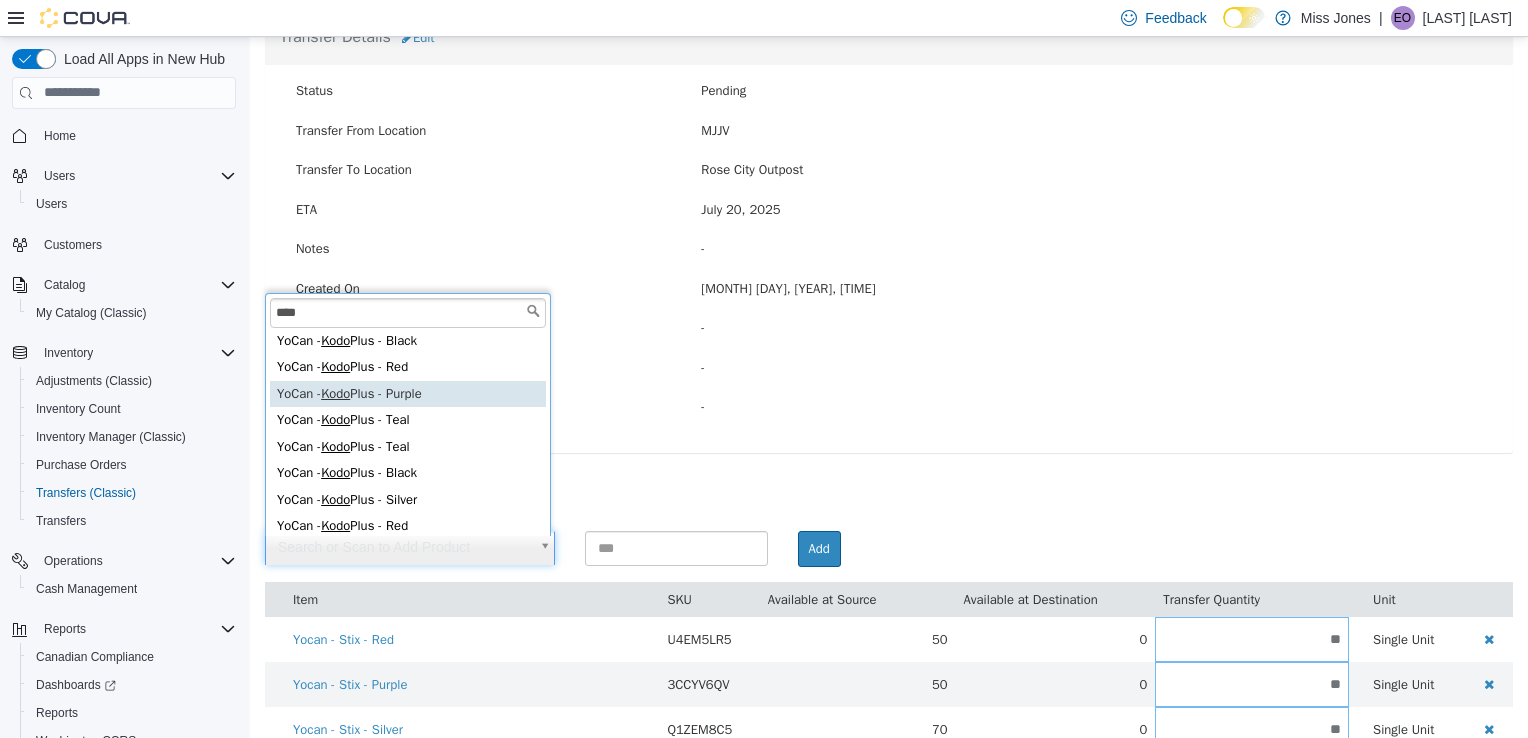 type on "**********" 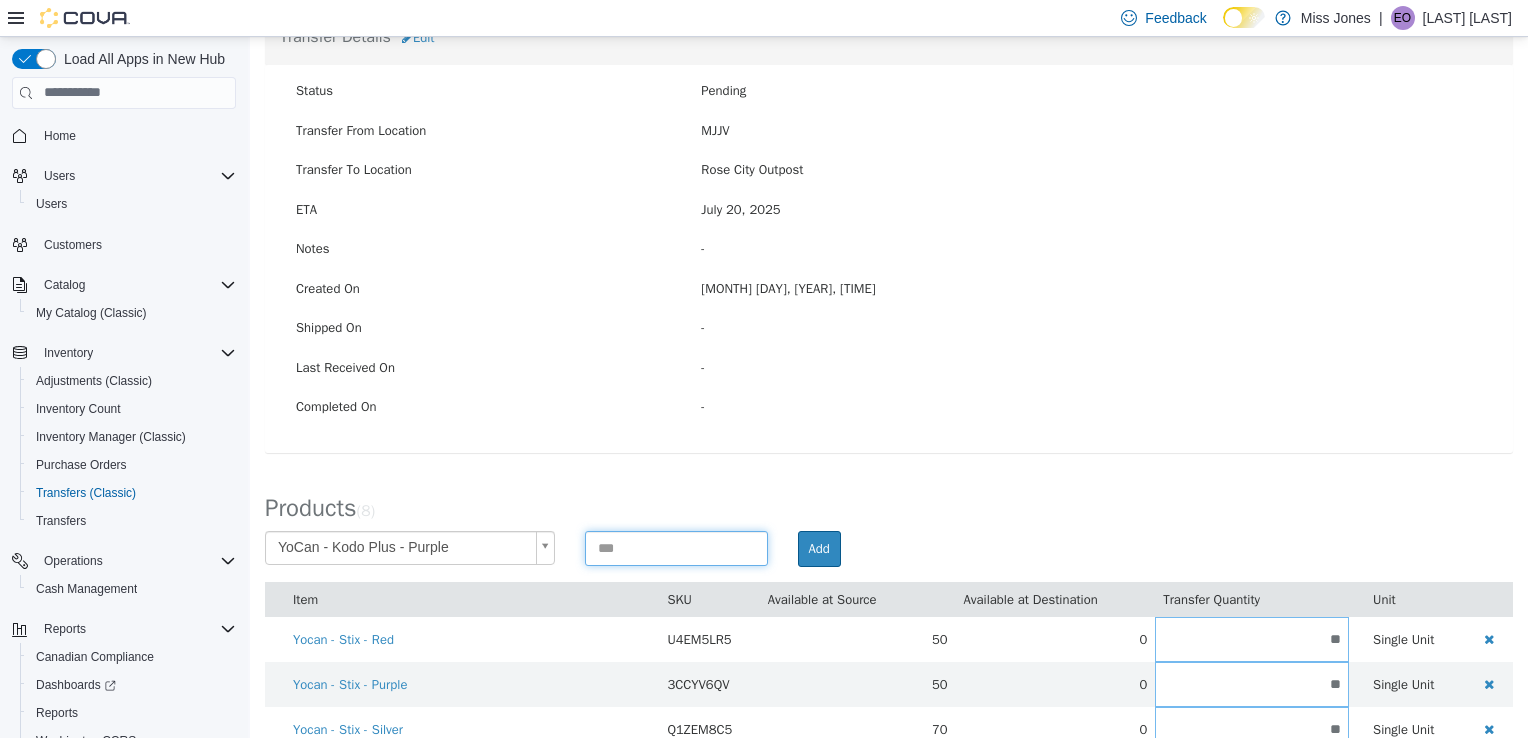 click at bounding box center [676, 547] 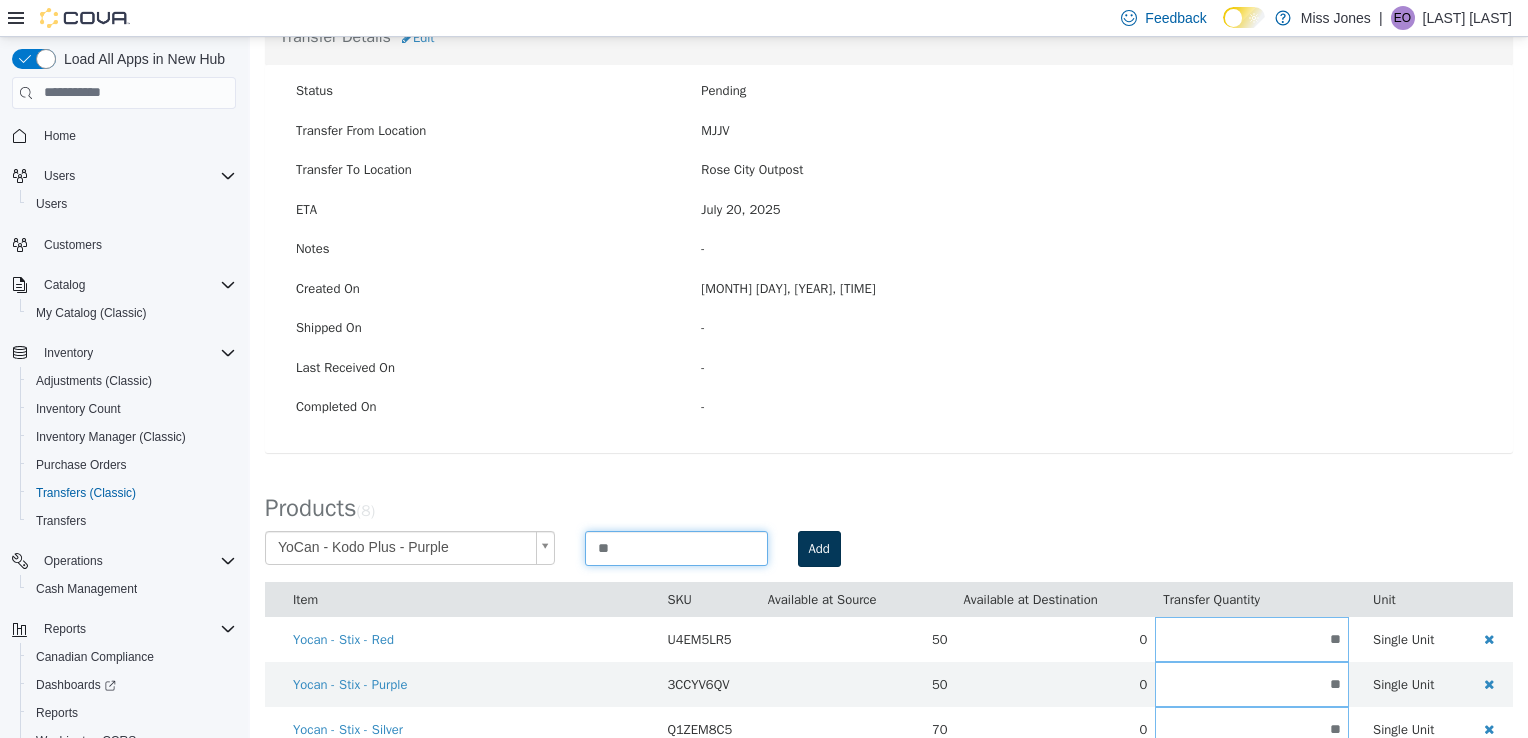 type on "**" 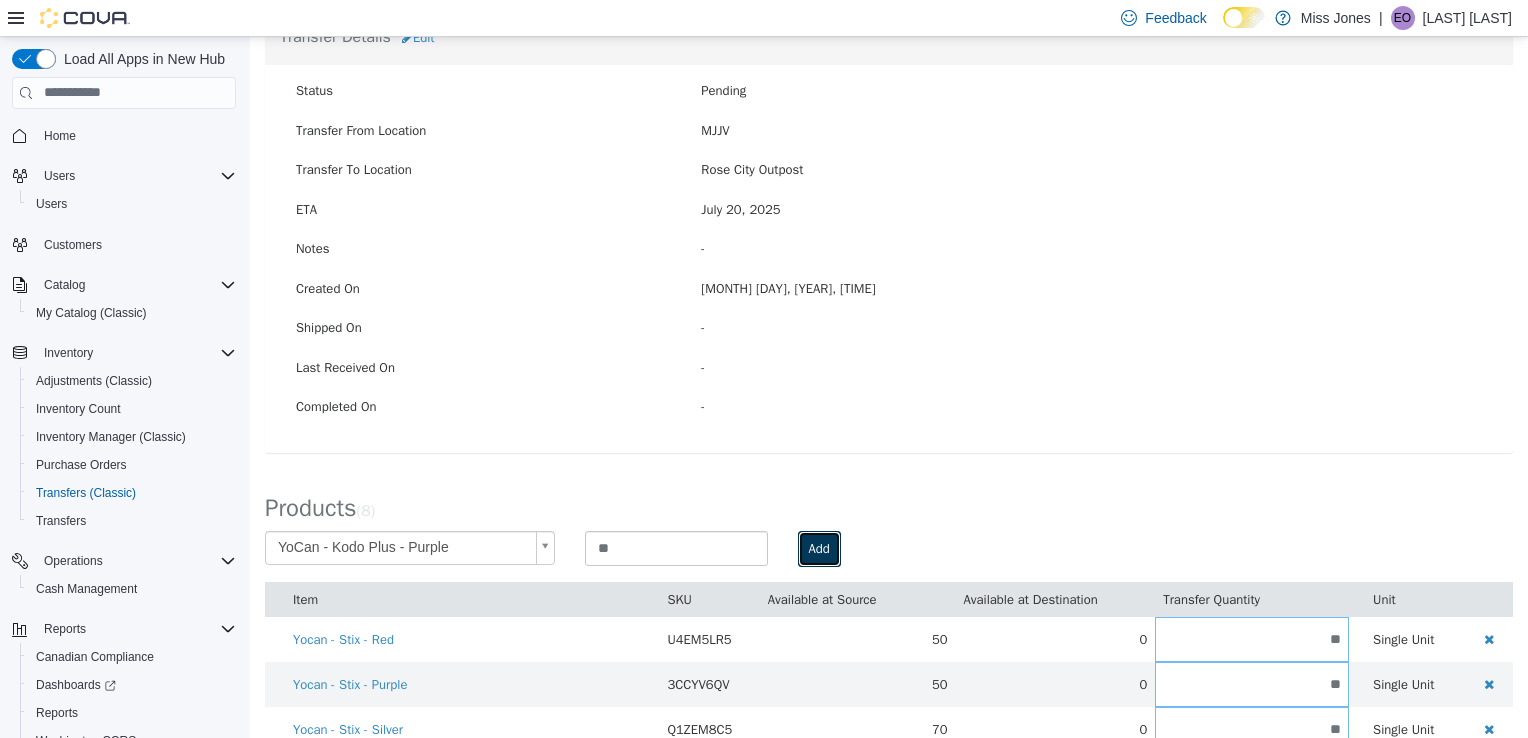 click on "Add" at bounding box center (819, 548) 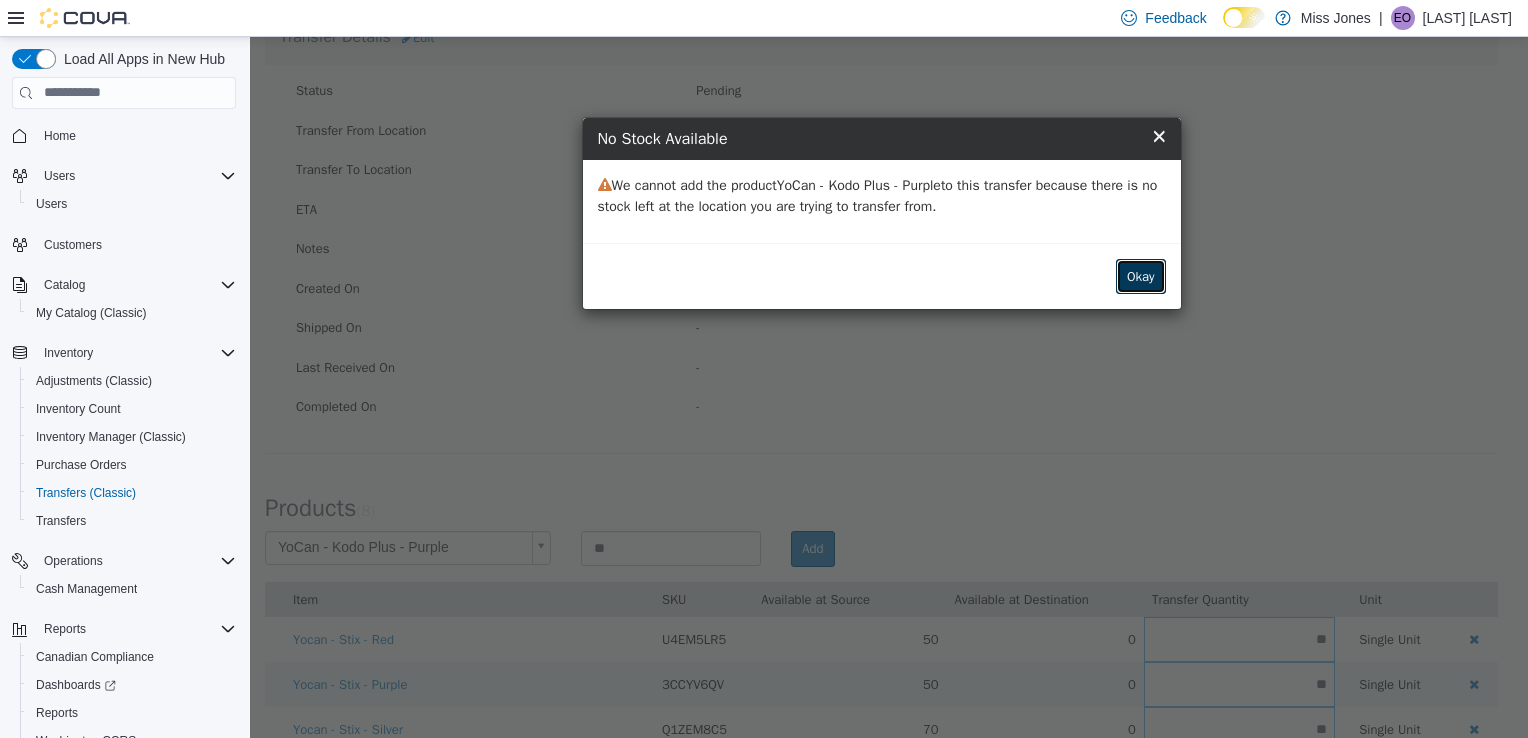 click on "Okay" at bounding box center (1141, 276) 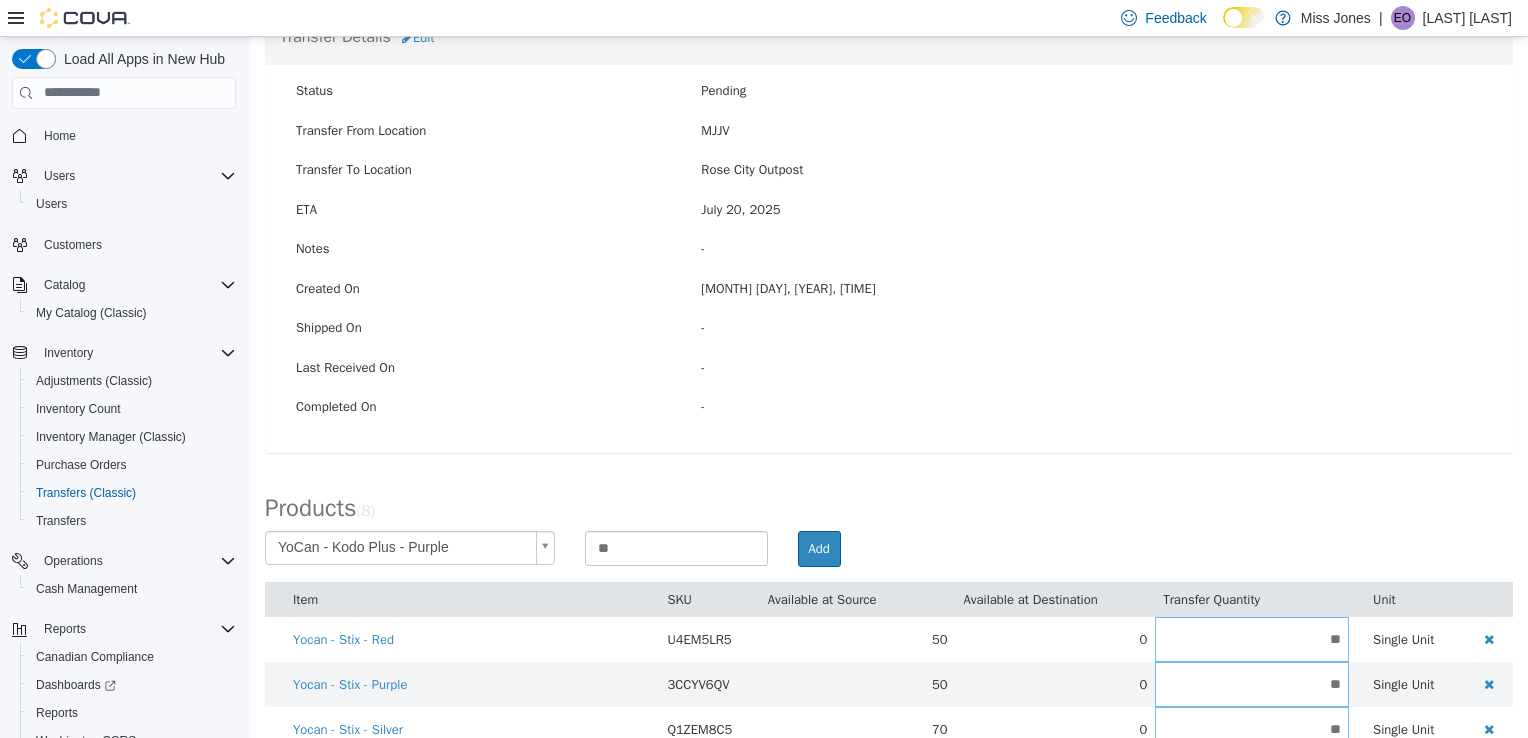 click on "**********" at bounding box center (889, 435) 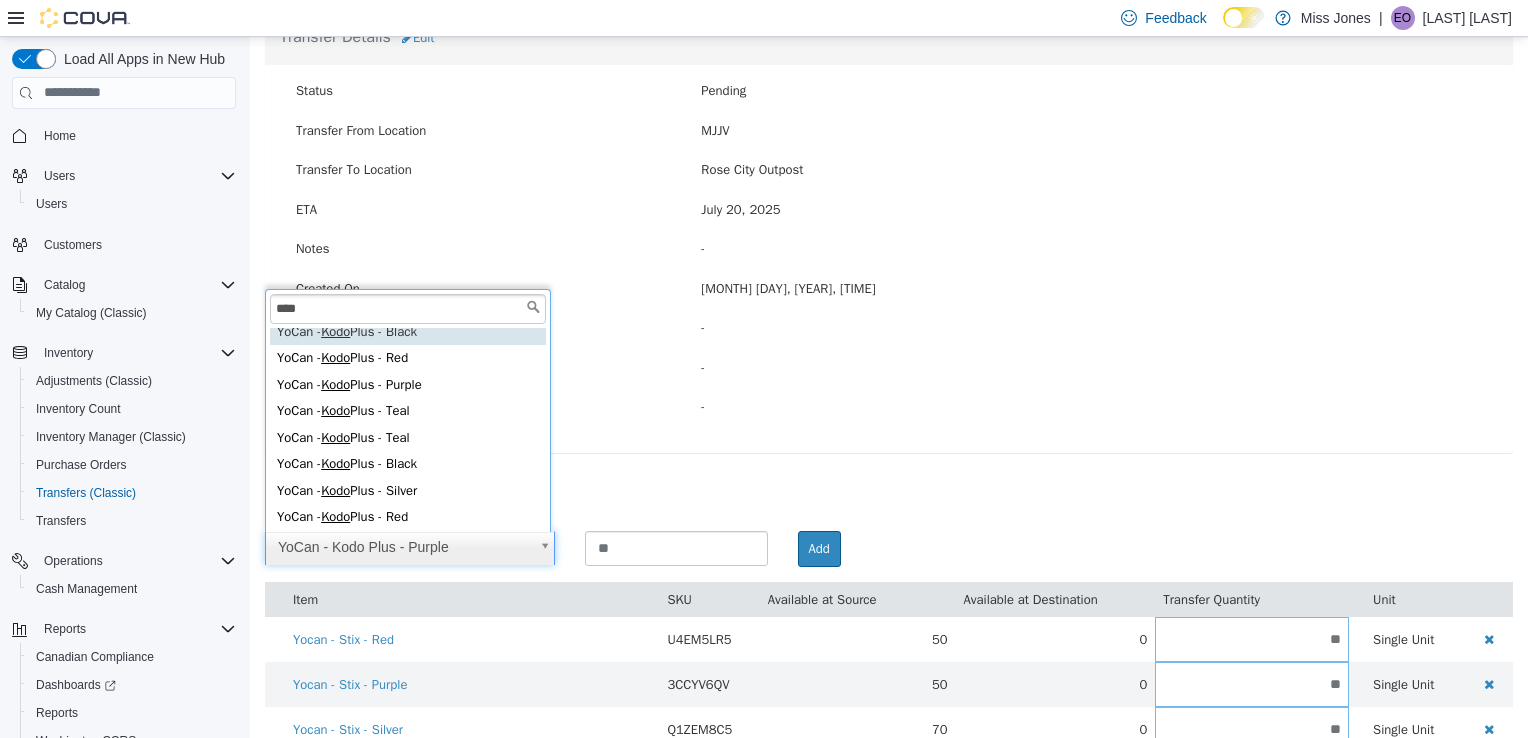 scroll, scrollTop: 38, scrollLeft: 0, axis: vertical 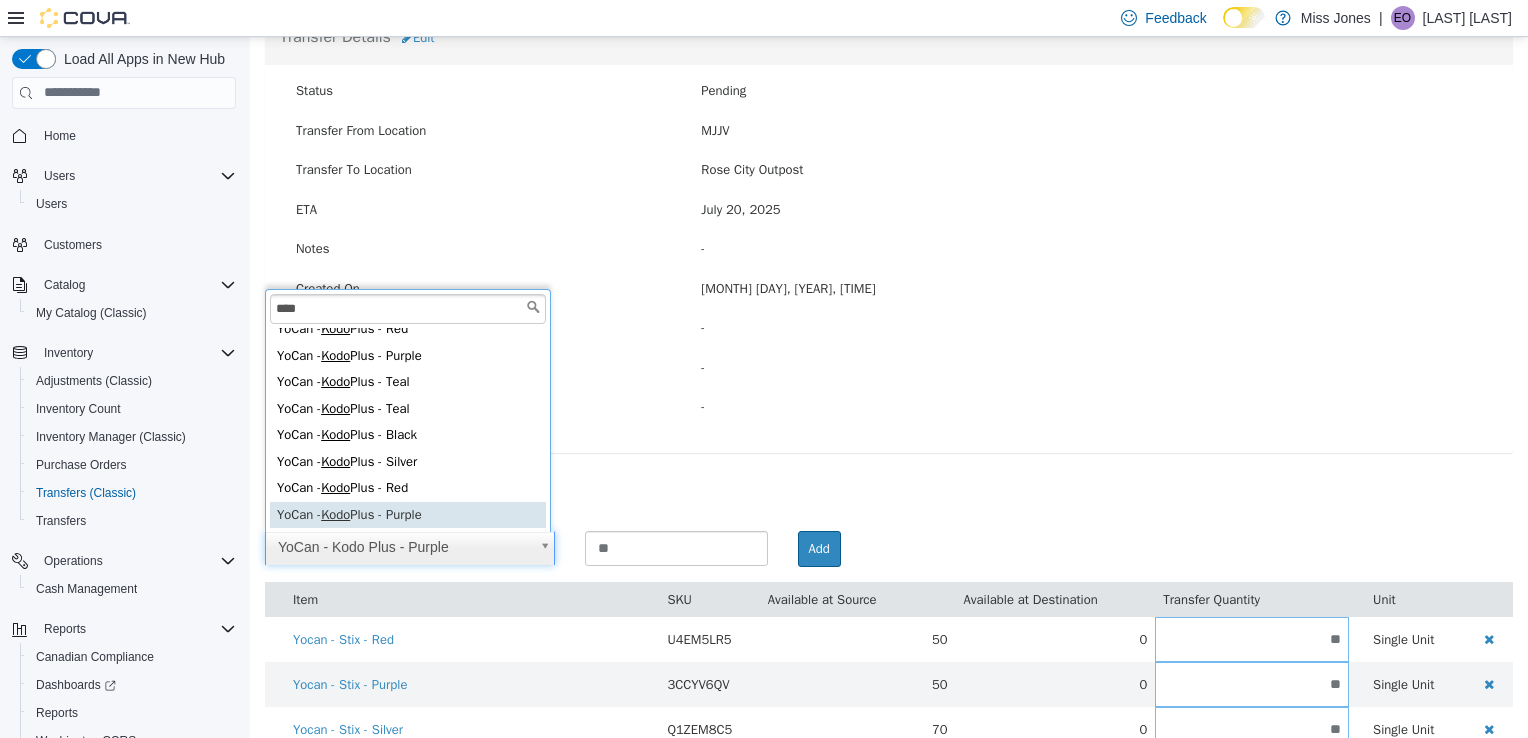 type on "****" 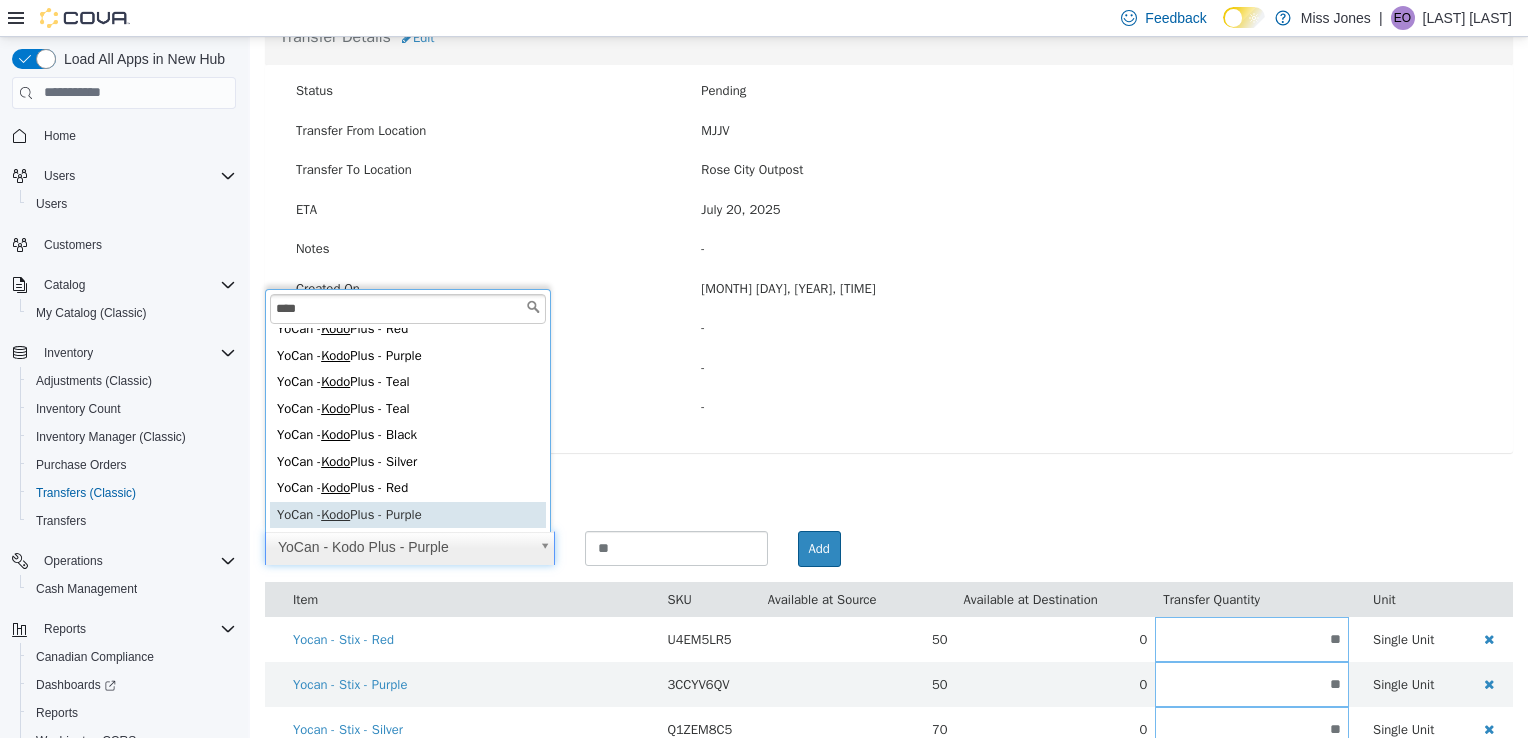 type on "**********" 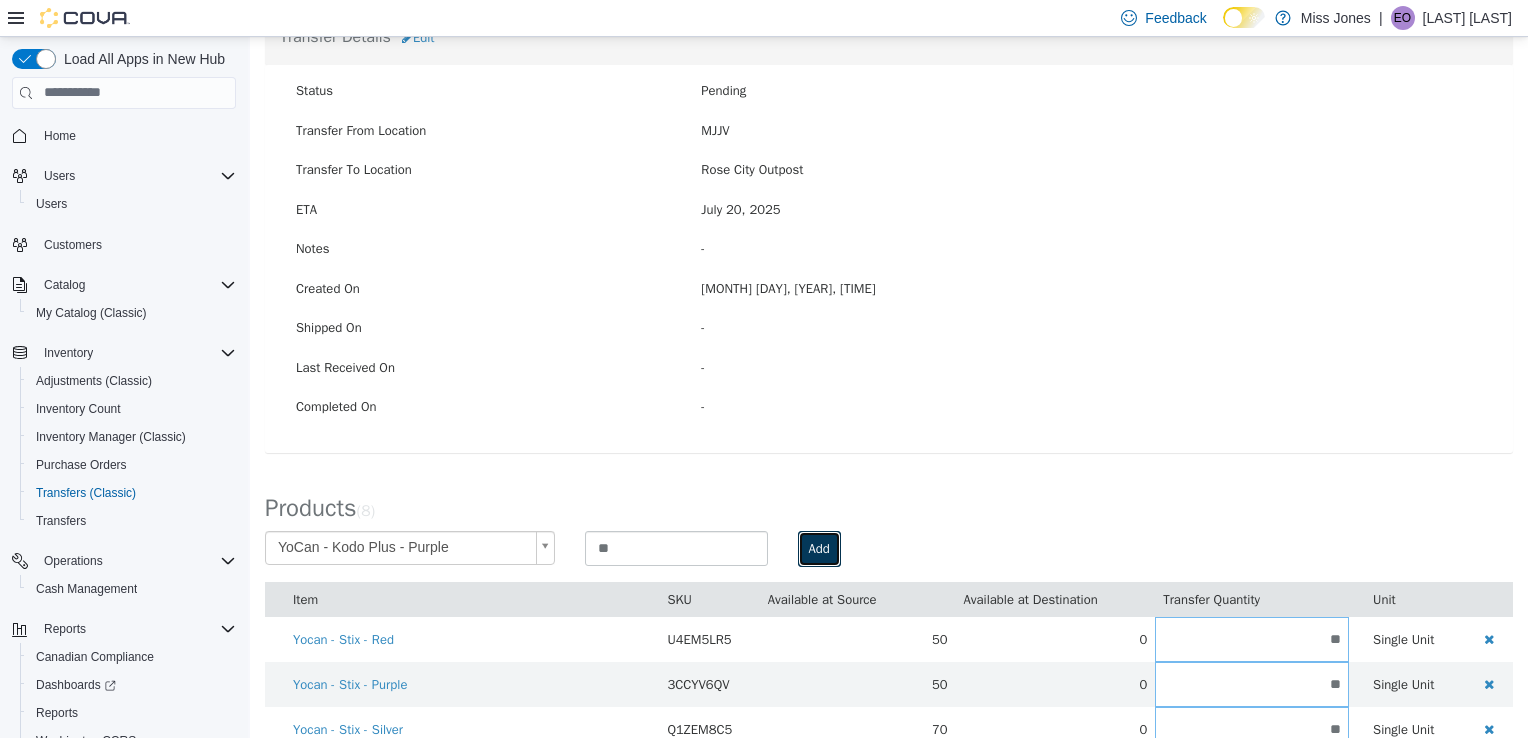 click on "Add" at bounding box center (819, 548) 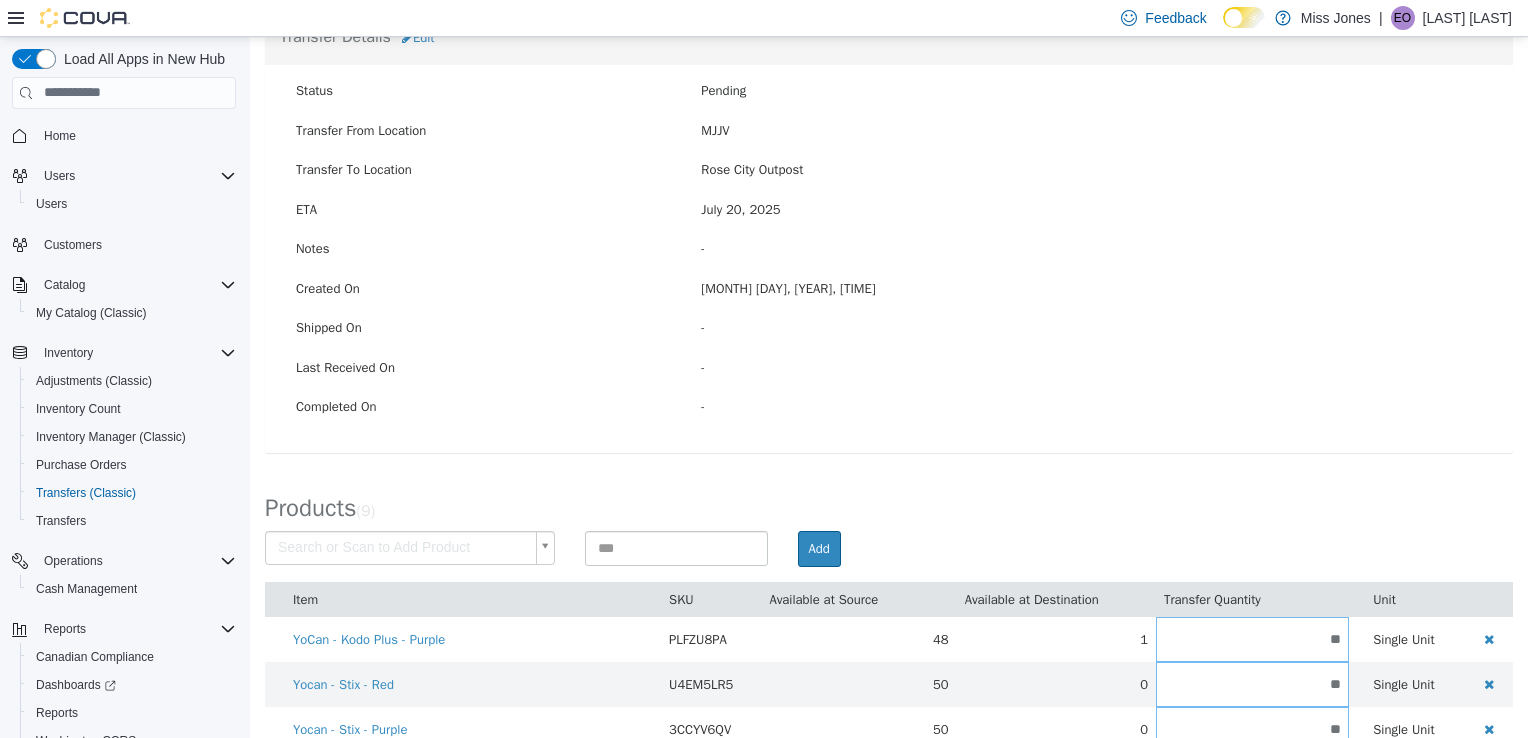click on "×
Save successful.
Transfers
TR70QM-1932
Transfer #TR70QM-1932
Preparing Download...  Tools  PDF Download
Delete
Auto Complete Transfer Ship Transfer
Transfer Details  Edit Status
Pending
Transfer From Location
[INITIALS]
Transfer To Location
[LOCATION]
ETA [MONTH] [DAY], [YEAR] Notes -
Created On [MONTH] [DAY], [YEAR], [TIME] Shipped On - Last Received On - Completed On - Products  ( 9 )
Search or Scan to Add Product                             Add
Item SKU Available at Source Available at Destination Transfer Quantity Unit YoCan - Kodo  Plus - Purple PLFZU8PA 48  1  ** Single Unit Yocan - Stix - Red U4EM5LR5 50  0  ** Single Unit Yocan - Stix - Purple 3CCYV6QV 50  0  ** Single Unit Yocan - Stix - Silver Q1ZEM8C5 70  0  ** Single Unit Yocan - Stix - Black 0M84JHJJ 70  0  ** Single Unit Yocan - Ari 2.0 - Pink XZ6NNENX 50  0  ** Single Unit Yocan - Ari 2.0 - Purple 1WBT40VP 50  0  ** Single Unit B8VG7AY8 50  0  **" at bounding box center [889, 458] 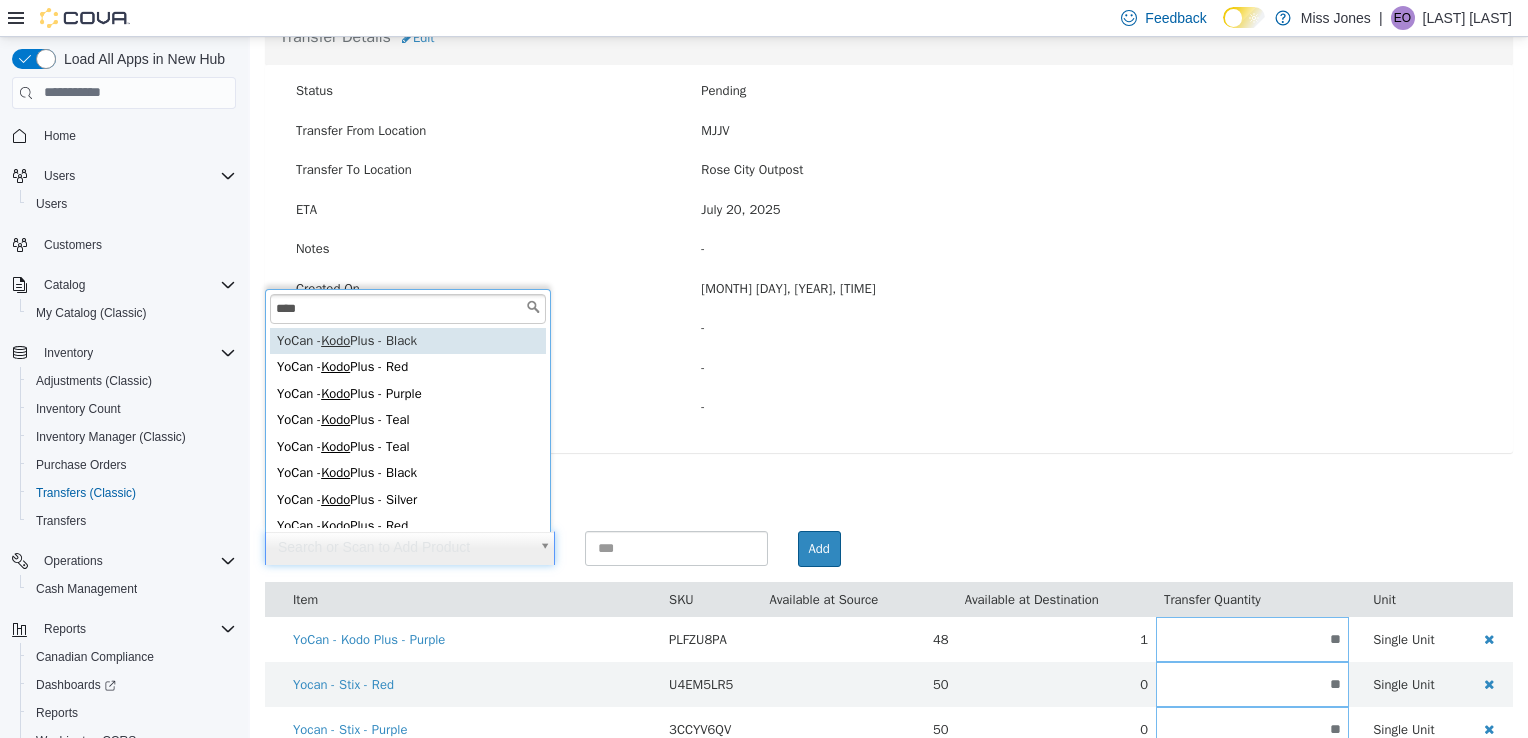 scroll, scrollTop: 4, scrollLeft: 0, axis: vertical 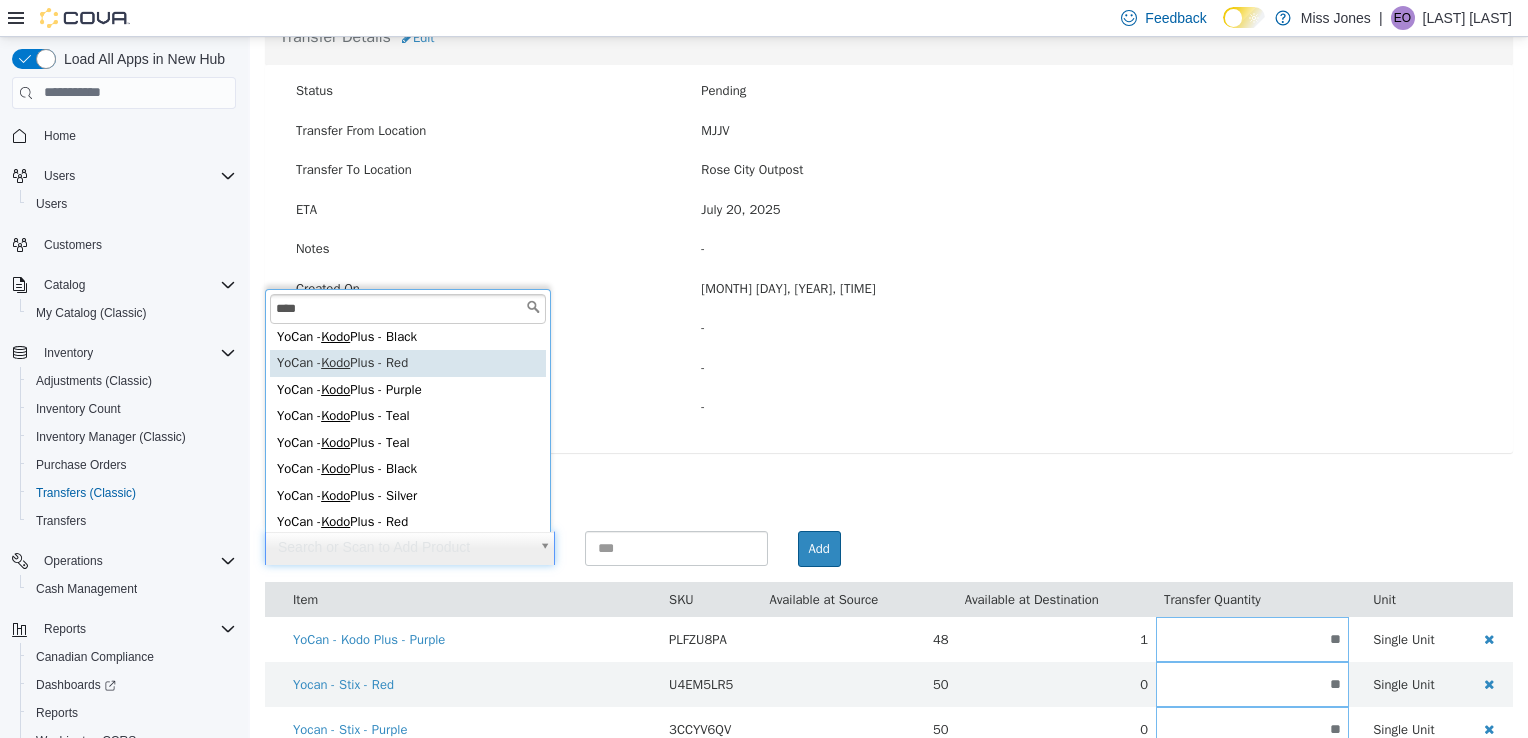type on "****" 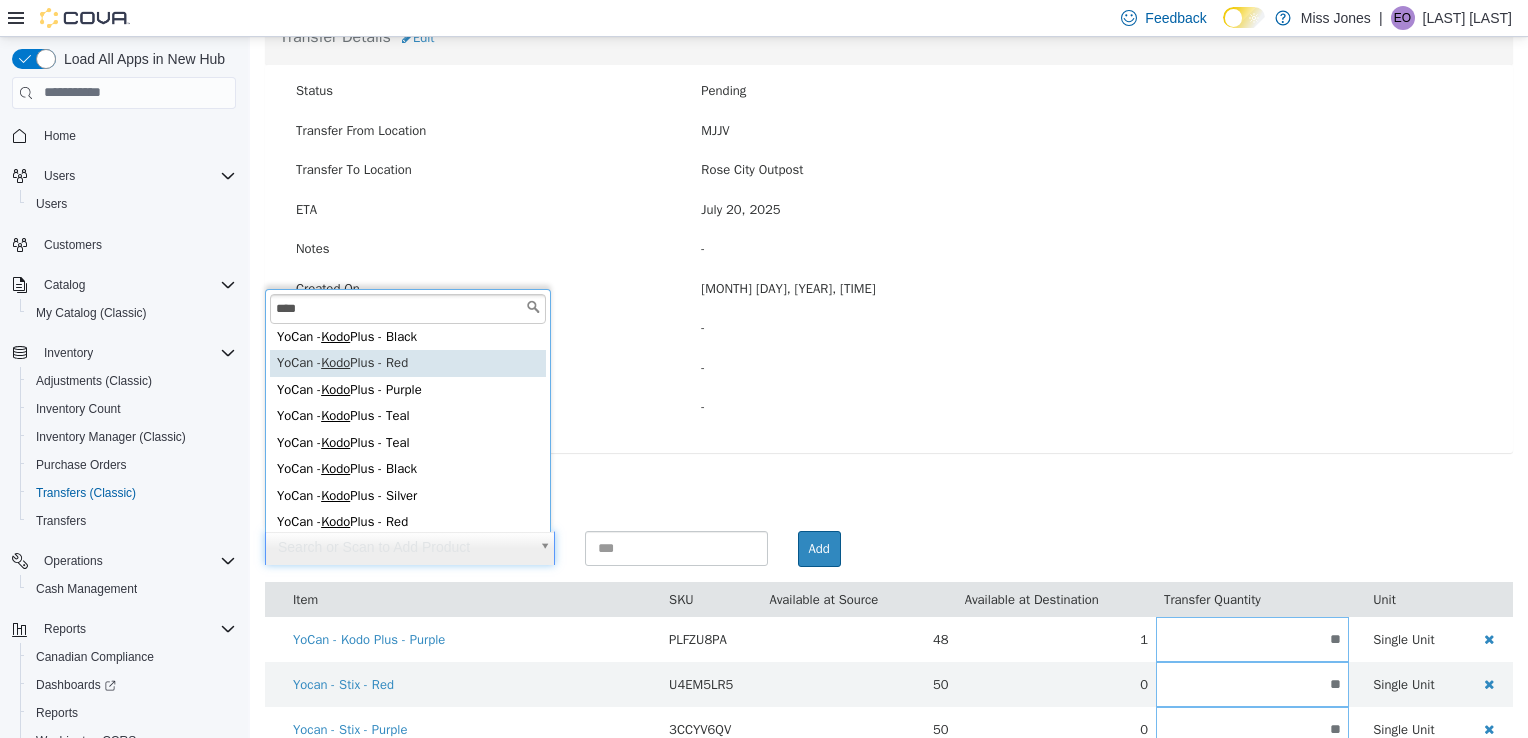 type on "**********" 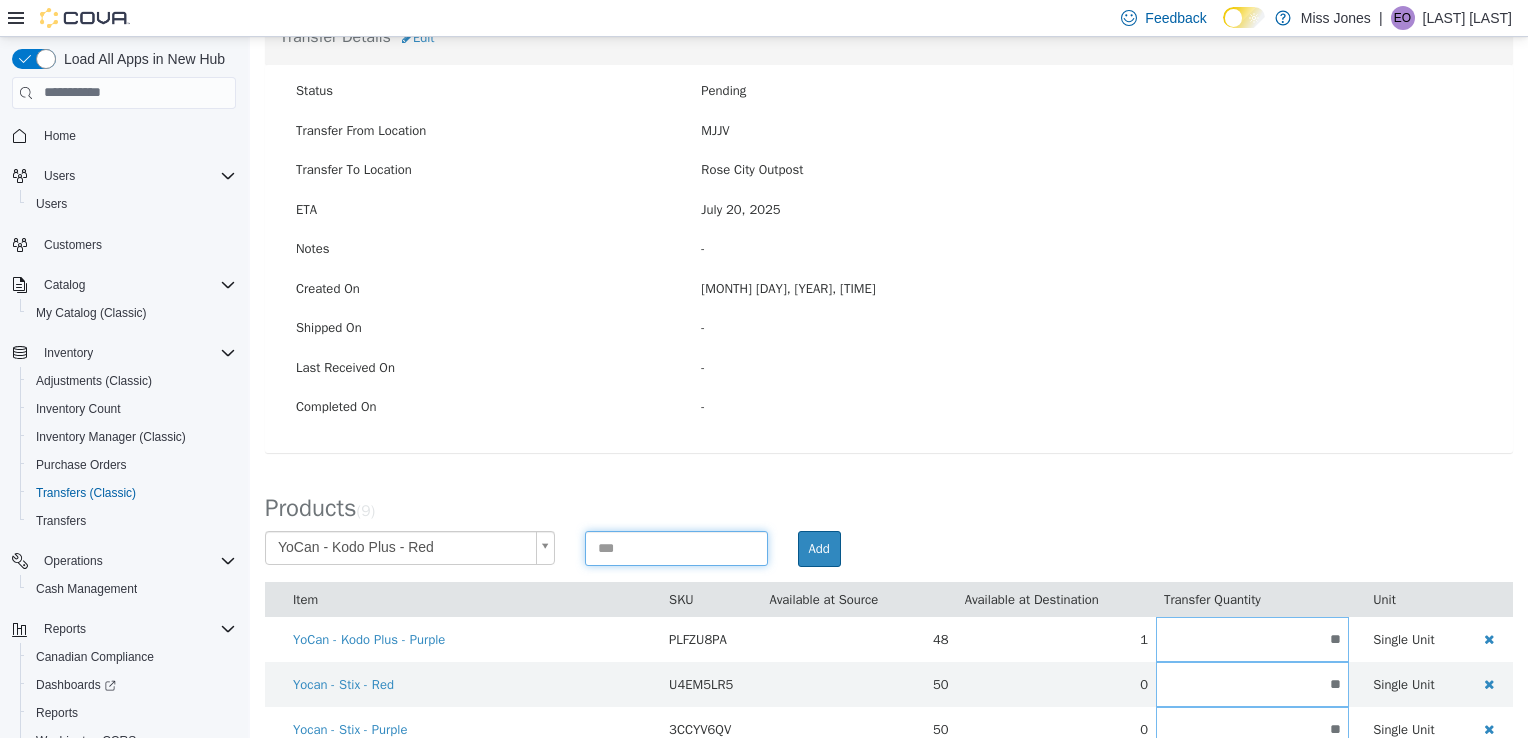 click at bounding box center (676, 547) 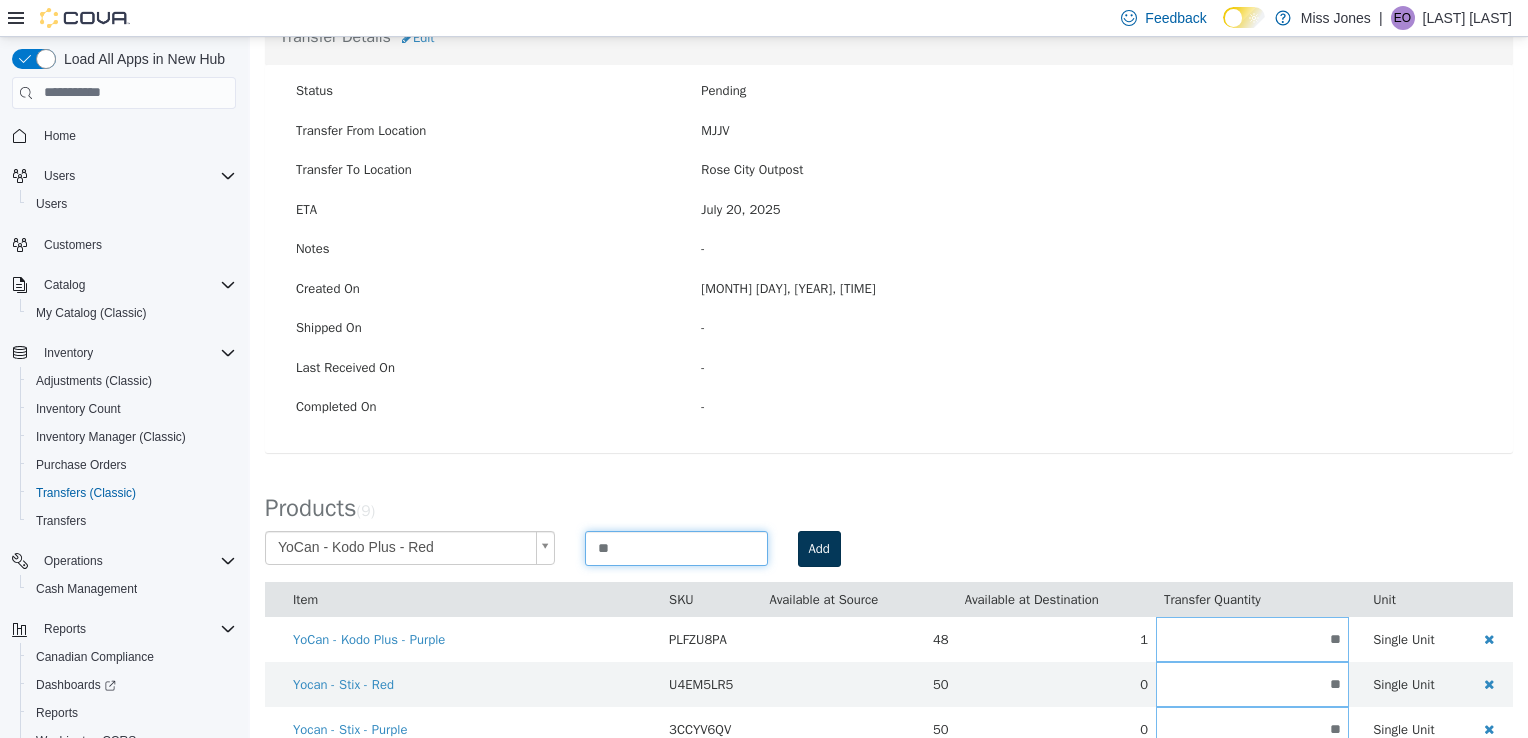 type on "**" 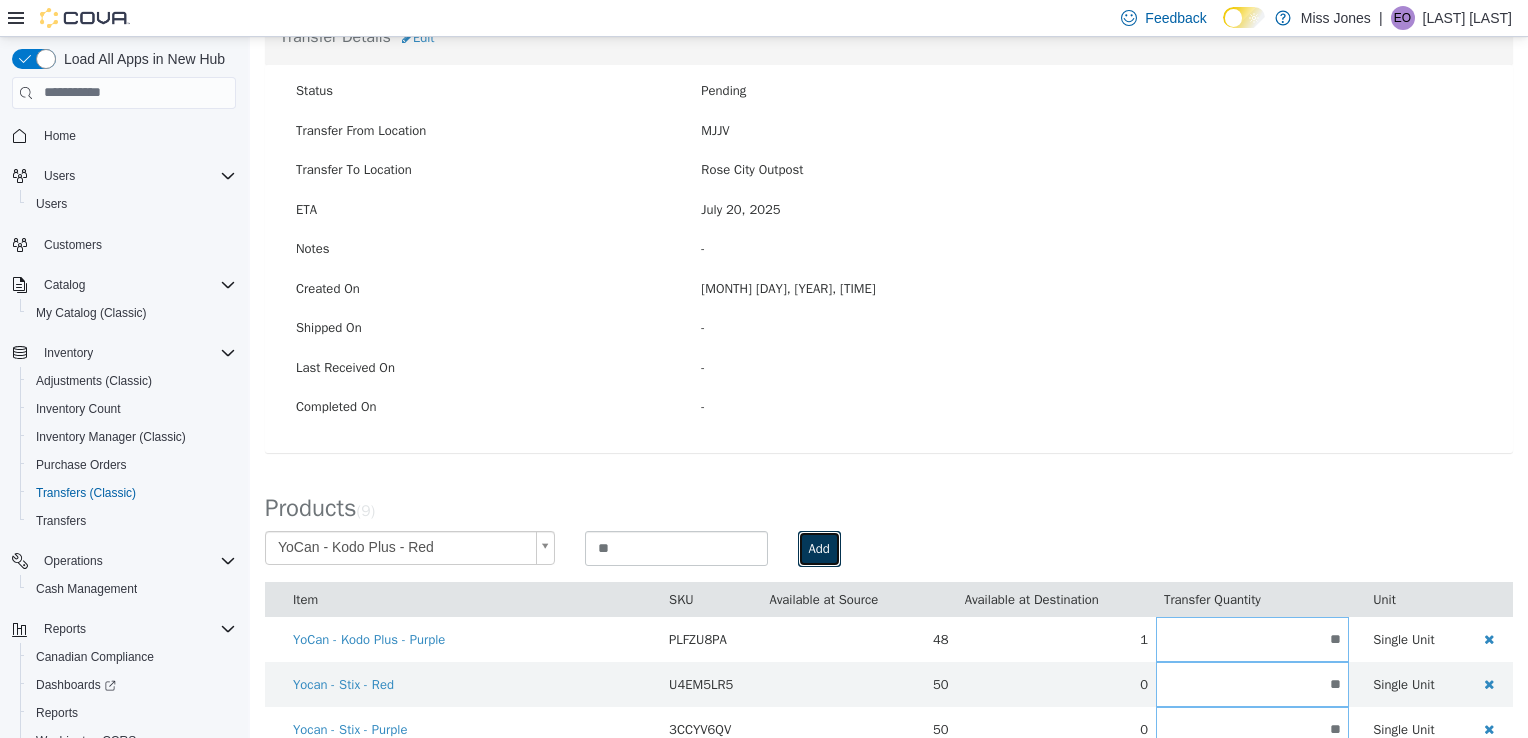 click on "Add" at bounding box center (819, 548) 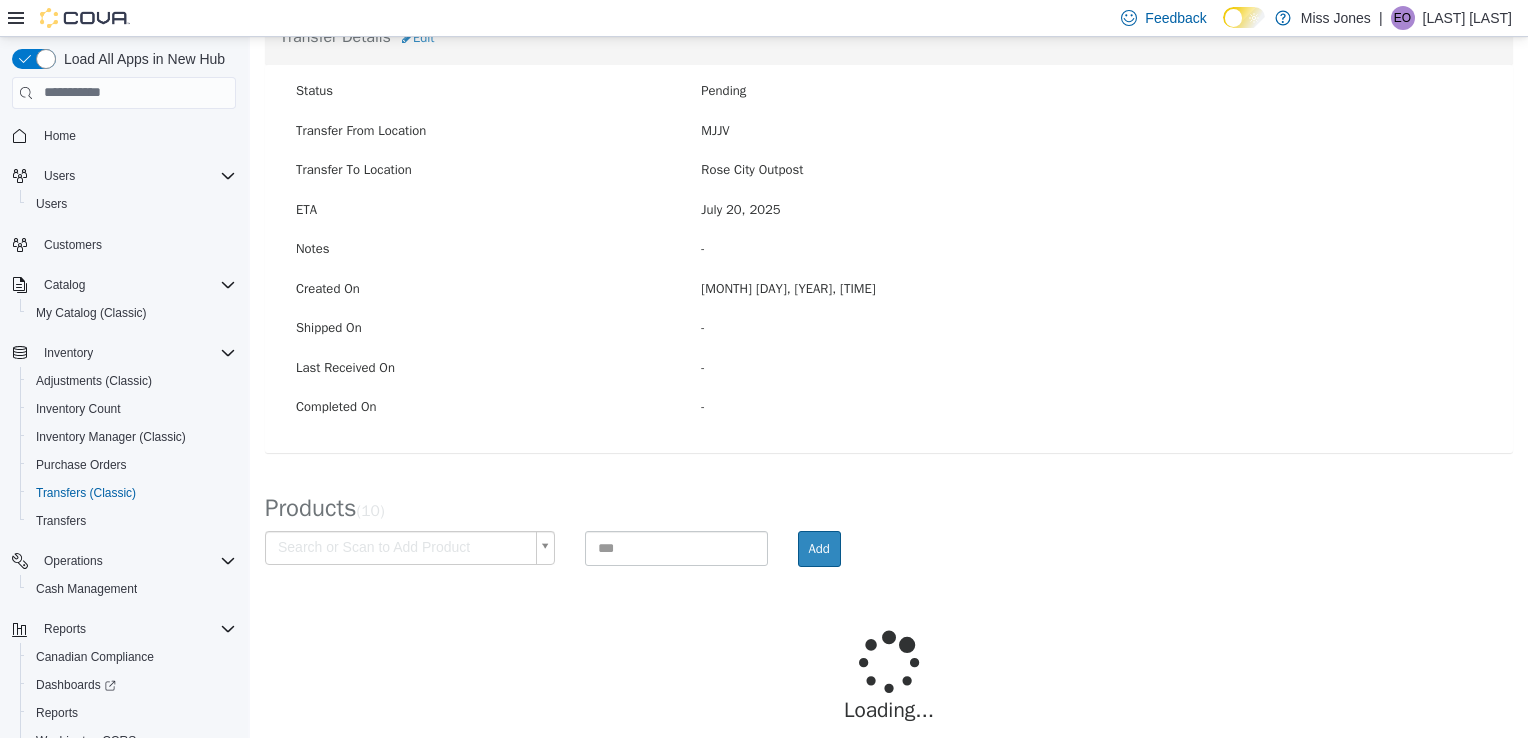 click on "×
Save successful.
Transfers
TR70QM-1932
Transfer #TR70QM-1932
Preparing Download...  Tools  PDF Download
Delete
Auto Complete Transfer Ship Transfer
Transfer Details  Edit Status
Pending
Transfer From Location
[INITIALS]
Transfer To Location
[LOCATION]
ETA [MONTH] [DAY], [YEAR] Notes -
Created On [MONTH] [DAY], [YEAR], [TIME] Shipped On - Last Received On - Completed On - Products  ( 10 )
Search or Scan to Add Product                             Add
Loading...
× Close No Stock Available   We cannot add the product  YoCan - Kodo Plus - Purple  to this transfer because there is no stock left at the location
you are trying to transfer from. Okay
Cancel Apply" at bounding box center [889, 346] 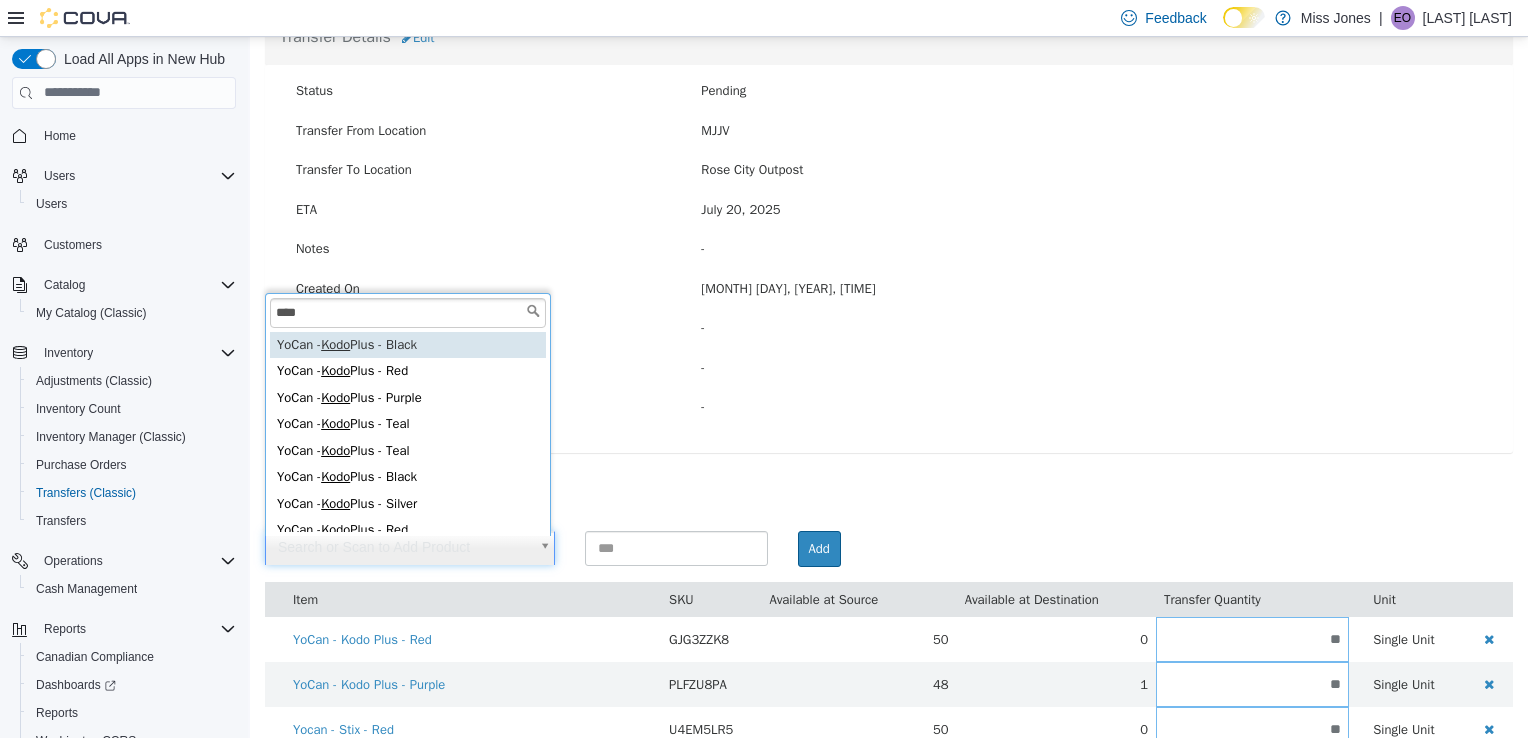 scroll, scrollTop: 4, scrollLeft: 0, axis: vertical 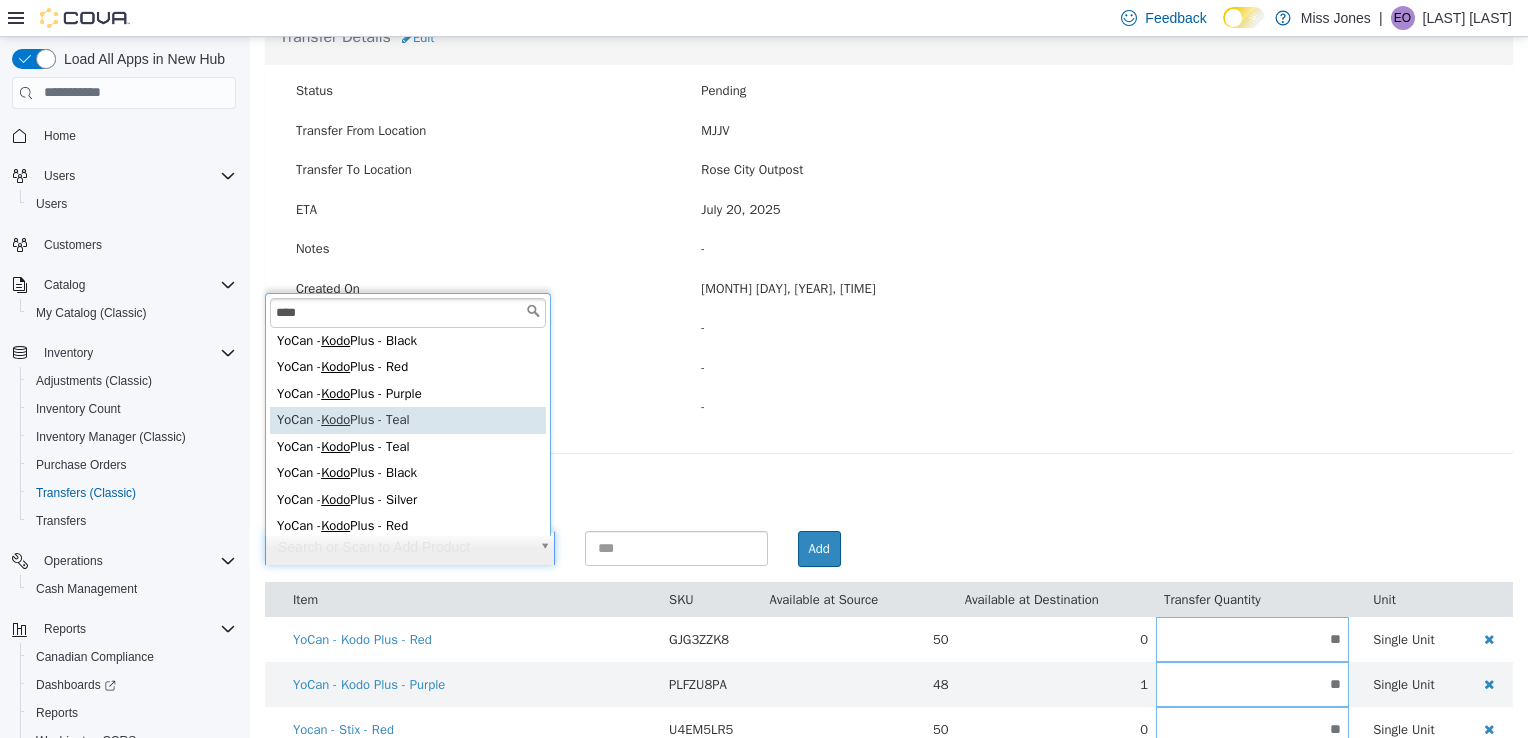 type on "****" 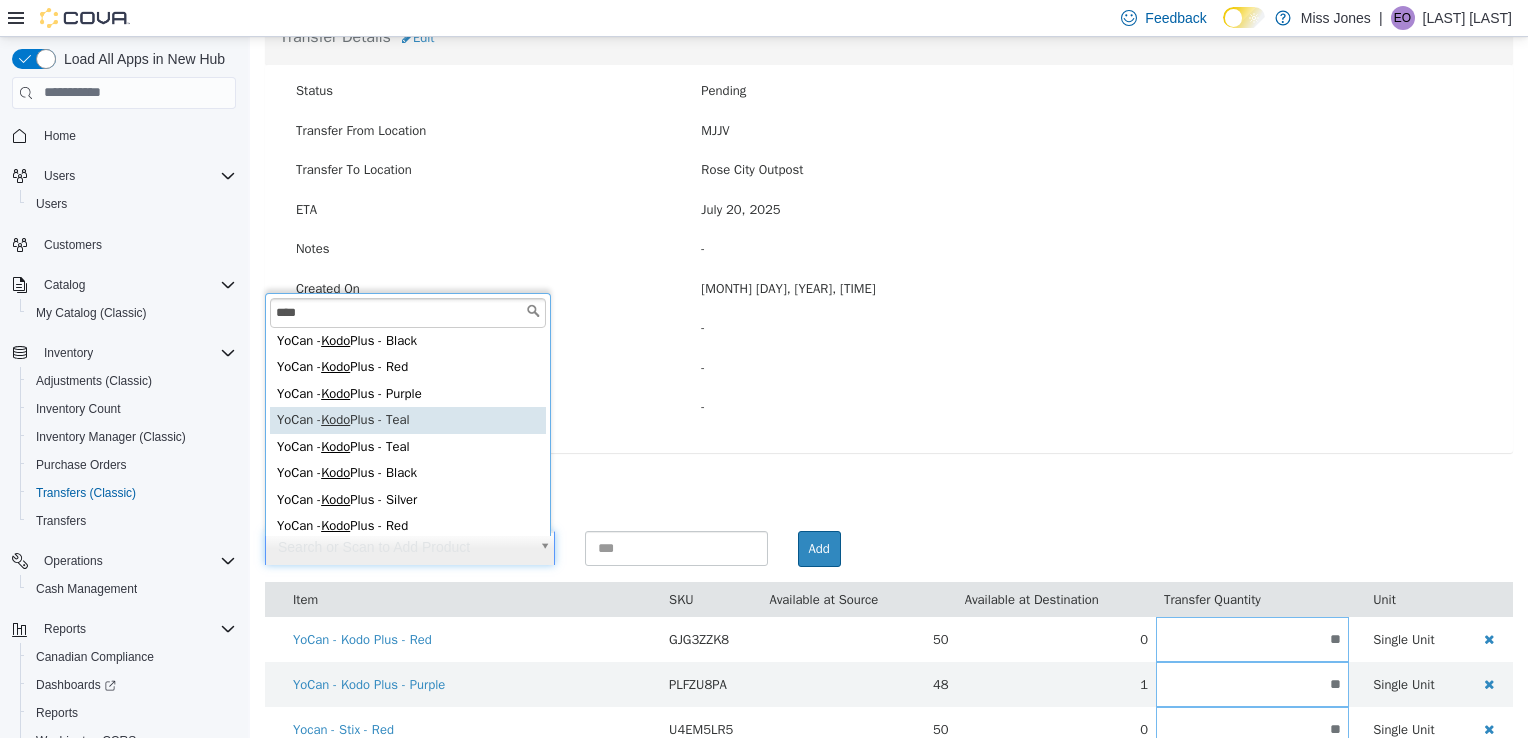 type on "**********" 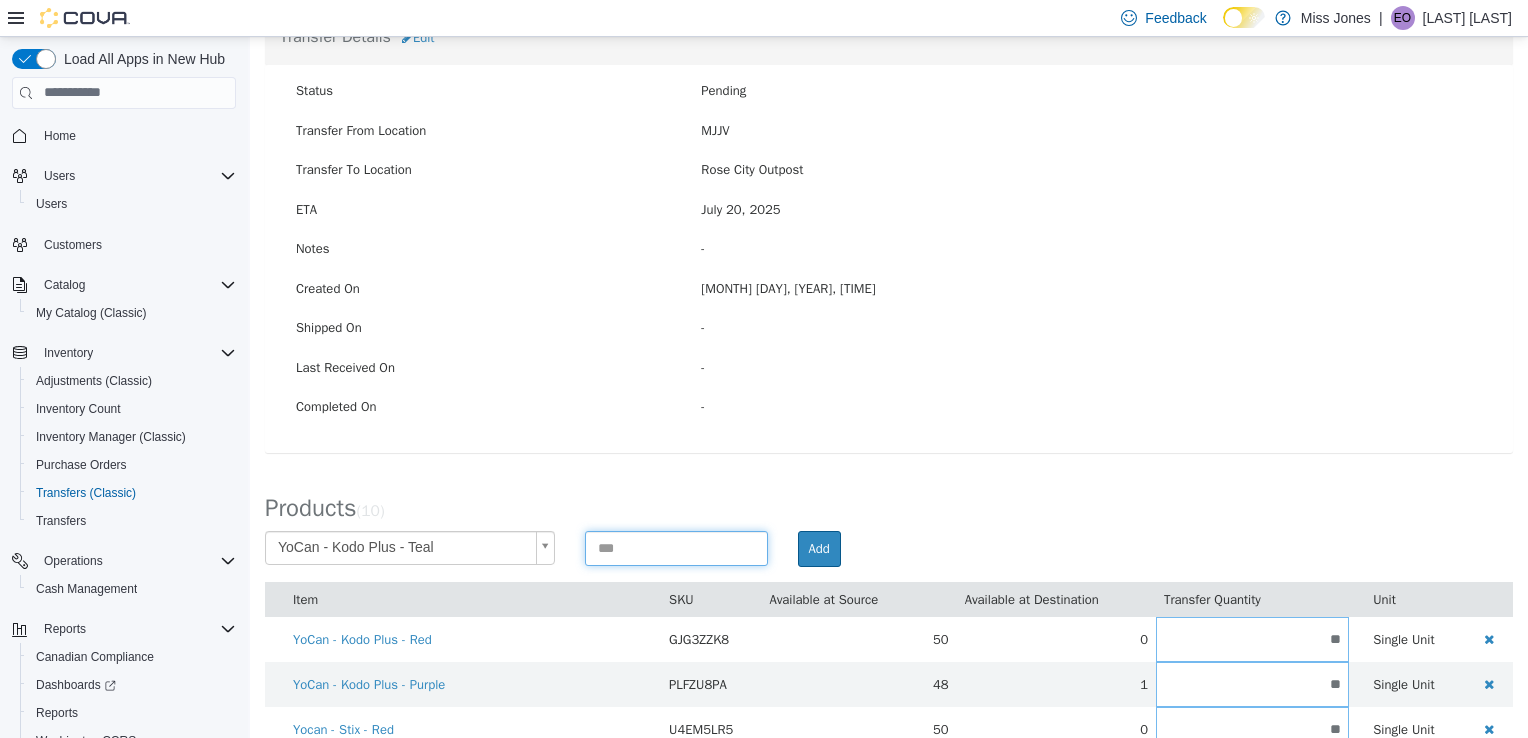 click at bounding box center [676, 547] 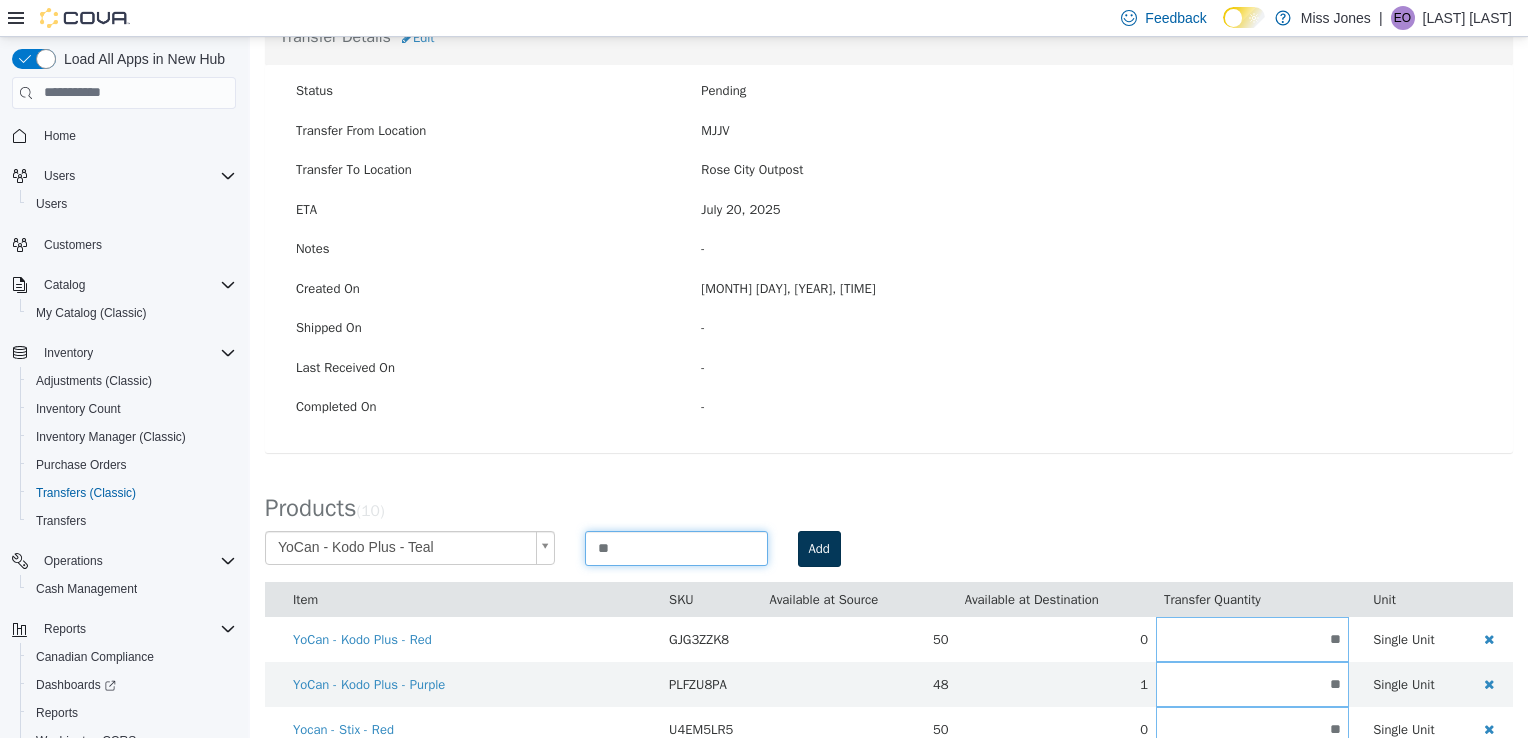 type on "**" 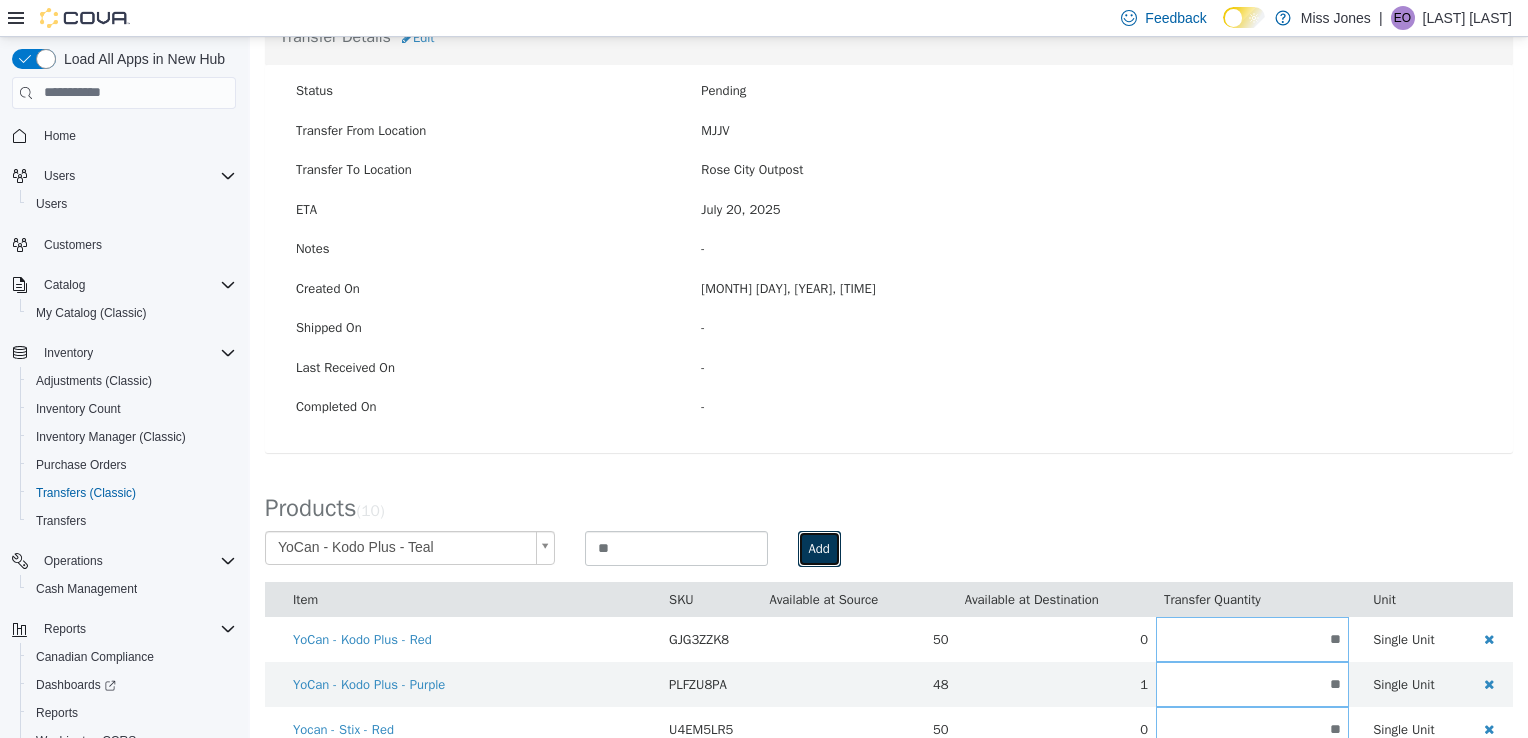 click on "Add" at bounding box center [819, 548] 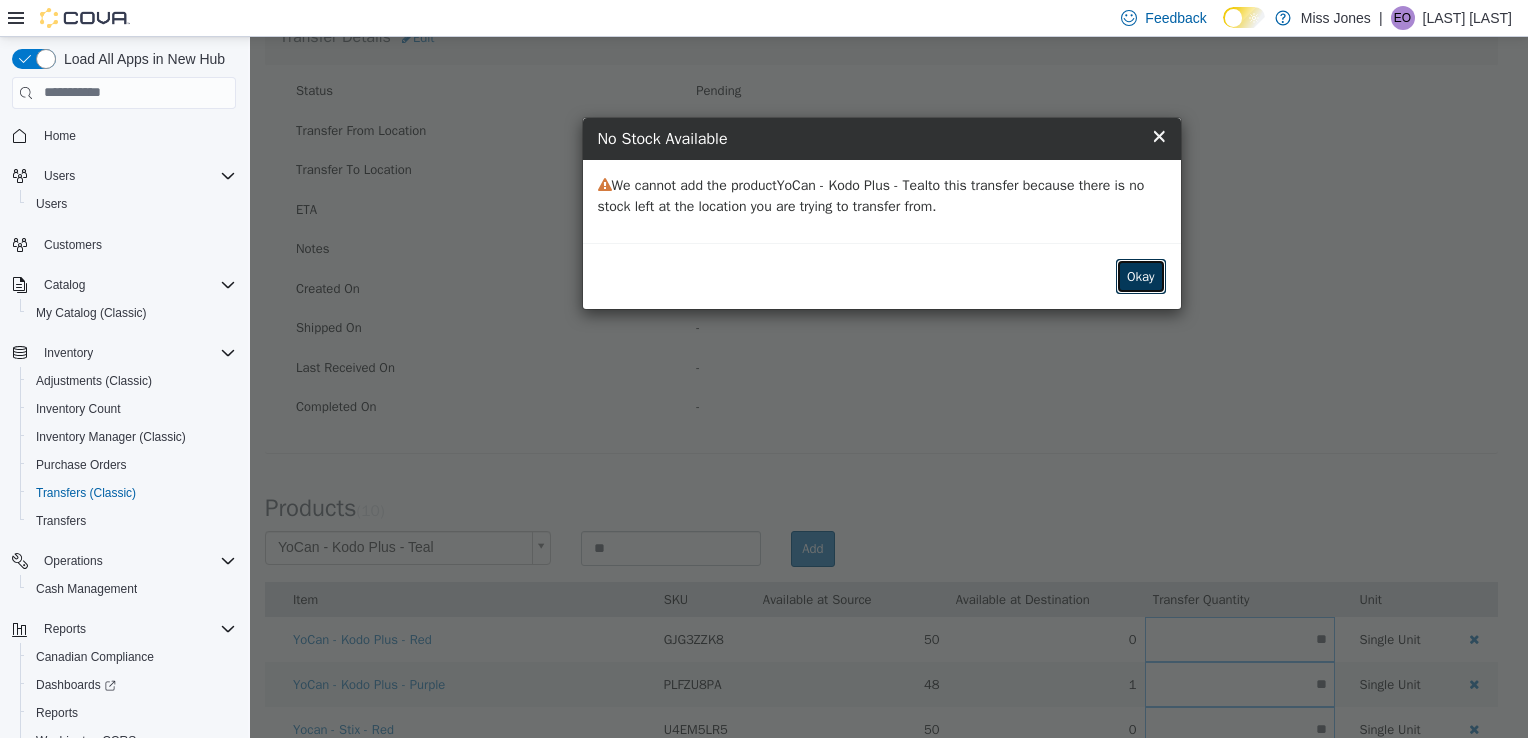 click on "Okay" at bounding box center (1141, 276) 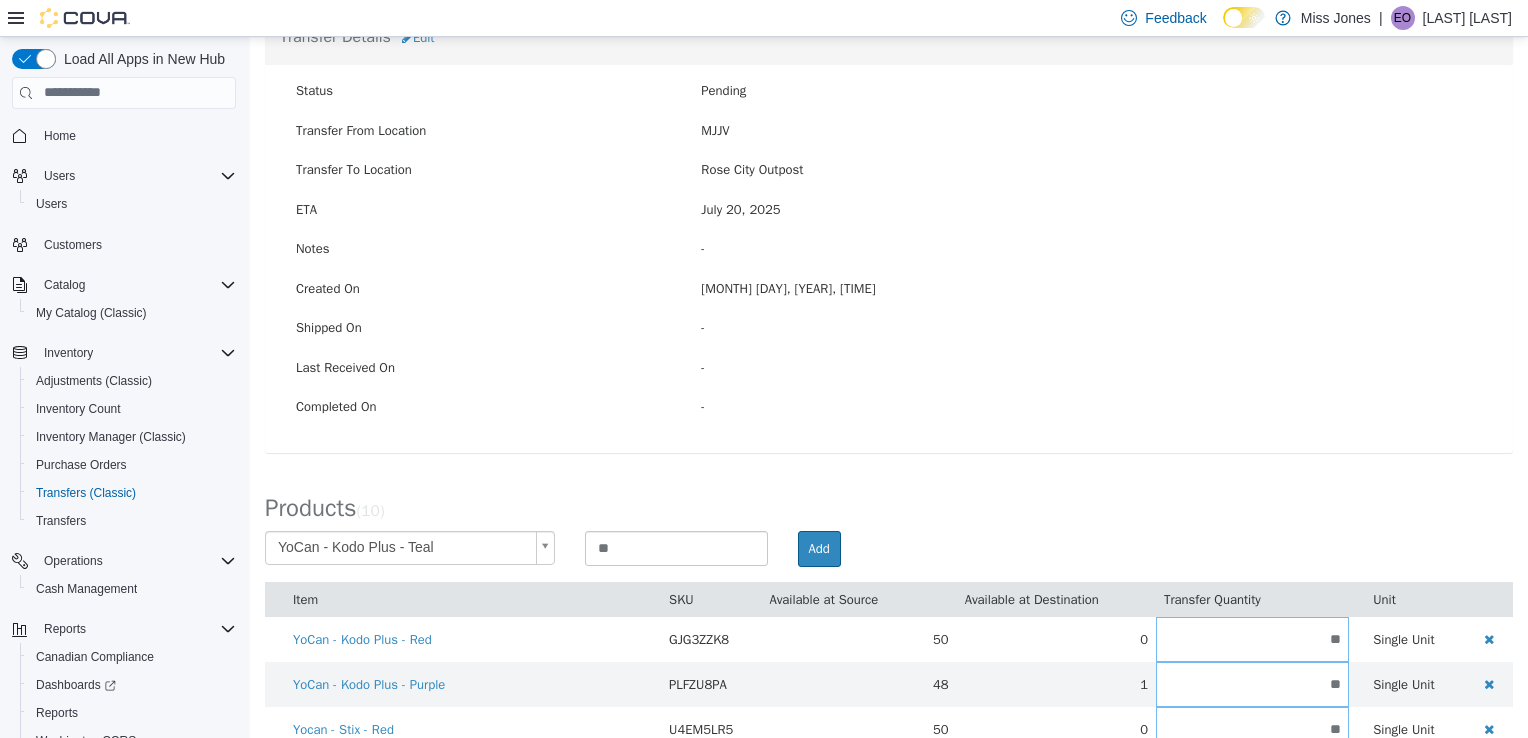 scroll, scrollTop: 0, scrollLeft: 0, axis: both 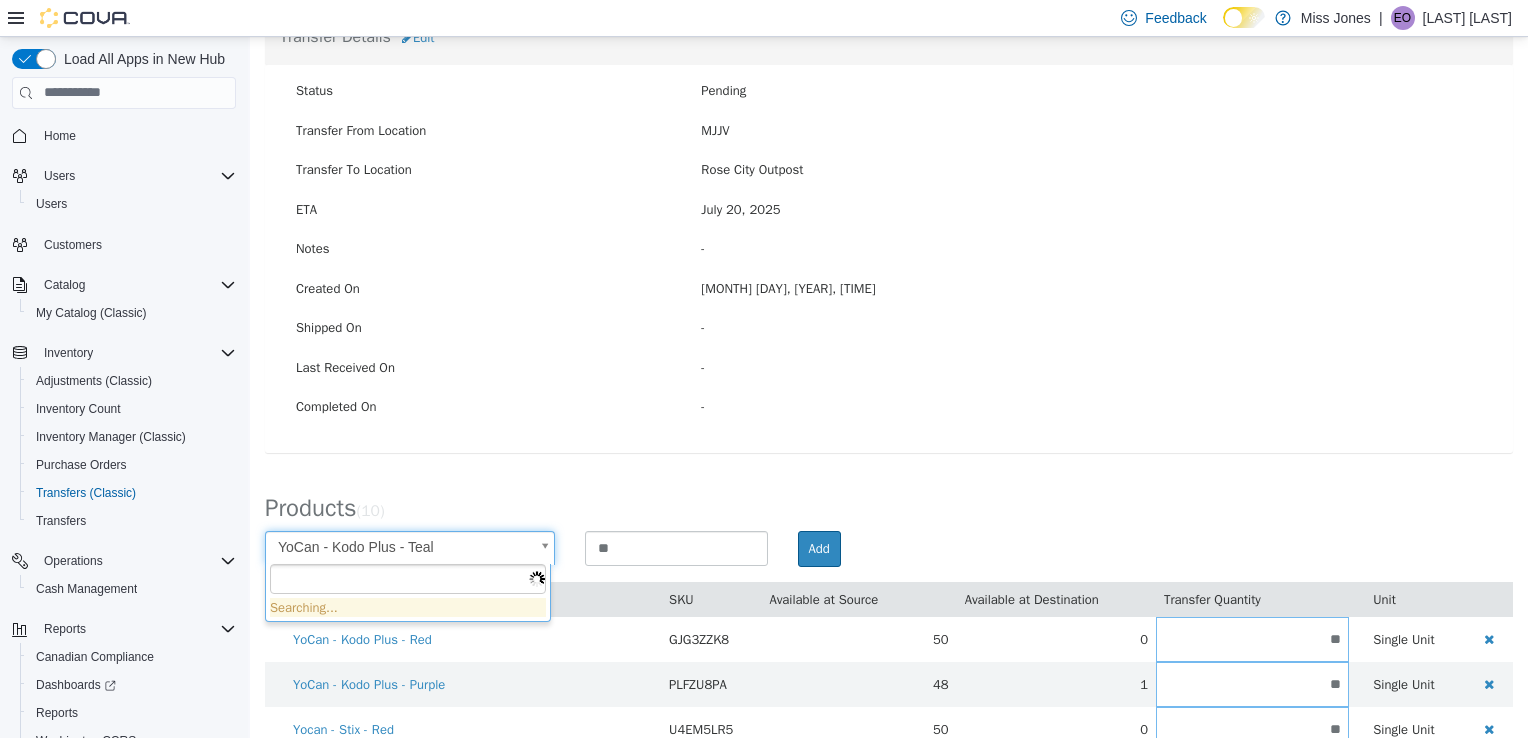 click on "**********" at bounding box center [889, 480] 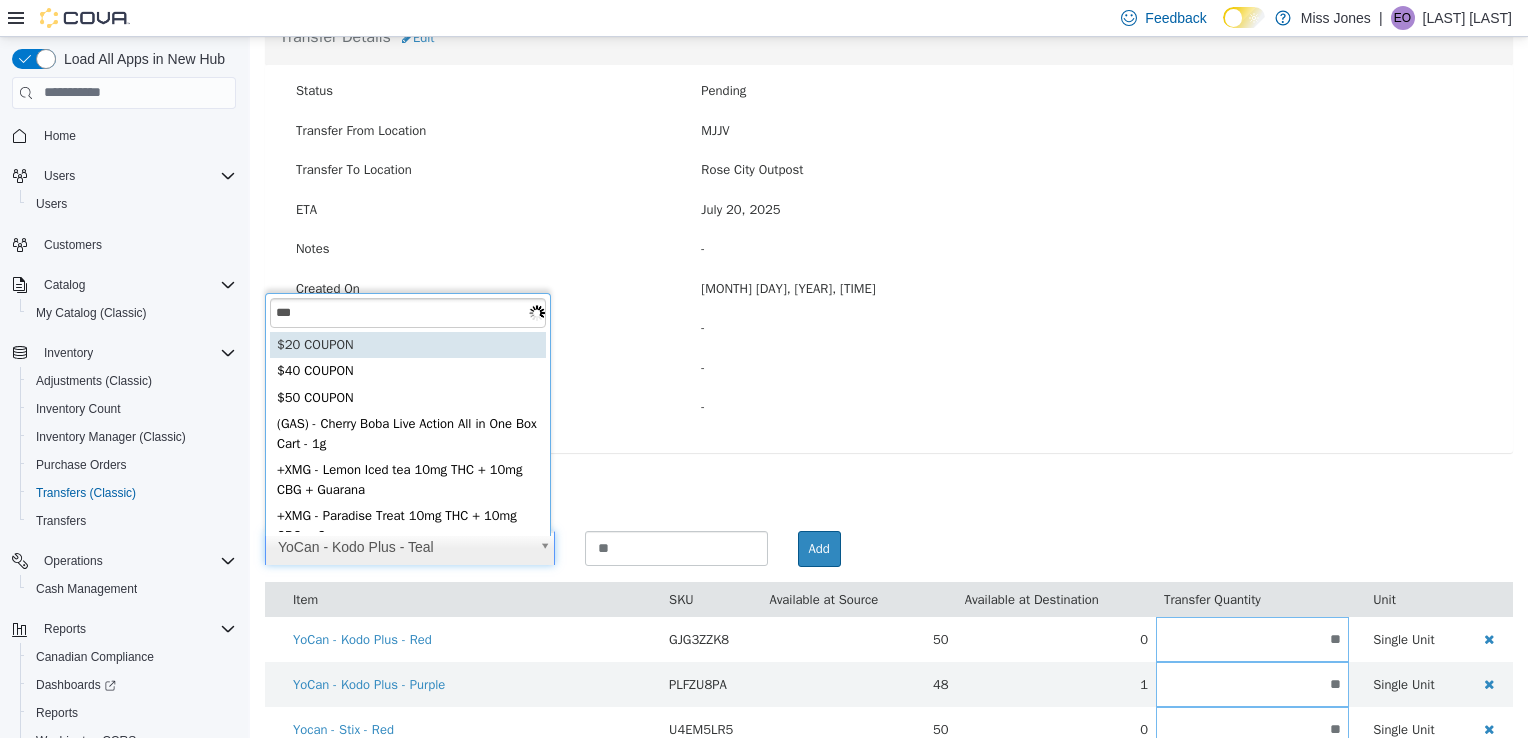 type on "****" 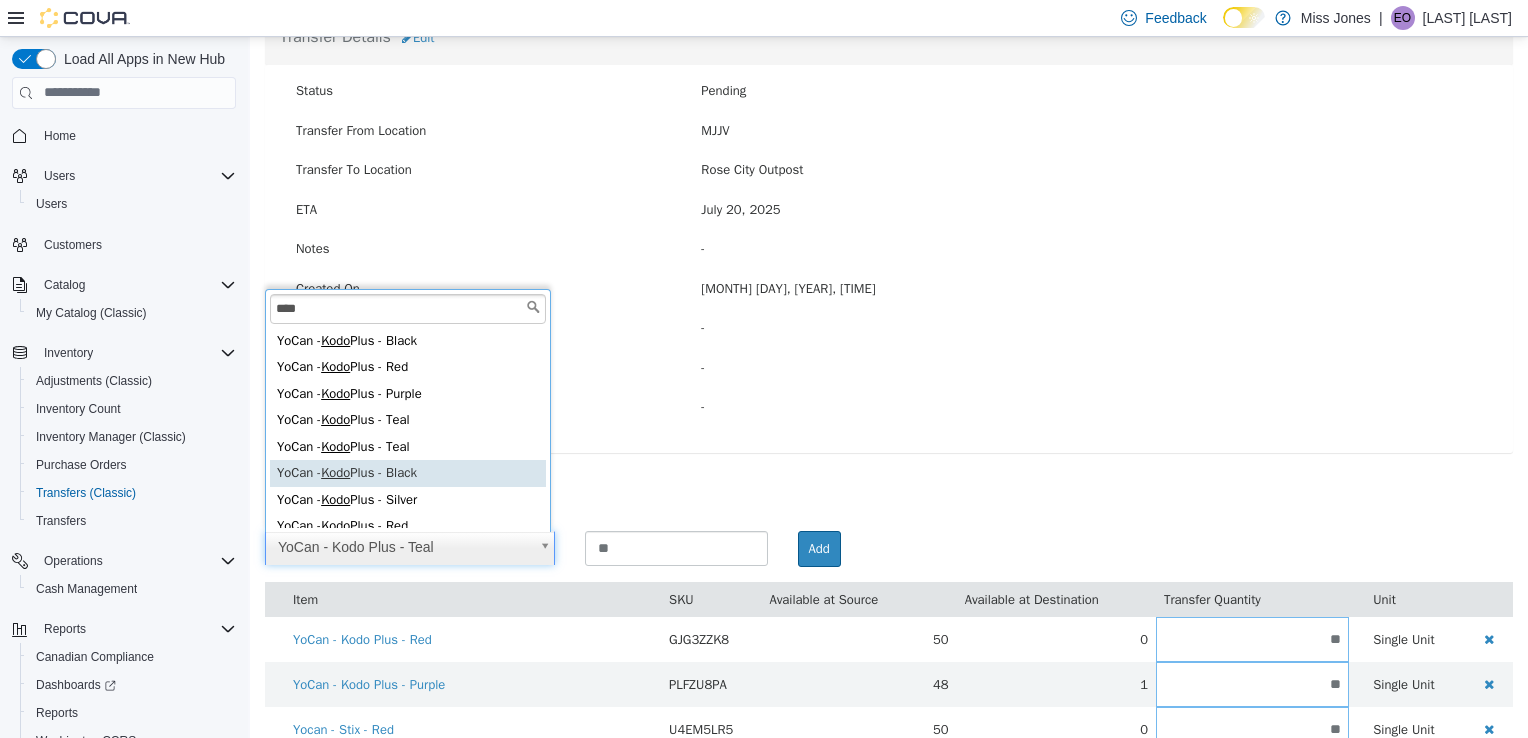 scroll, scrollTop: 4, scrollLeft: 0, axis: vertical 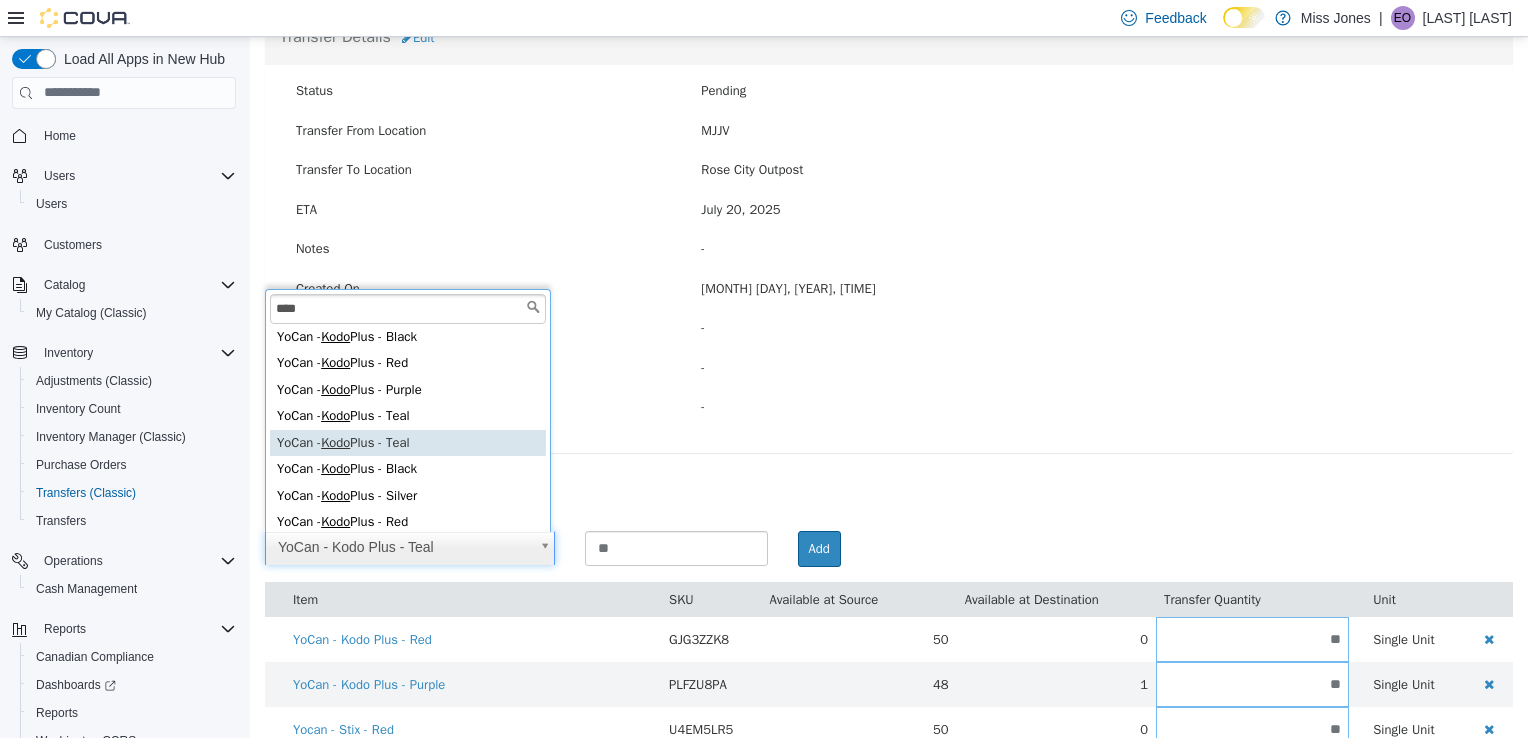 type on "**********" 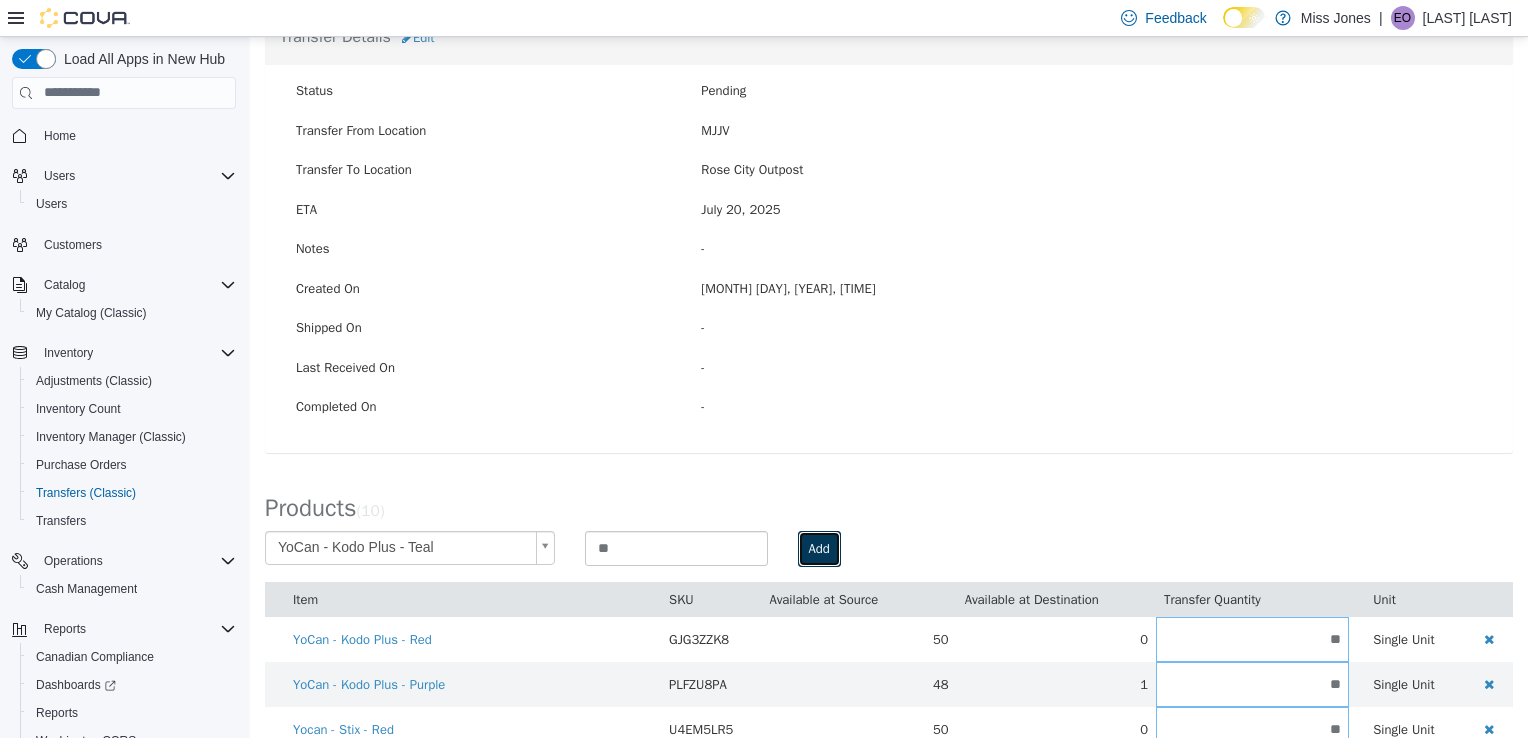 click on "Add" at bounding box center (819, 548) 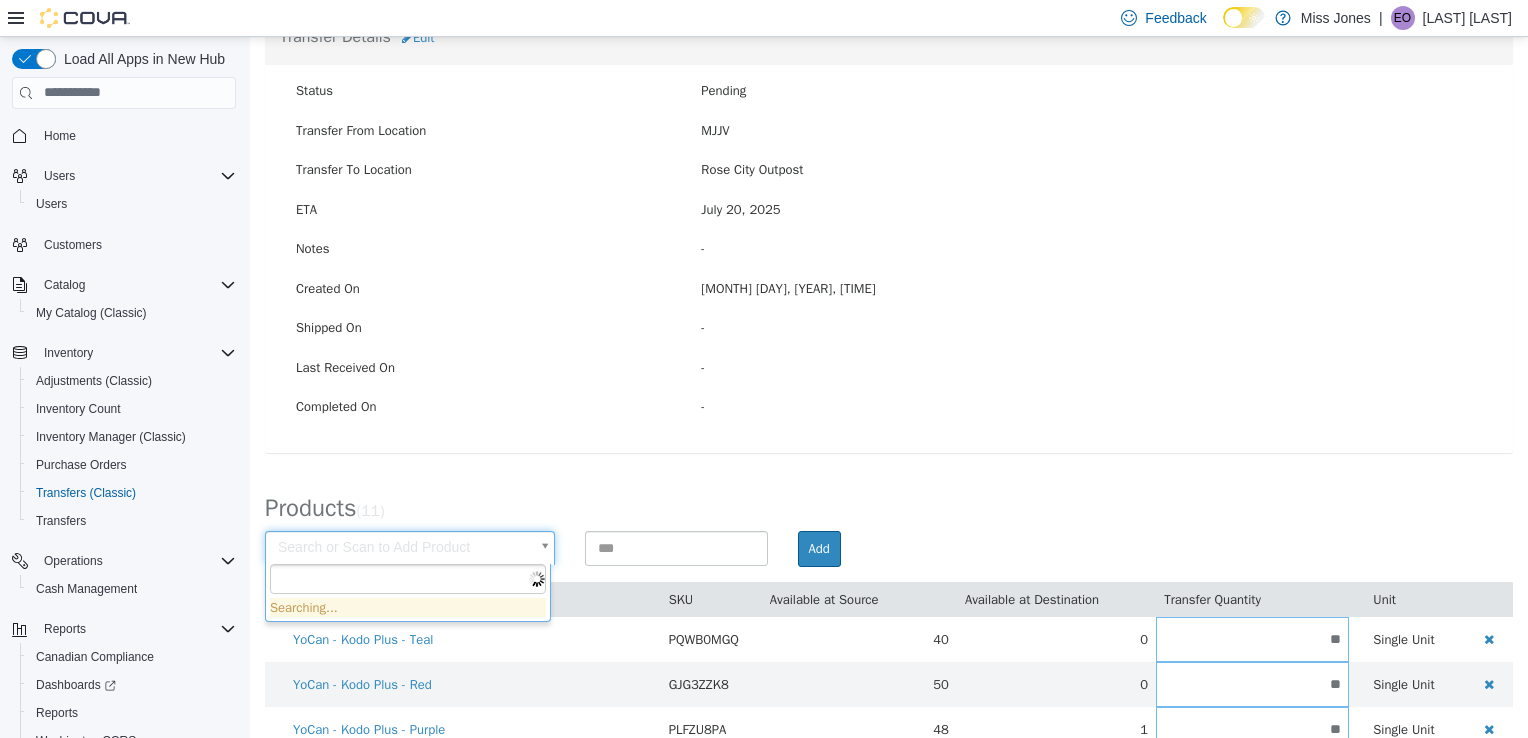 click on "×
Save successful.
Transfers
TR70QM-1932
Transfer #TR70QM-1932
Preparing Download...  Tools  PDF Download
Delete
Auto Complete Transfer Ship Transfer
Transfer Details  Edit Status
Pending
Transfer From Location
[INITIALS]
Transfer To Location
[LOCATION]
ETA [MONTH] [DAY], [YEAR] Notes -
Created On [MONTH] [DAY], [YEAR], [TIME] Shipped On - Last Received On - Completed On - Products  ( 11 )
Search or Scan to Add Product     Add
Item SKU Available at Source Available at Destination Transfer Quantity Unit YoCan - Kodo  Plus - Teal PQWB0MGQ 40  0  ** Single Unit YoCan - Kodo  Plus - Red GJG3ZZK8 50  0  ** Single Unit YoCan - Kodo  Plus - Purple PLFZU8PA 48  1  ** Single Unit Yocan - Stix - Red U4EM5LR5 50  0  ** Single Unit Yocan - Stix - Purple 3CCYV6QV 50  0  ** Single Unit Yocan - Stix - Silver Q1ZEM8C5 70  0  ** Single Unit Yocan - Stix - Black 0M84JHJJ 70  0  ** Single Unit Yocan - Ari 2.0 - Pink XZ6NNENX 50  0" at bounding box center [889, 503] 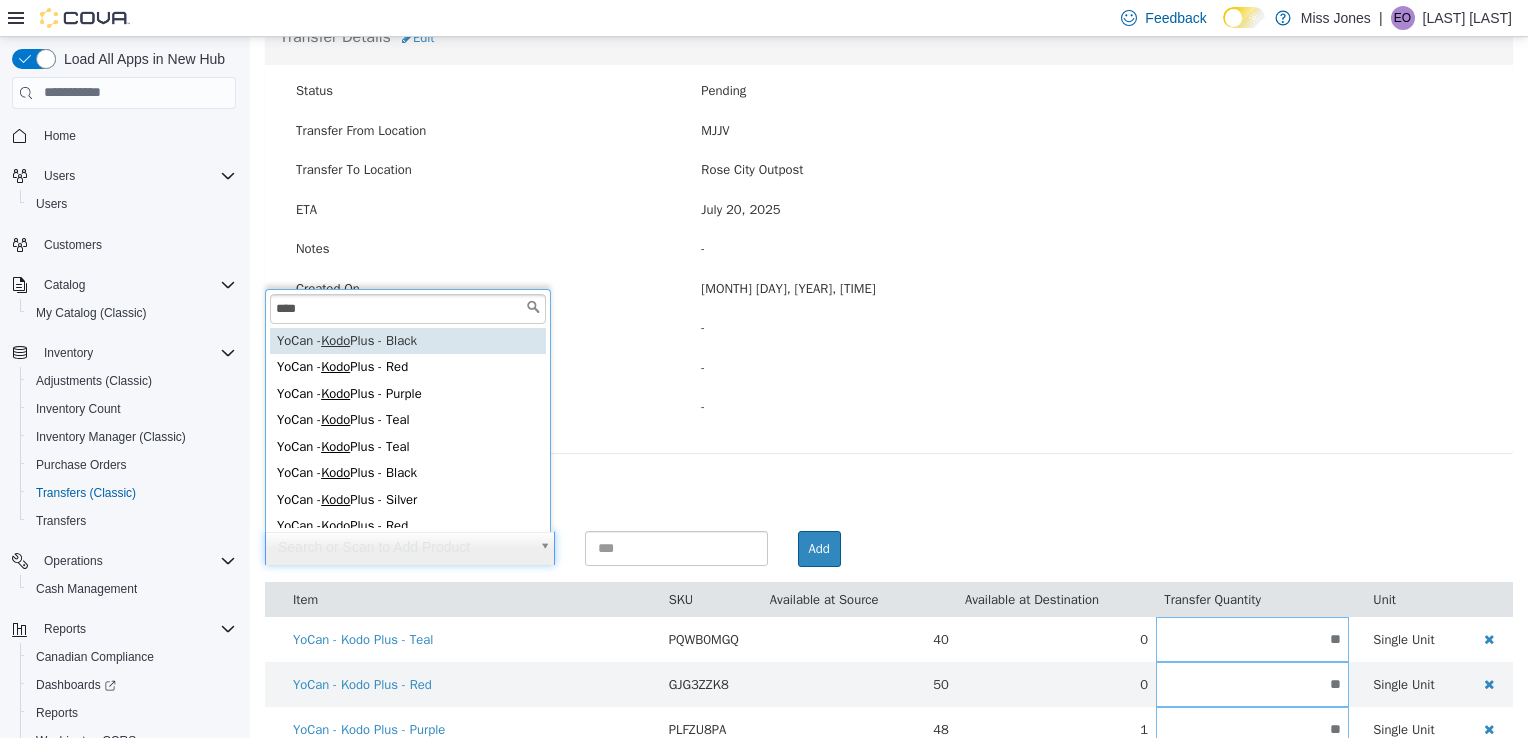 scroll, scrollTop: 4, scrollLeft: 0, axis: vertical 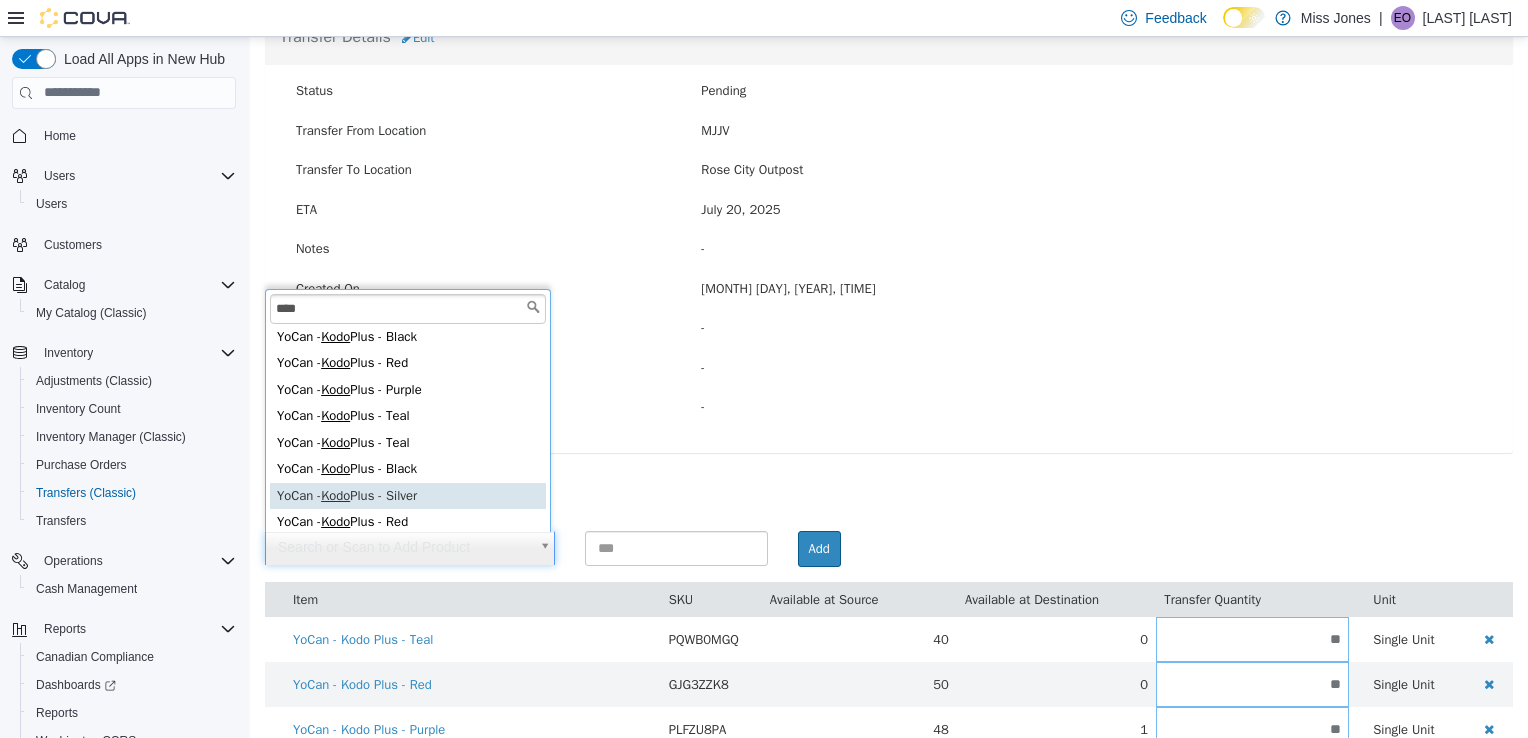 type on "****" 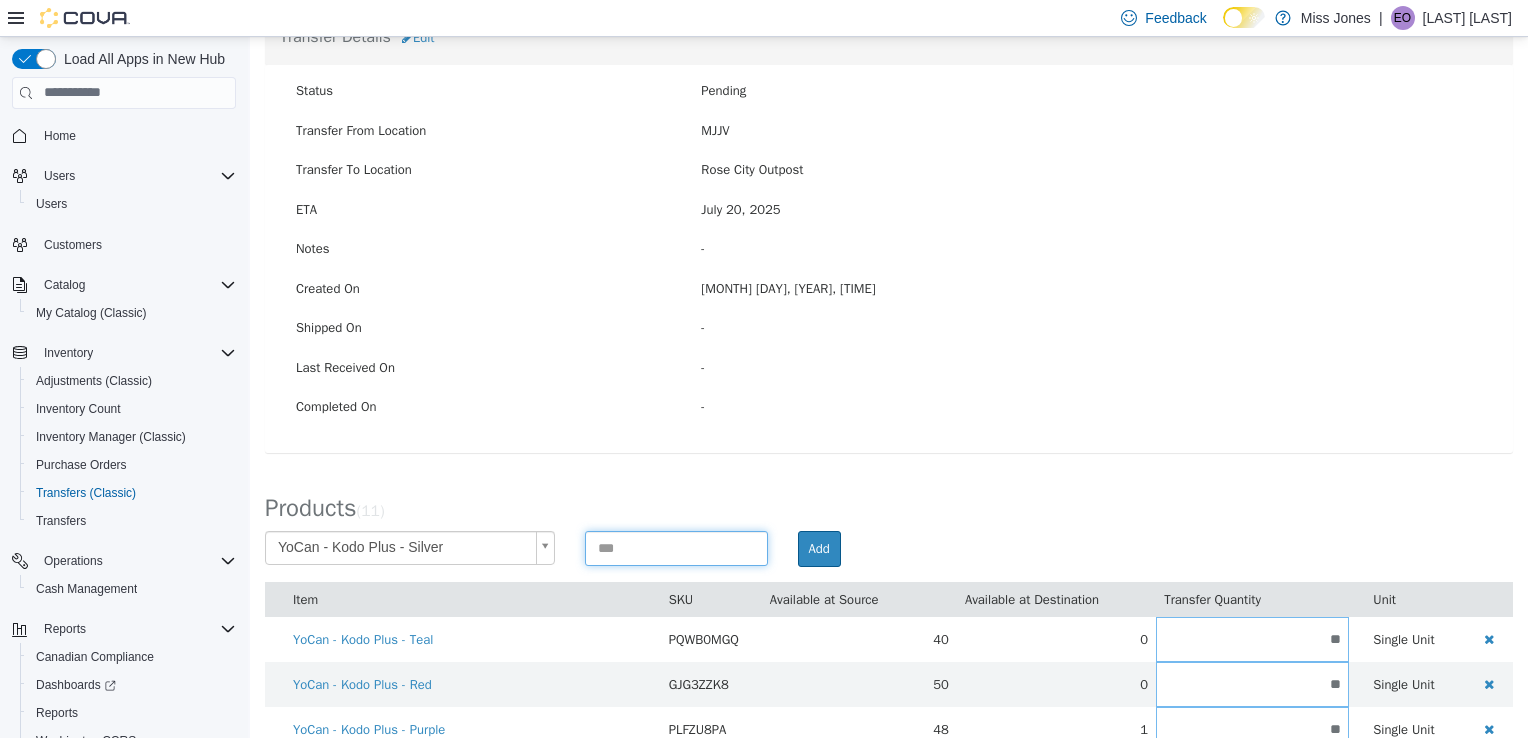 click at bounding box center (676, 547) 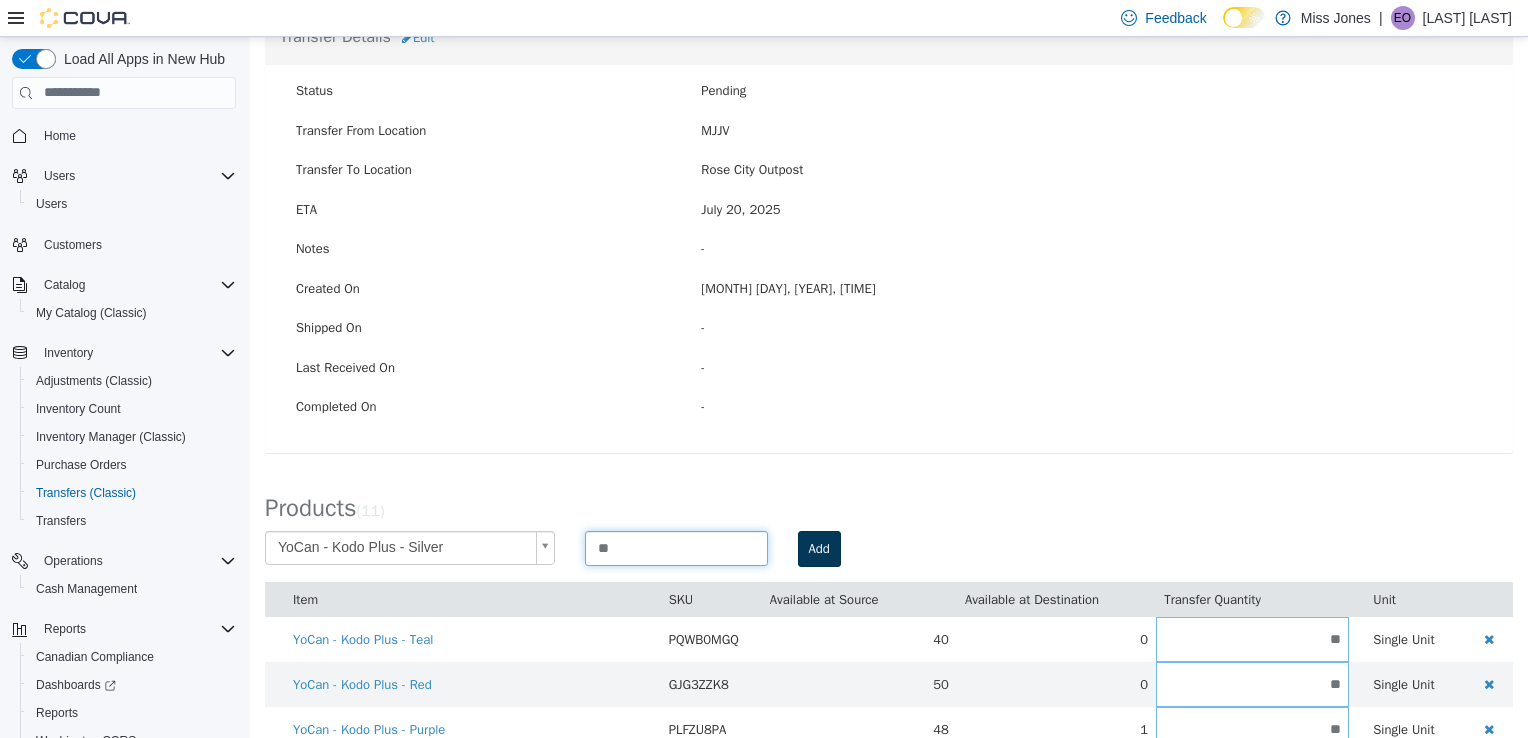 type on "**" 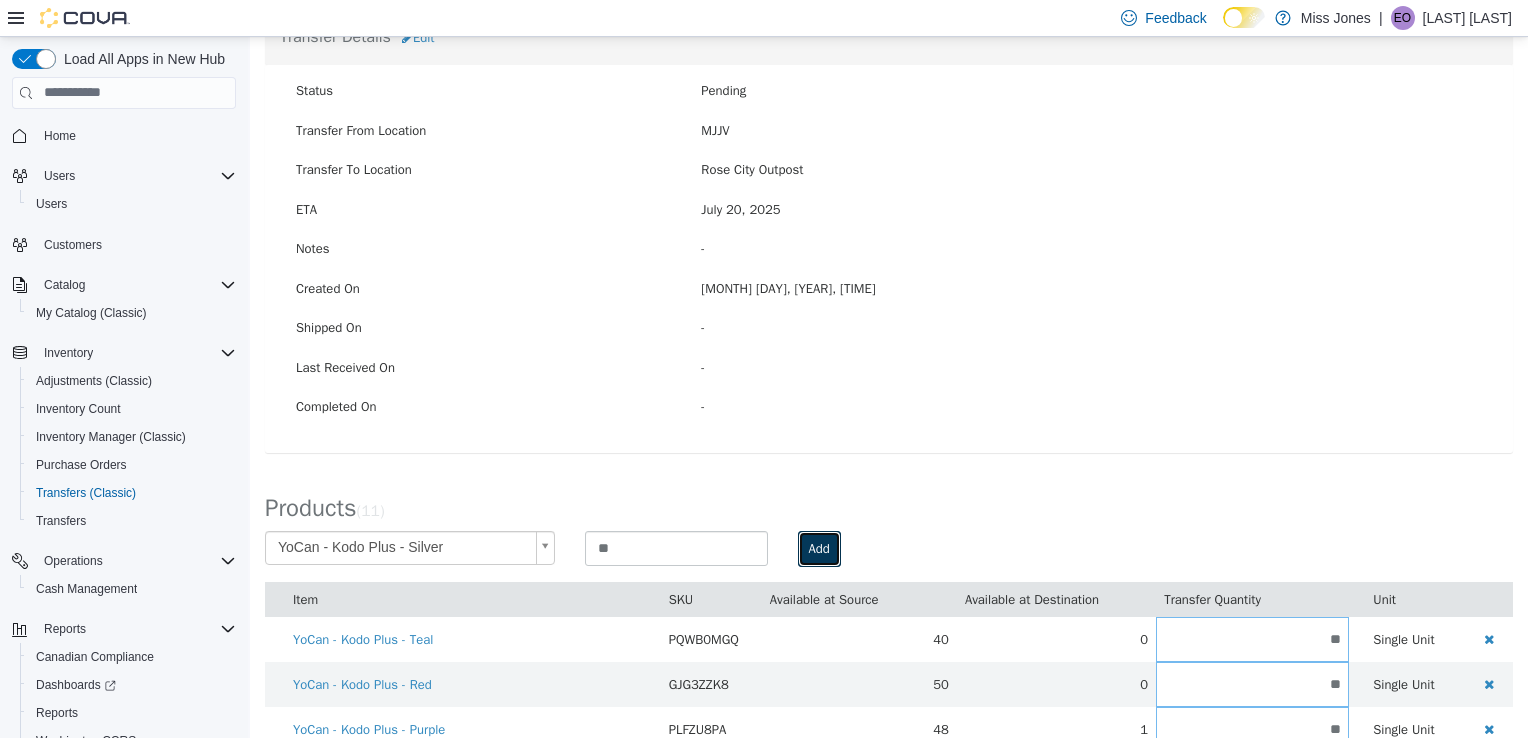 click on "Add" at bounding box center [819, 548] 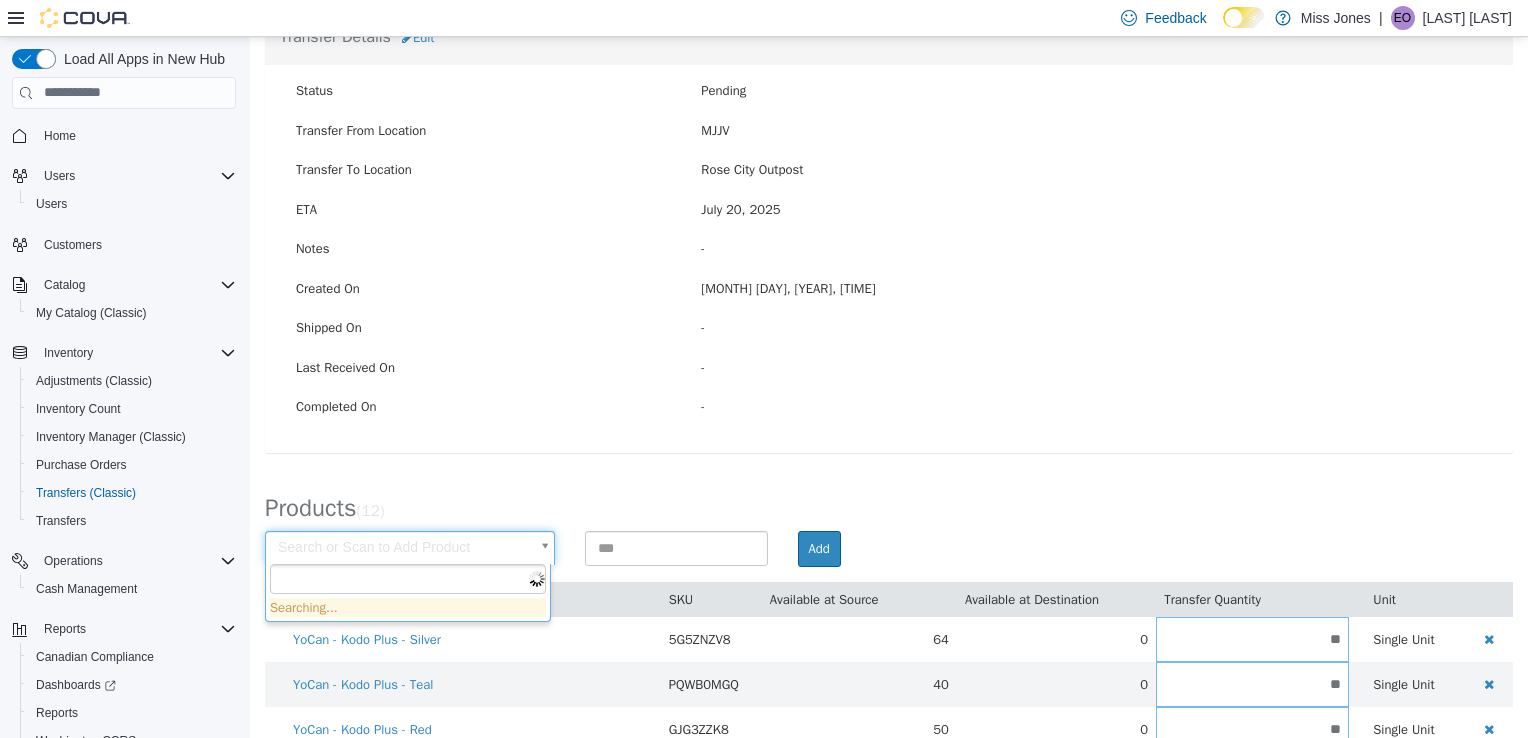 click on "×
Save successful.
Transfers
TR70QM-1932
Transfer #TR70QM-1932
Preparing Download...  Tools  PDF Download
Delete
Auto Complete Transfer Ship Transfer
Transfer Details  Edit Status
Pending
Transfer From Location
[INITIALS]
Transfer To Location
[LOCATION]
ETA [MONTH] [DAY], [YEAR] Notes -
Created On [MONTH] [DAY], [YEAR], [TIME] Shipped On - Last Received On - Completed On - Products  ( 12 )
Search or Scan to Add Product     Add
Item SKU Available at Source Available at Destination Transfer Quantity Unit YoCan - Kodo  Plus - Silver 5G5ZNZV8 64  0  ** Single Unit YoCan - Kodo  Plus - Teal PQWB0MGQ 40  0  ** Single Unit YoCan - Kodo  Plus - Red GJG3ZZK8 50  0  ** Single Unit YoCan - Kodo  Plus - Purple PLFZU8PA 48  1  ** Single Unit Yocan - Stix - Red U4EM5LR5 50  0  ** Single Unit Yocan - Stix - Purple 3CCYV6QV 50  0  ** Single Unit Yocan - Stix - Silver Q1ZEM8C5 70  0  ** Single Unit Yocan - Stix - Black 0M84JHJJ 70" at bounding box center (889, 525) 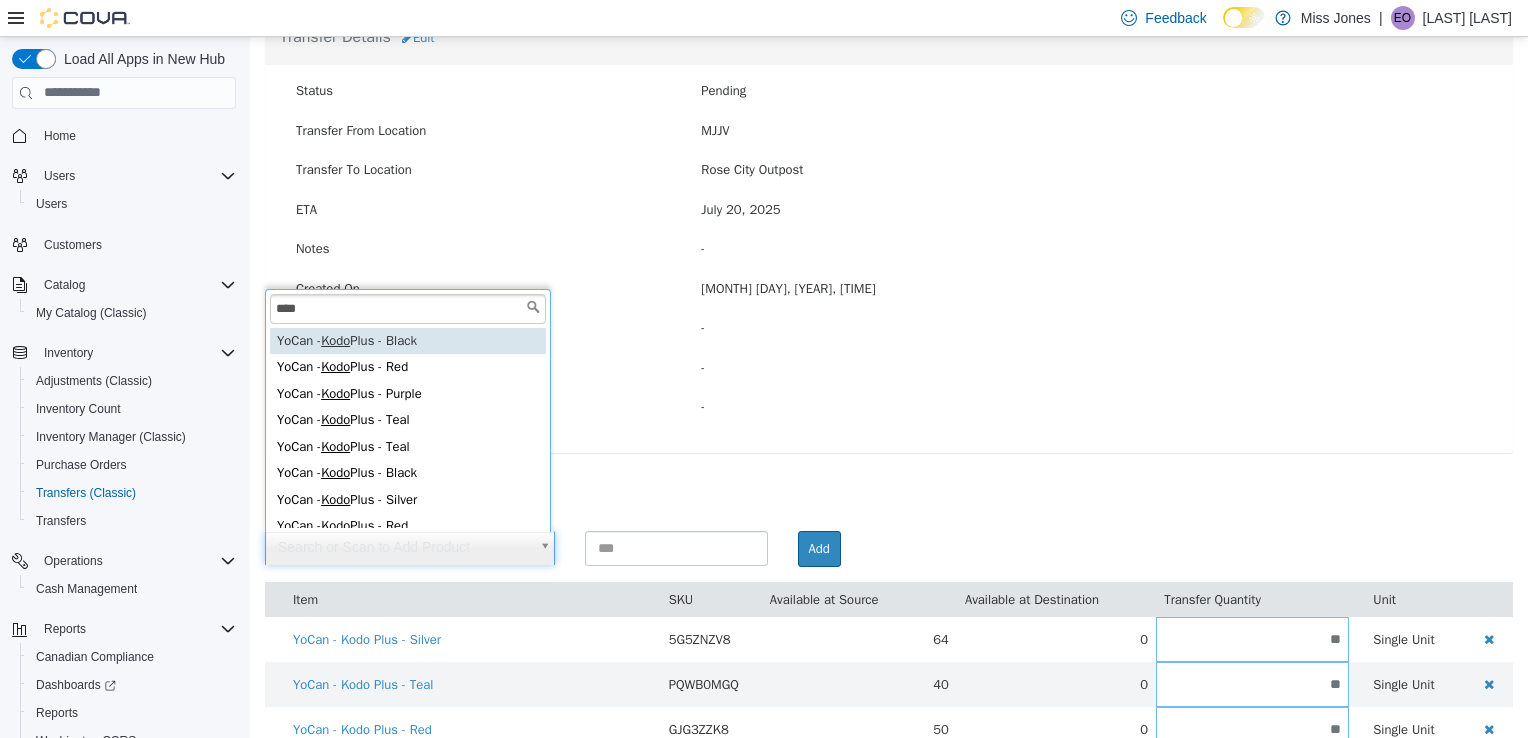scroll, scrollTop: 4, scrollLeft: 0, axis: vertical 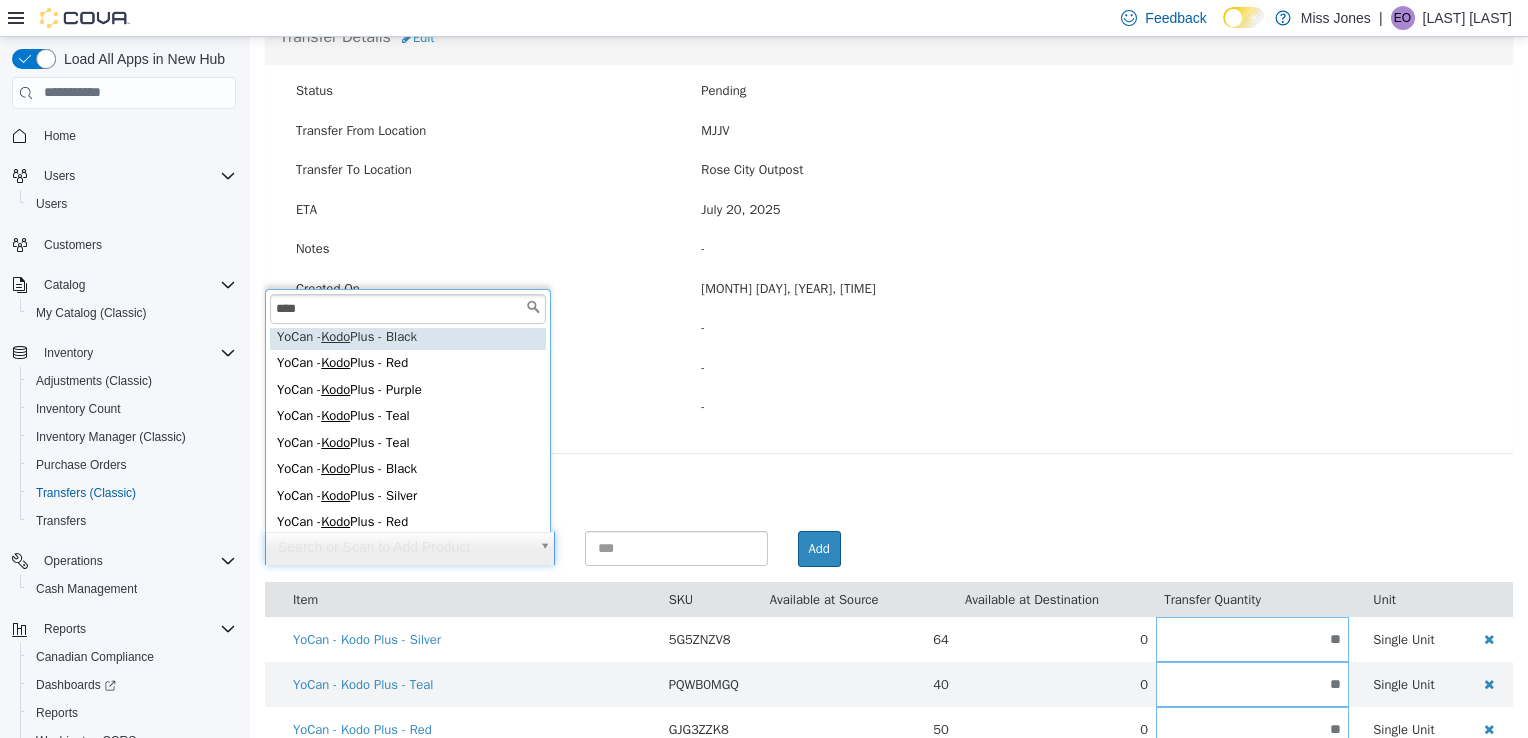 type on "****" 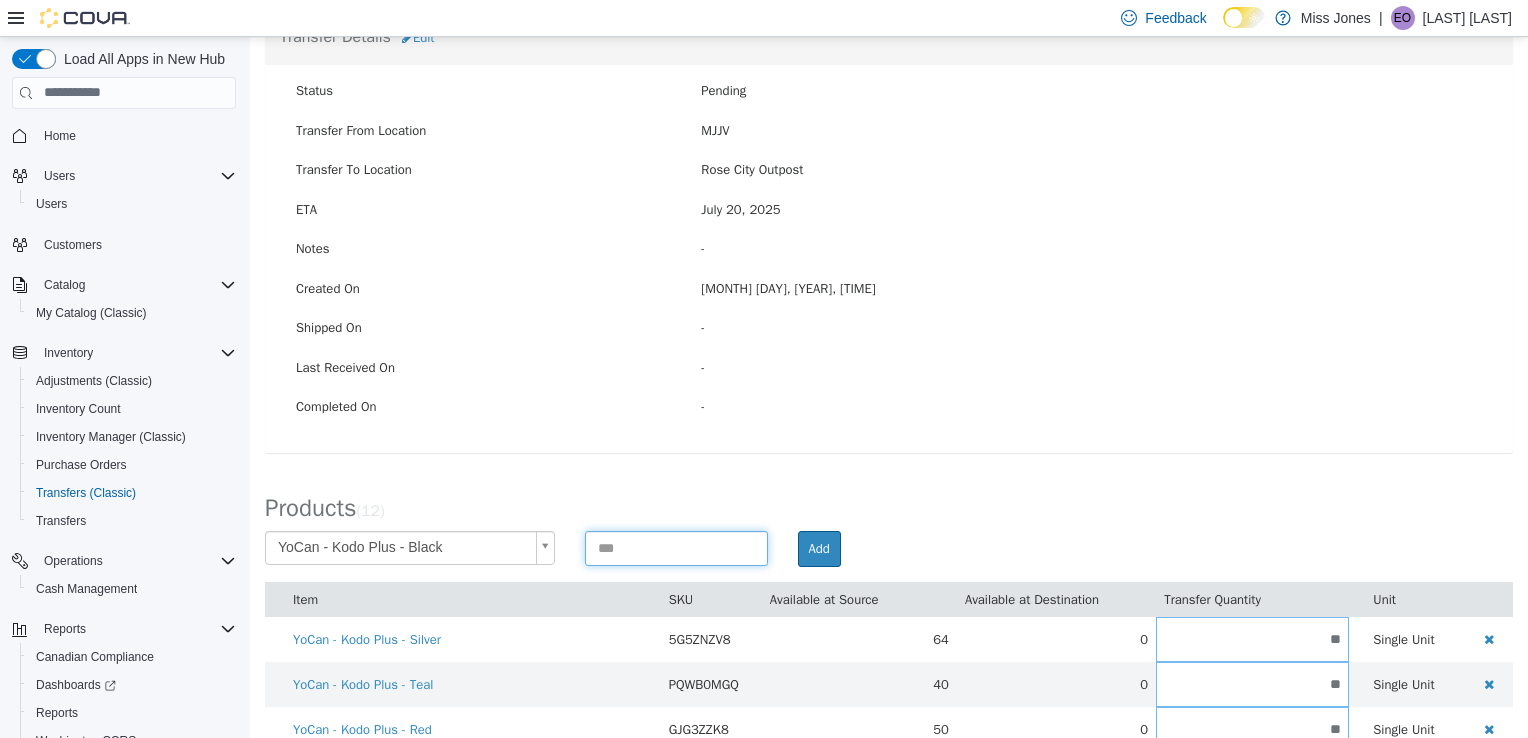 click at bounding box center (676, 547) 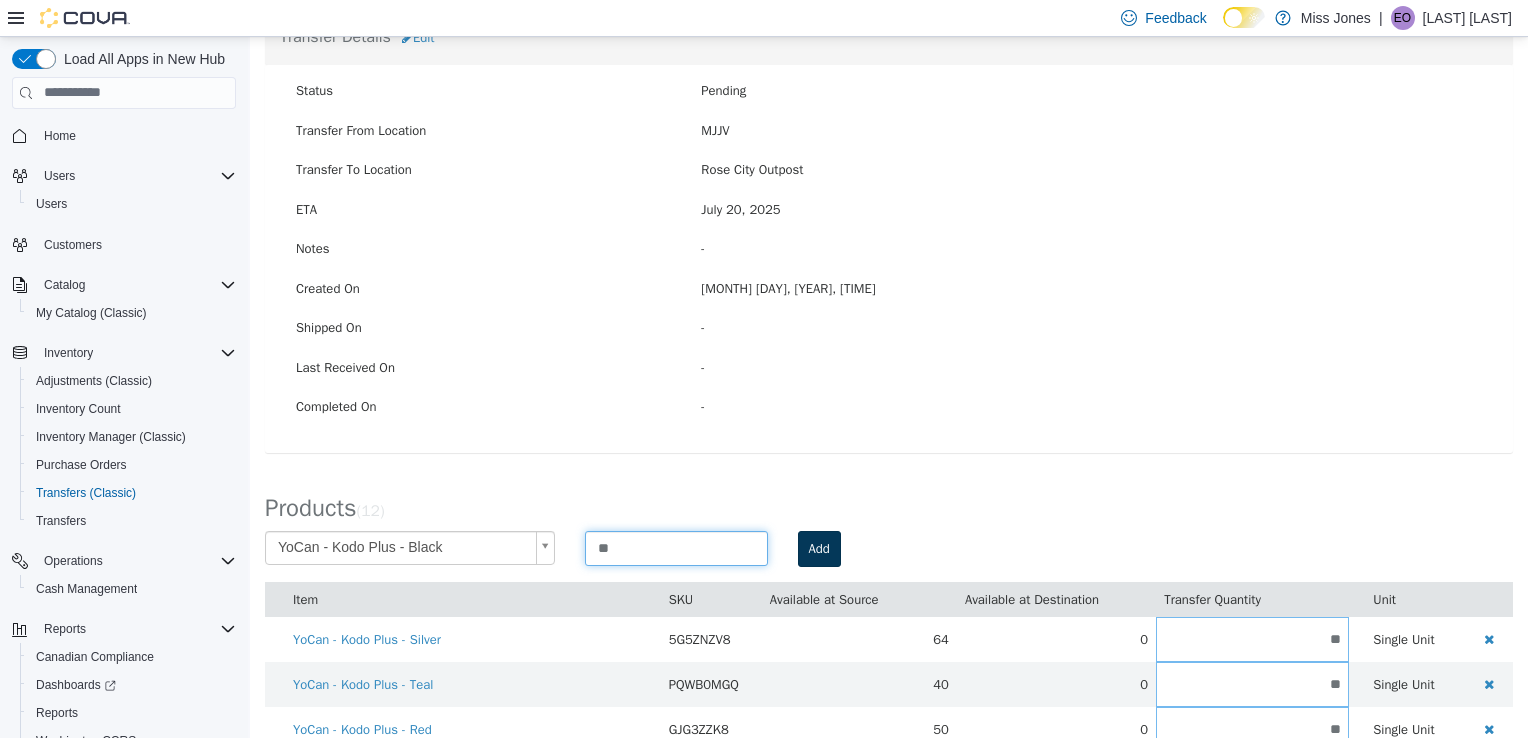 type on "**" 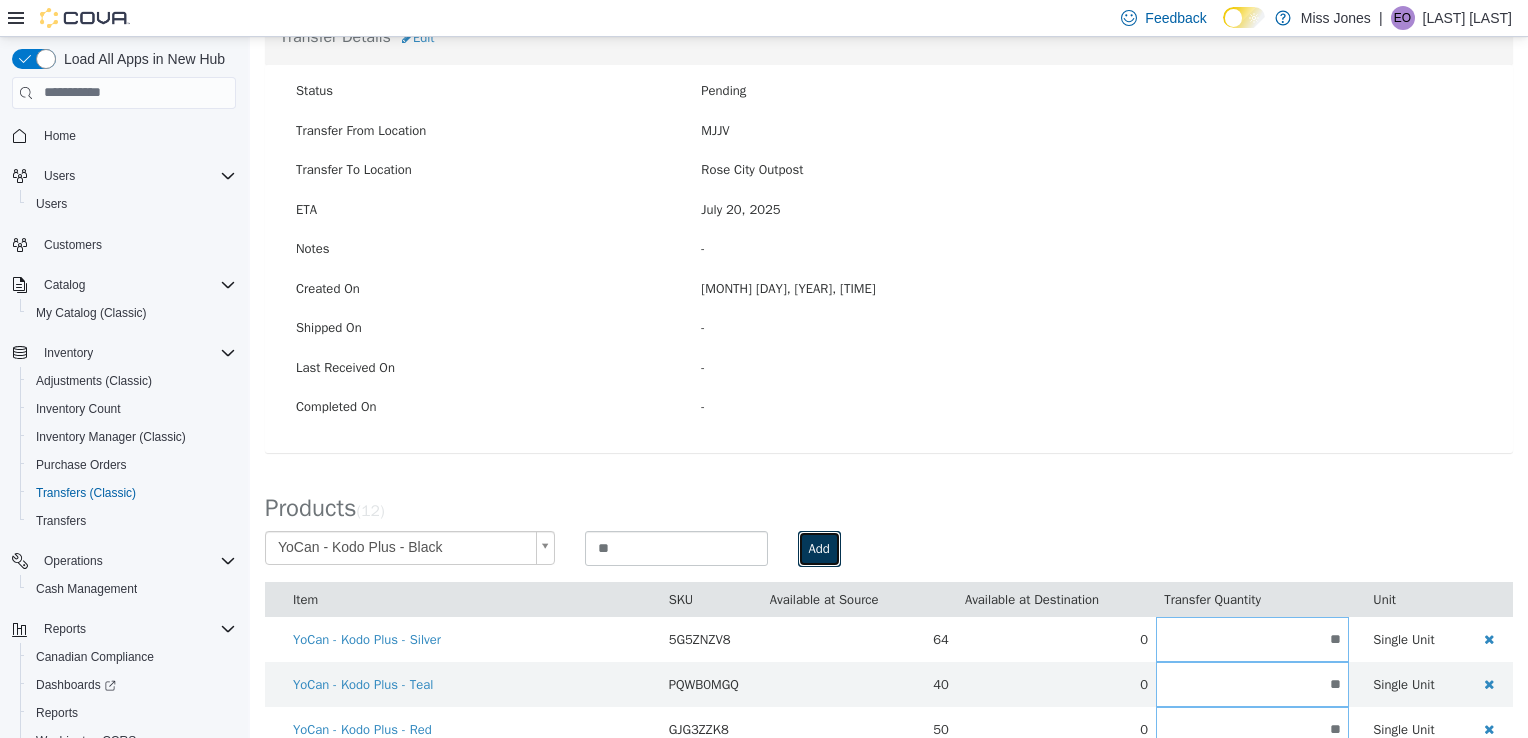 click on "Add" at bounding box center (819, 548) 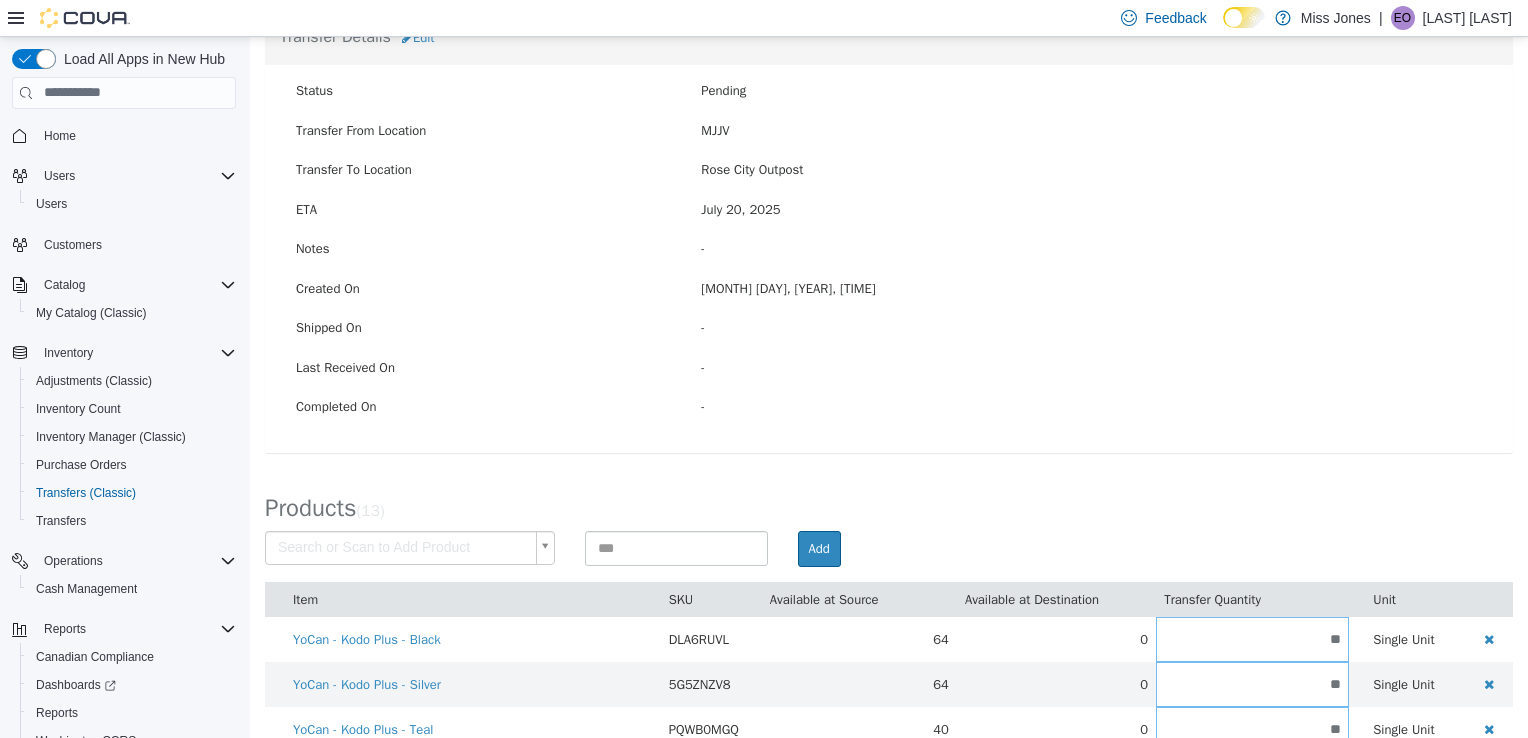 click on "×
Save successful.
Transfers
TR70QM-1932
Transfer #TR70QM-1932
Preparing Download...  Tools  PDF Download
Delete
Auto Complete Transfer Ship Transfer
Transfer Details  Edit Status
Pending
Transfer From Location
[INITIALS]
Transfer To Location
[LOCATION]
ETA [MONTH] [DAY], [YEAR] Notes -
Created On [MONTH] [DAY], [YEAR], [TIME] Shipped On - Last Received On - Completed On - Products  ( 13 )
Search or Scan to Add Product                             Add
Item SKU Available at Source Available at Destination Transfer Quantity Unit YoCan - Kodo  Plus - Black DLA6RUVL 64  0  ** Single Unit YoCan - Kodo  Plus - Silver 5G5ZNZV8 64  0  ** Single Unit YoCan - Kodo  Plus - Teal PQWB0MGQ 40  0  ** Single Unit YoCan - Kodo  Plus - Red GJG3ZZK8 50  0  ** Single Unit YoCan - Kodo  Plus - Purple PLFZU8PA 48  1  ** Single Unit Yocan - Stix - Red U4EM5LR5 50  0  ** Single Unit Yocan - Stix - Purple 3CCYV6QV 50  0  ** Single Unit 70" at bounding box center [889, 548] 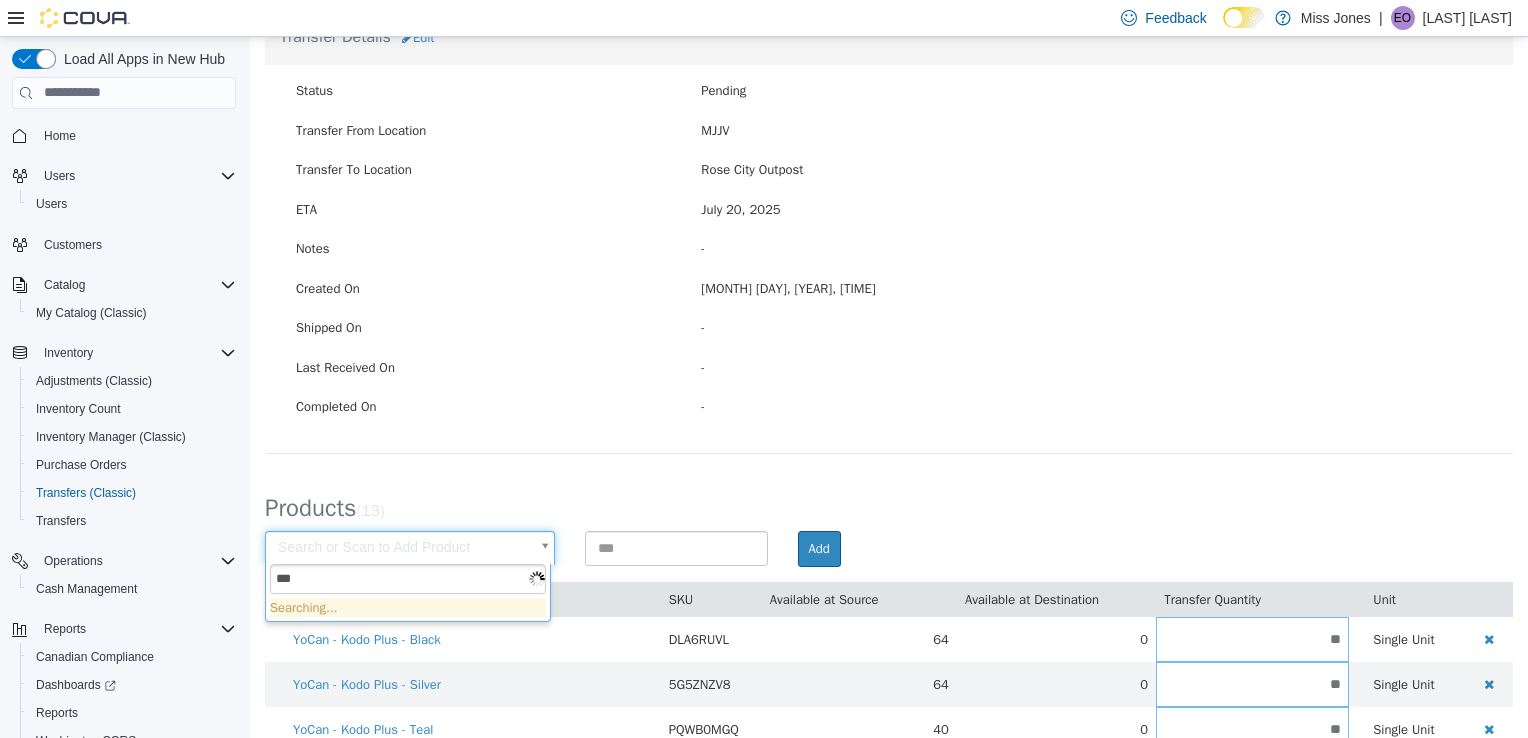 type on "****" 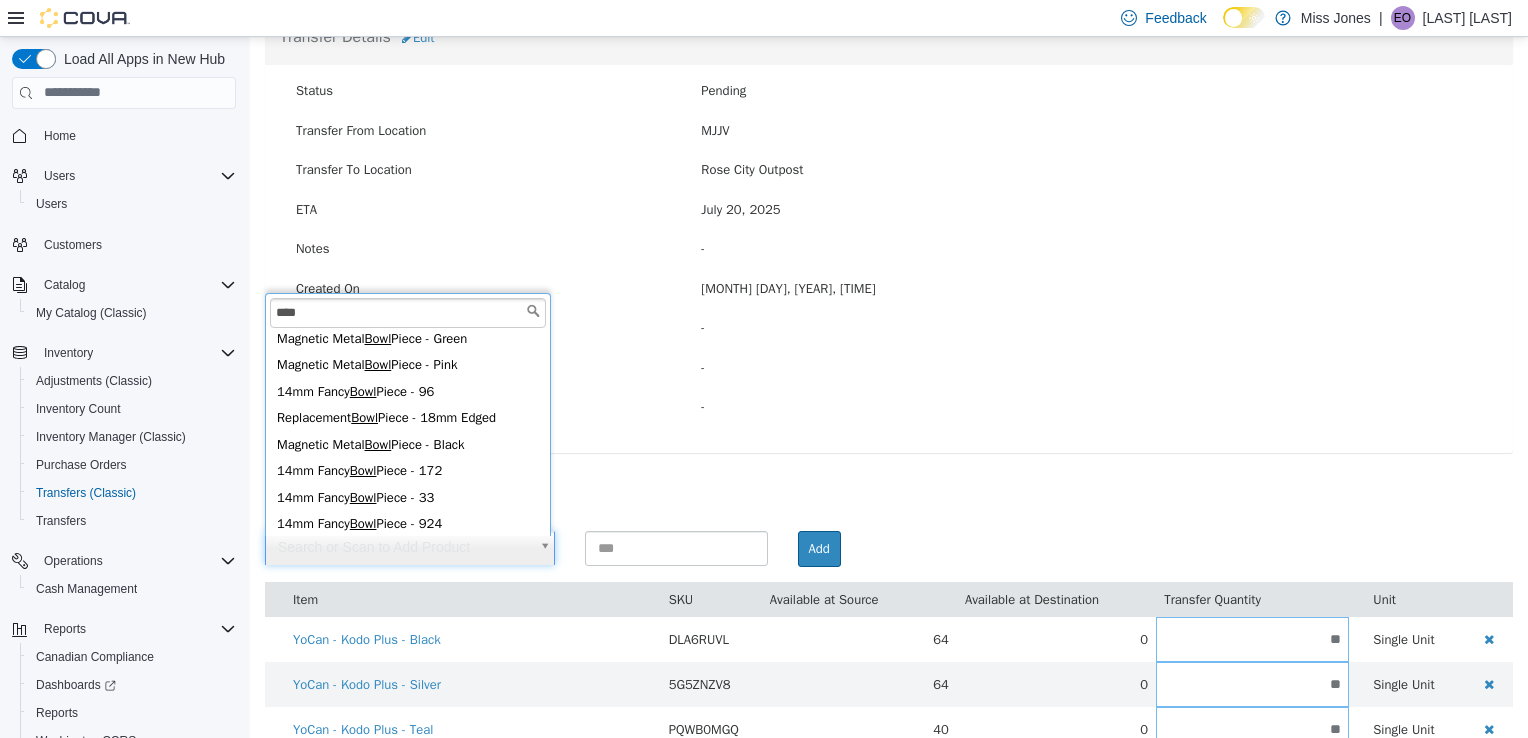 scroll, scrollTop: 349, scrollLeft: 0, axis: vertical 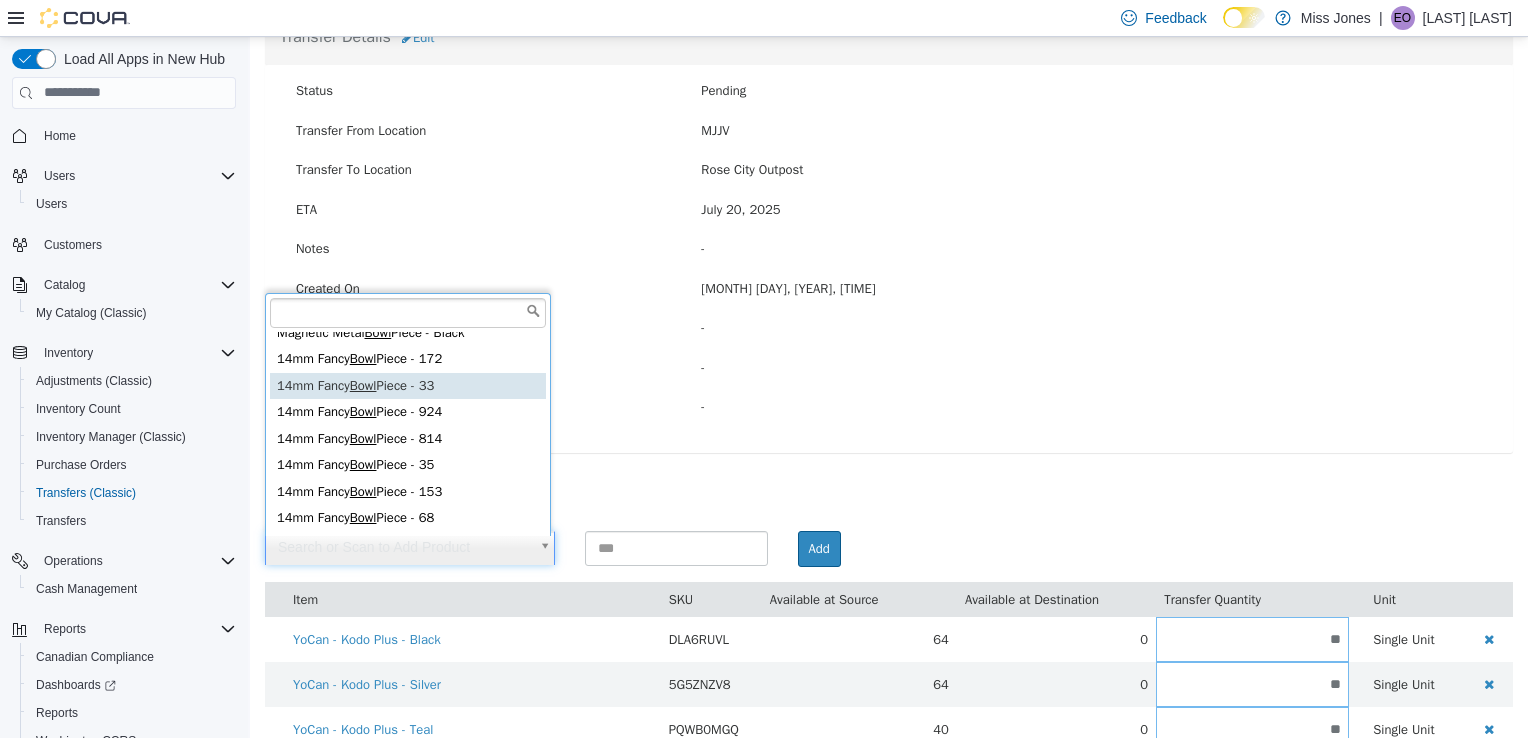 click on "×
Save successful.
Transfers
TR70QM-1932
Transfer #[TRANSFER_ID]
Preparing Download...  Tools  PDF Download
Delete
Auto Complete Transfer Ship Transfer
Transfer Details  Edit Status
Pending
Transfer From Location
[LOCATION]
Transfer To Location
[LOCATION]
ETA [DATE] [TIME] Notes -
Created On [DATE], [TIME] Shipped On - Last Received On - Completed On - Products  ( 13 )
Search or Scan to Add Product     Add
Item SKU Available at Source Available at Destination Transfer Quantity Unit YoCan - Kodo  Plus - Black DLA6RUVL 64  0  ** Single Unit YoCan - Kodo  Plus - Silver 5G5ZNZV8 64  0  ** Single Unit YoCan - Kodo  Plus - Teal PQWB0MGQ 40  0  ** Single Unit YoCan - Kodo  Plus - Red GJG3ZZK8 50  0  ** Single Unit YoCan - Kodo  Plus - Purple PLFZU8PA 48  1  ** Single Unit Yocan - Stix - Red U4EM5LR5 50  0  ** Single Unit Yocan - Stix - Purple 3CCYV6QV 50  0  ** Single Unit Yocan - Stix - Silver 70  0" at bounding box center (889, 548) 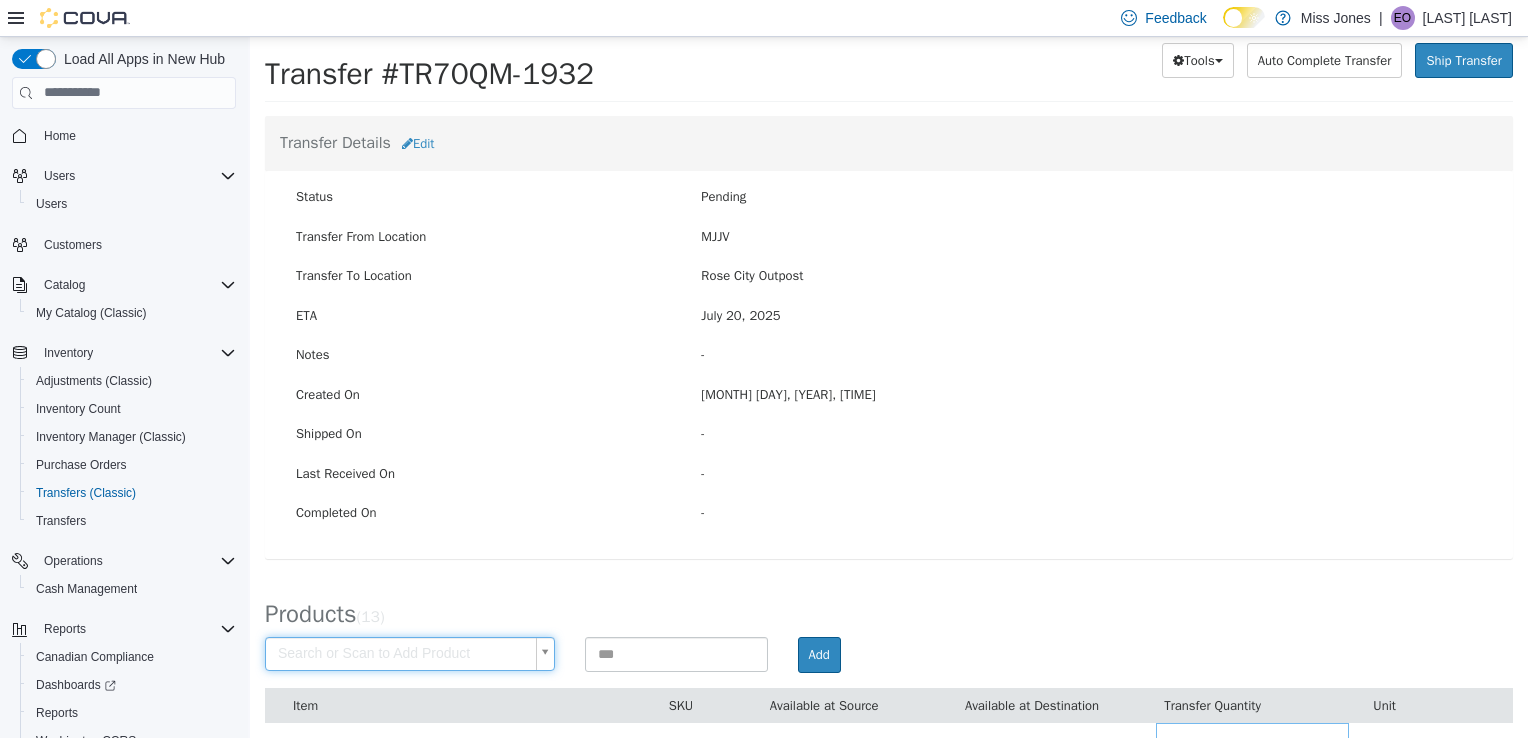 scroll, scrollTop: 0, scrollLeft: 0, axis: both 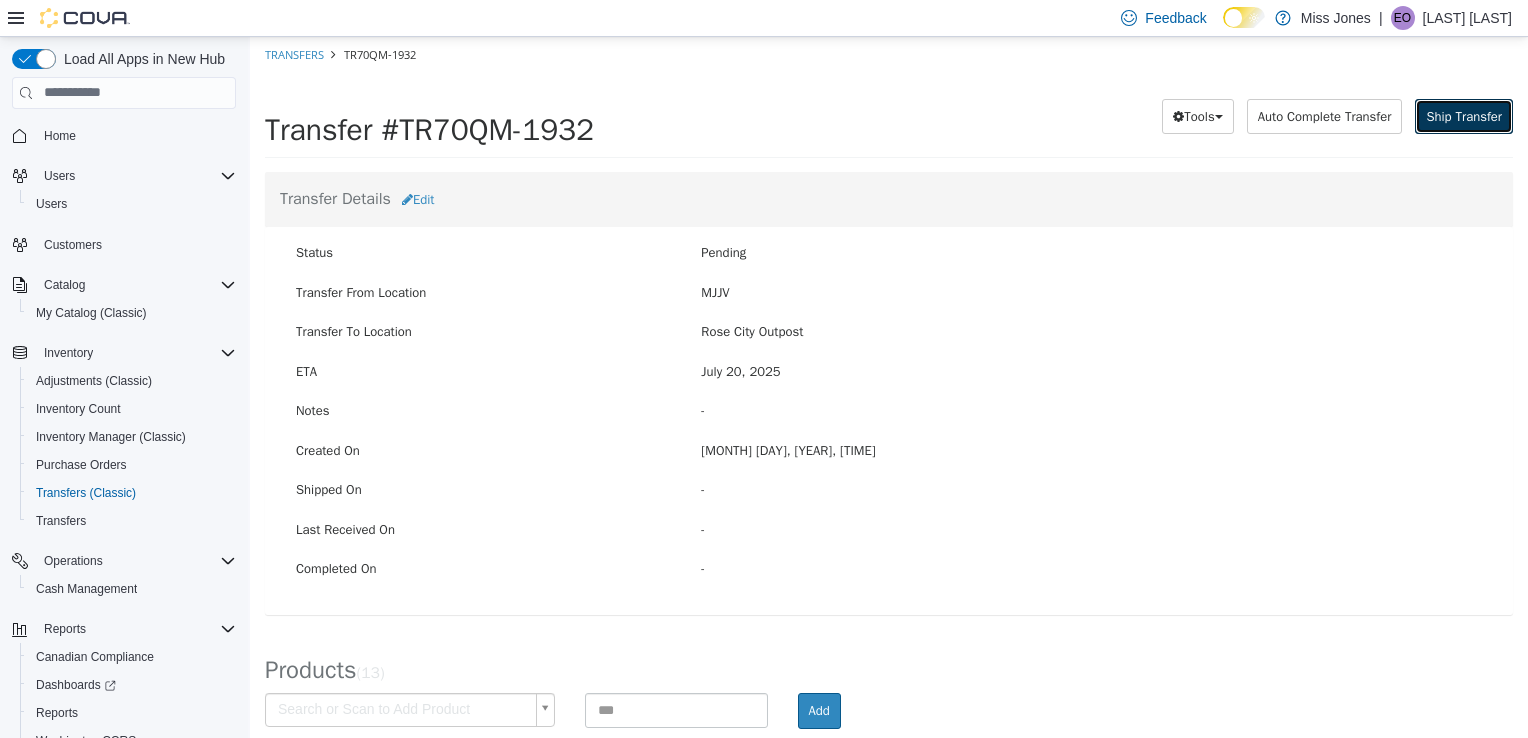 click on "Ship Transfer" at bounding box center (1464, 116) 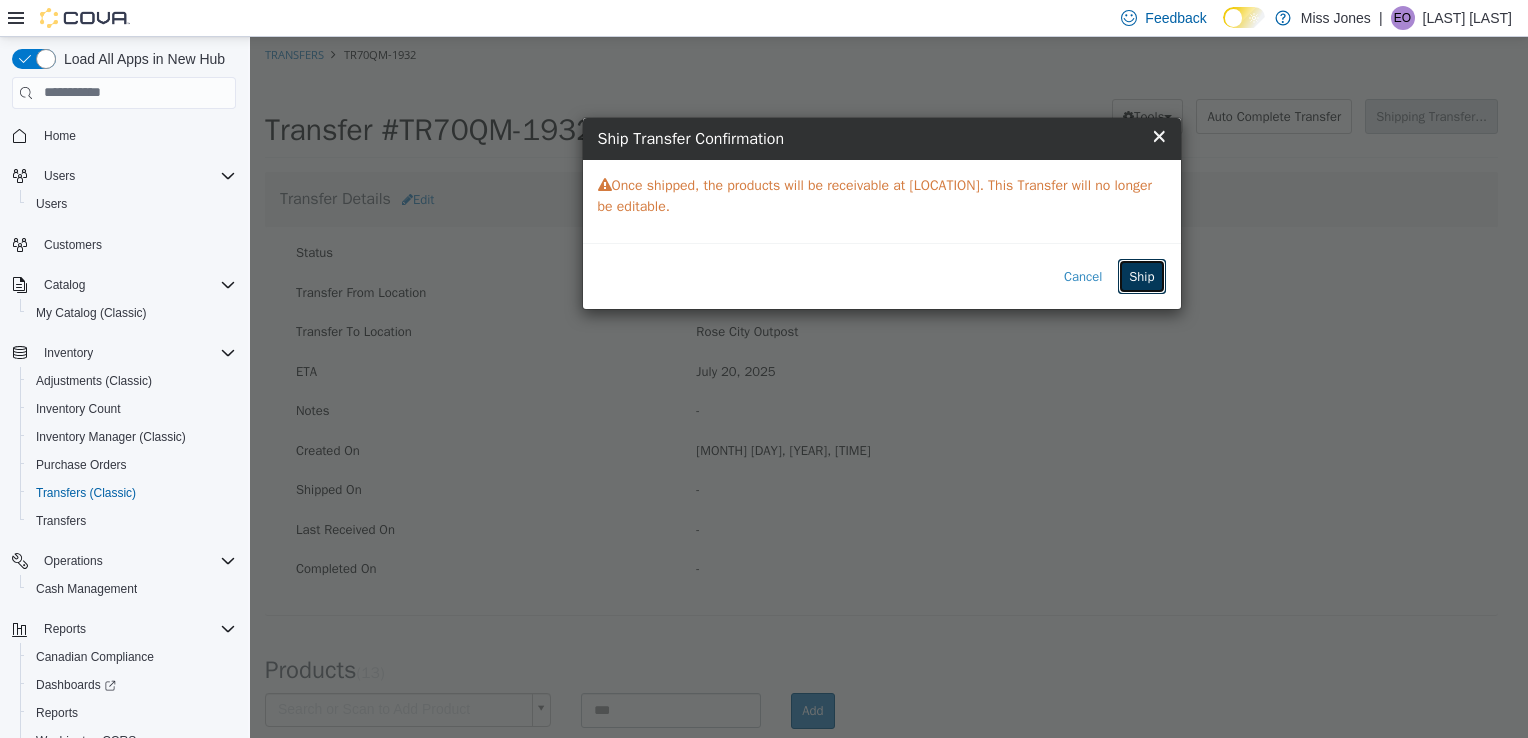click on "Ship" at bounding box center [1141, 276] 